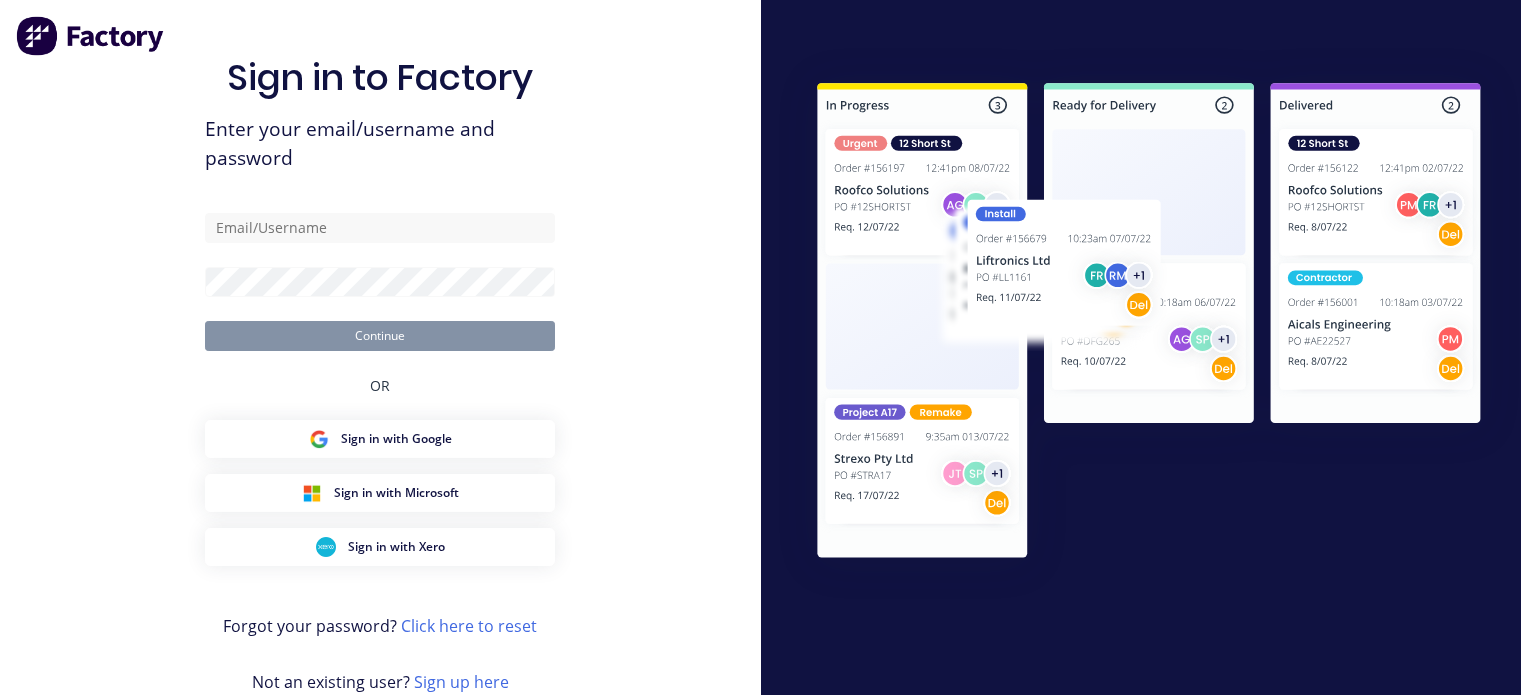 scroll, scrollTop: 0, scrollLeft: 0, axis: both 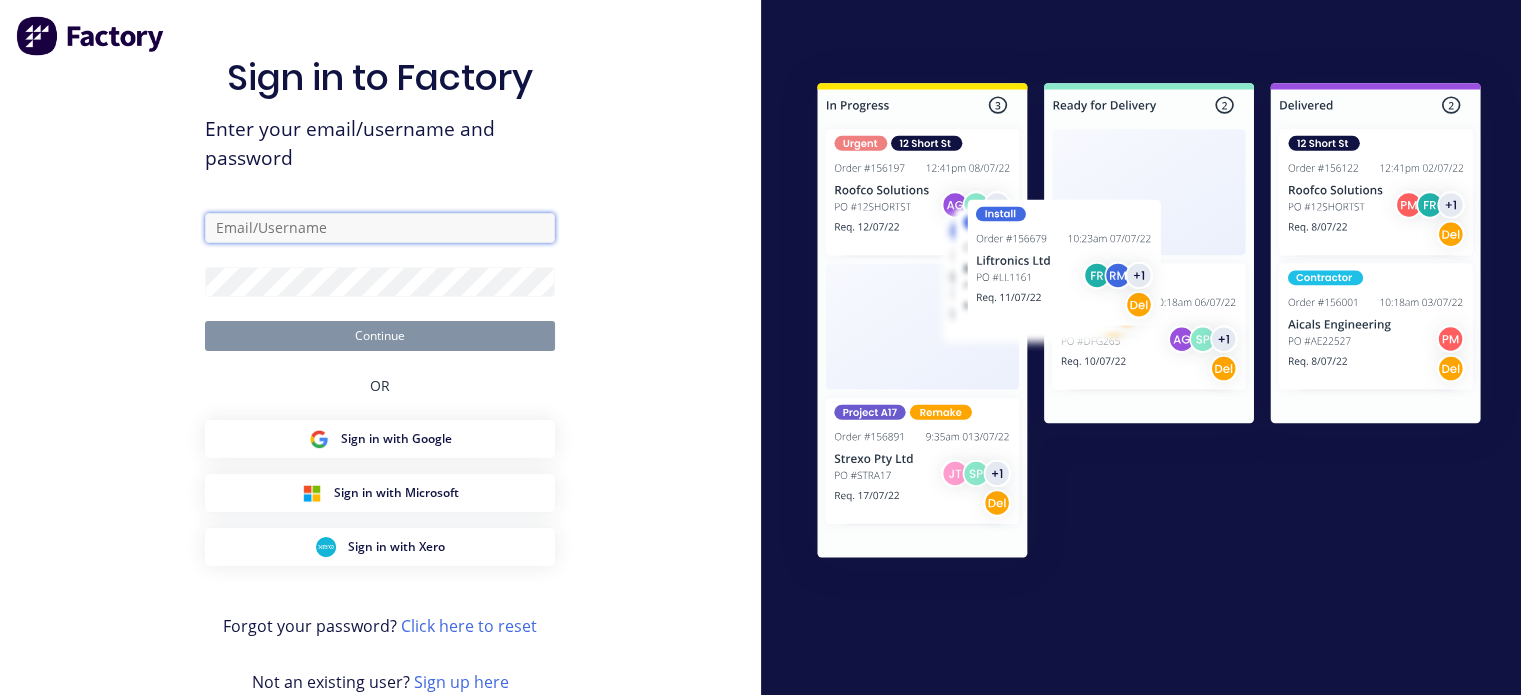 click at bounding box center [380, 228] 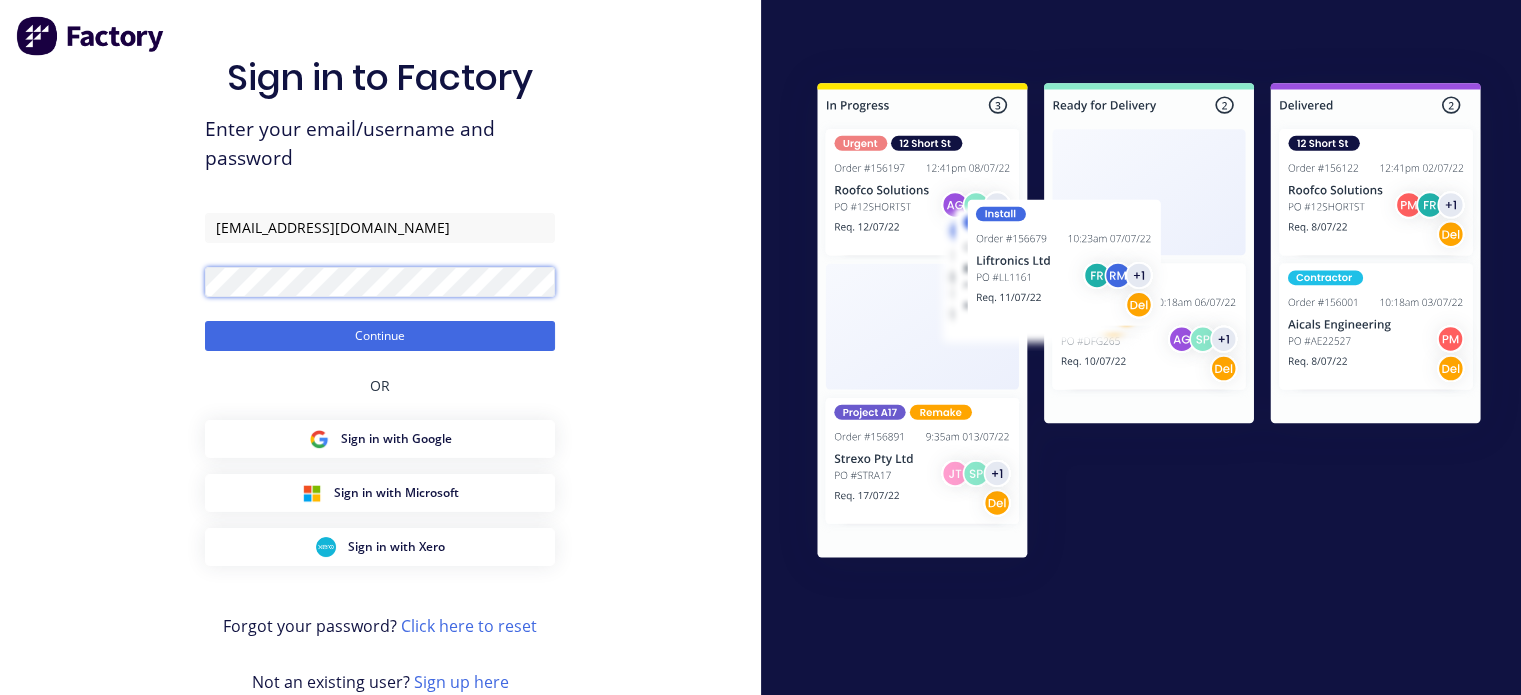 click on "Continue" at bounding box center (380, 336) 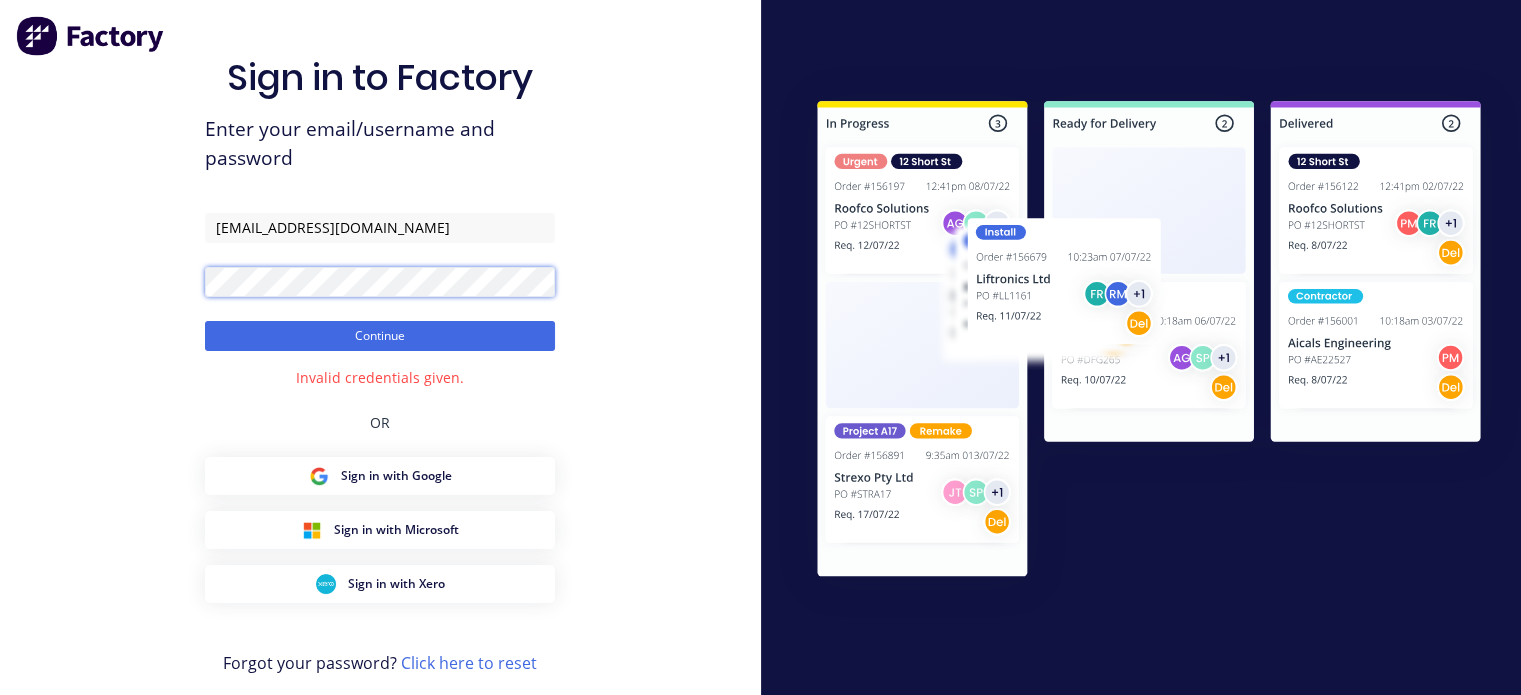 click on "Continue" at bounding box center (380, 336) 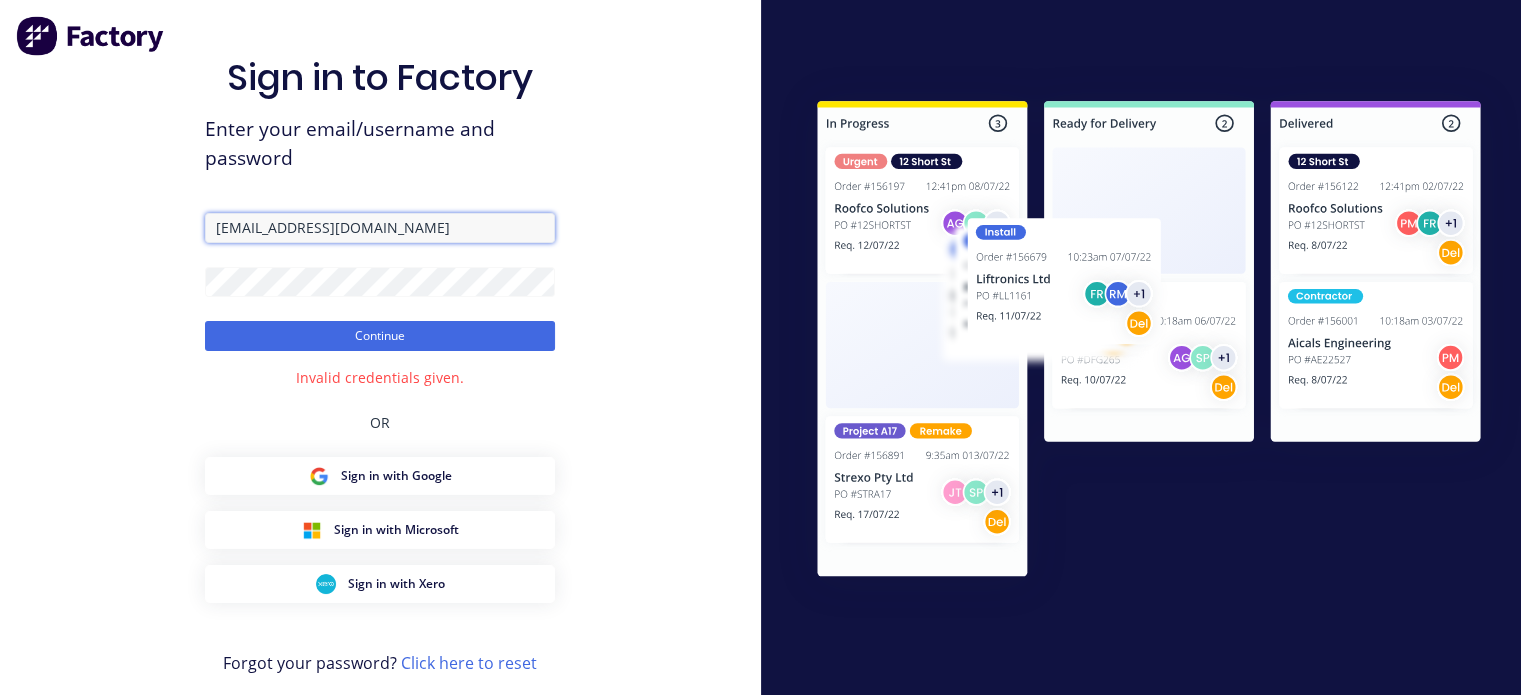 click on "shaira@factory.app" at bounding box center [380, 228] 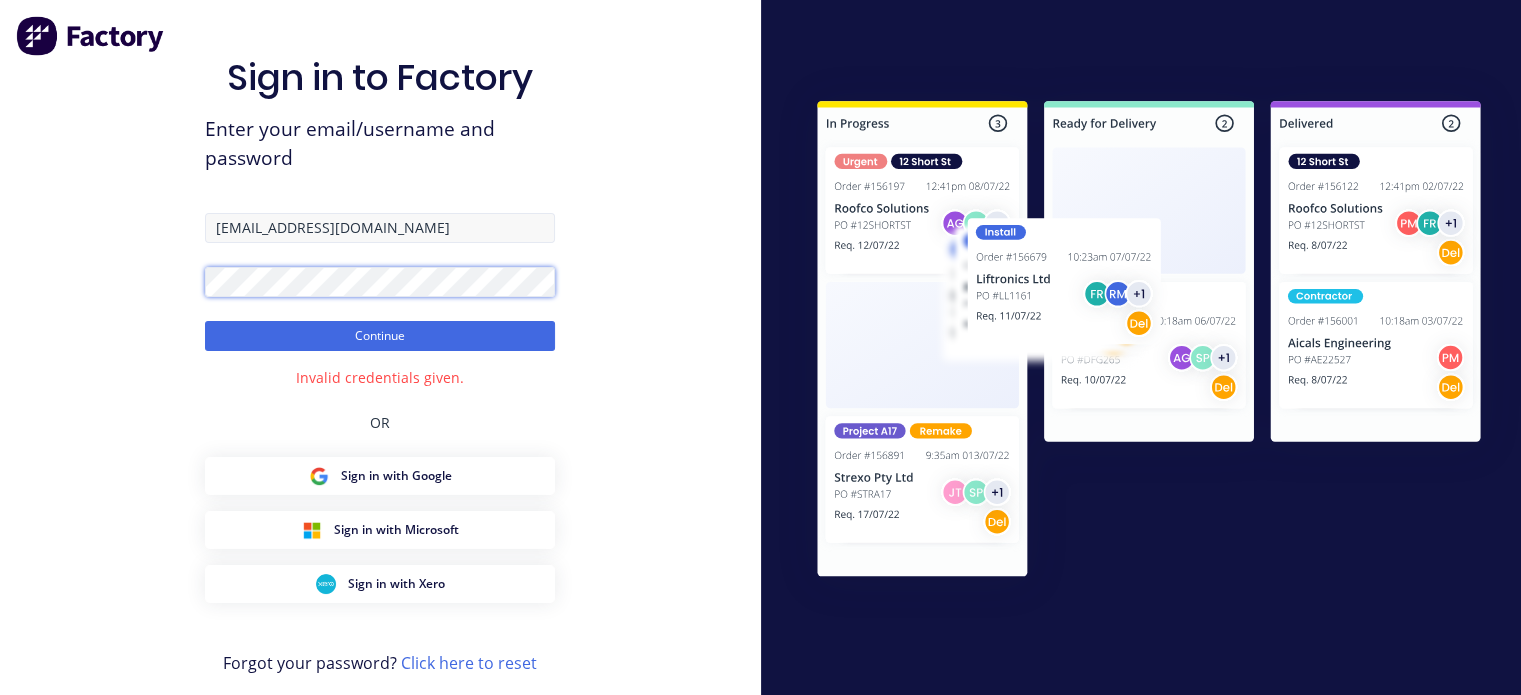click on "Continue" at bounding box center (380, 336) 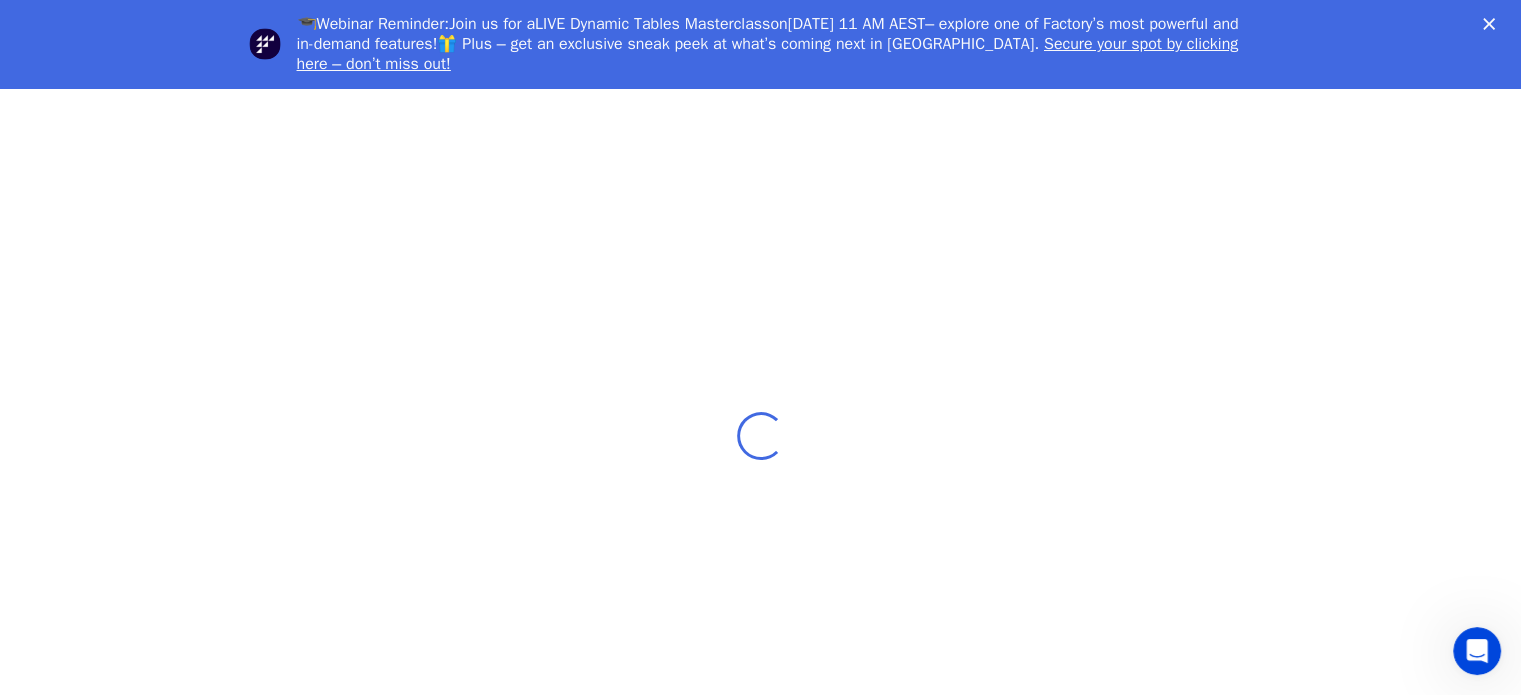 scroll, scrollTop: 0, scrollLeft: 0, axis: both 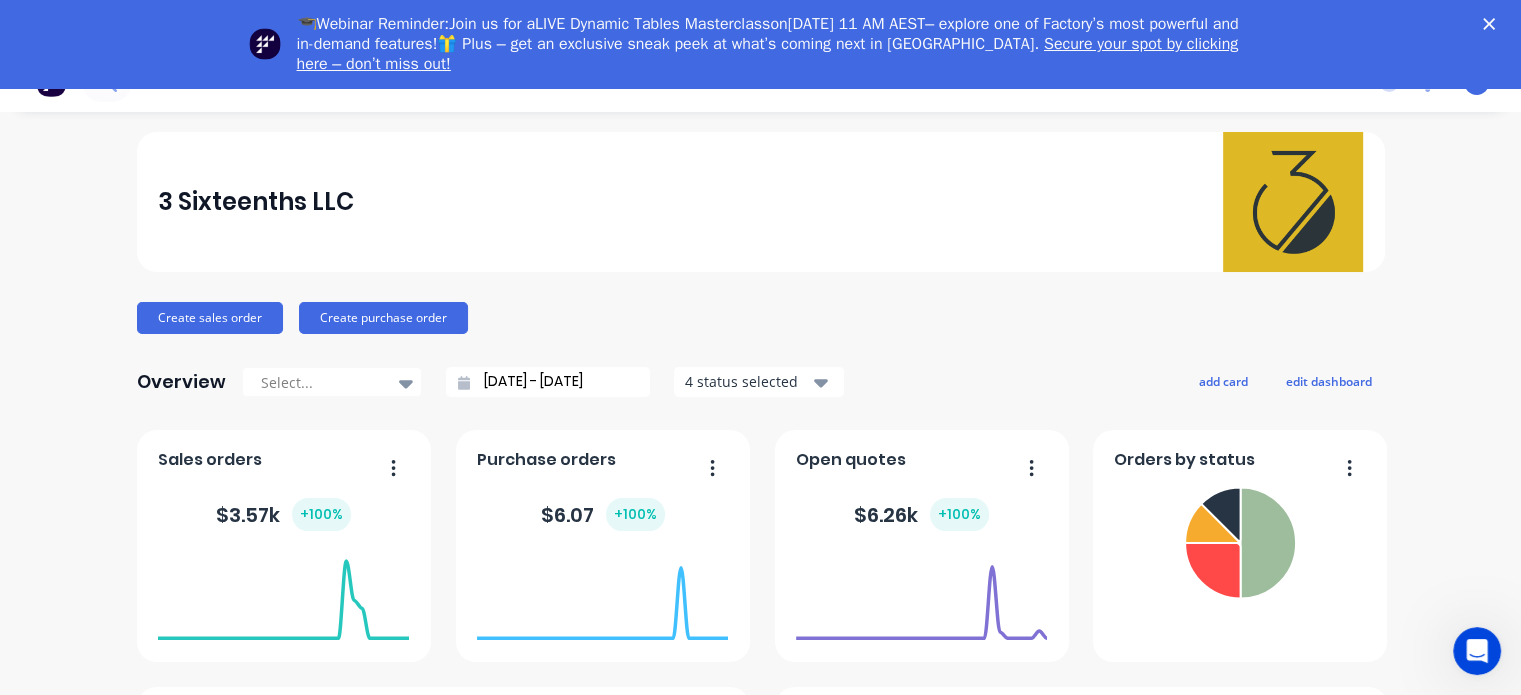 click 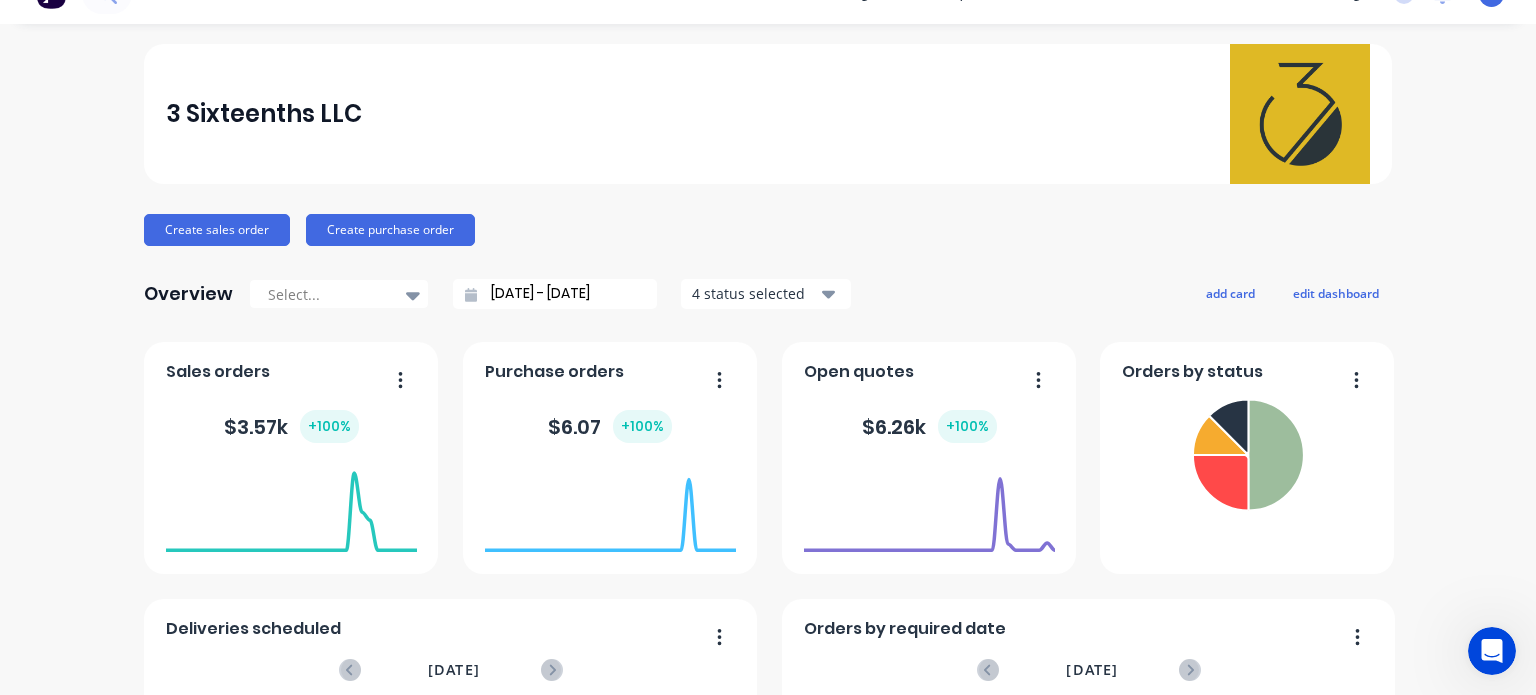 scroll, scrollTop: 0, scrollLeft: 0, axis: both 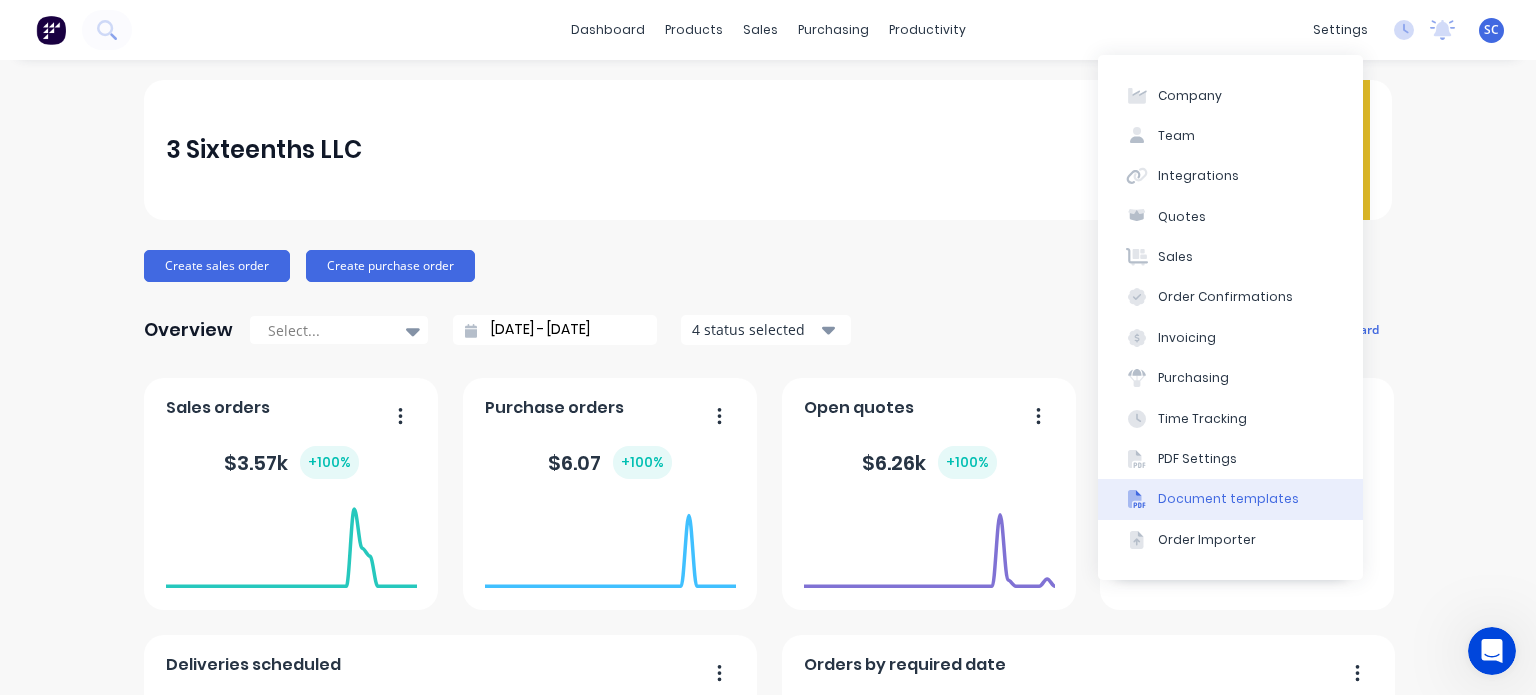 click on "Document templates" at bounding box center [1230, 499] 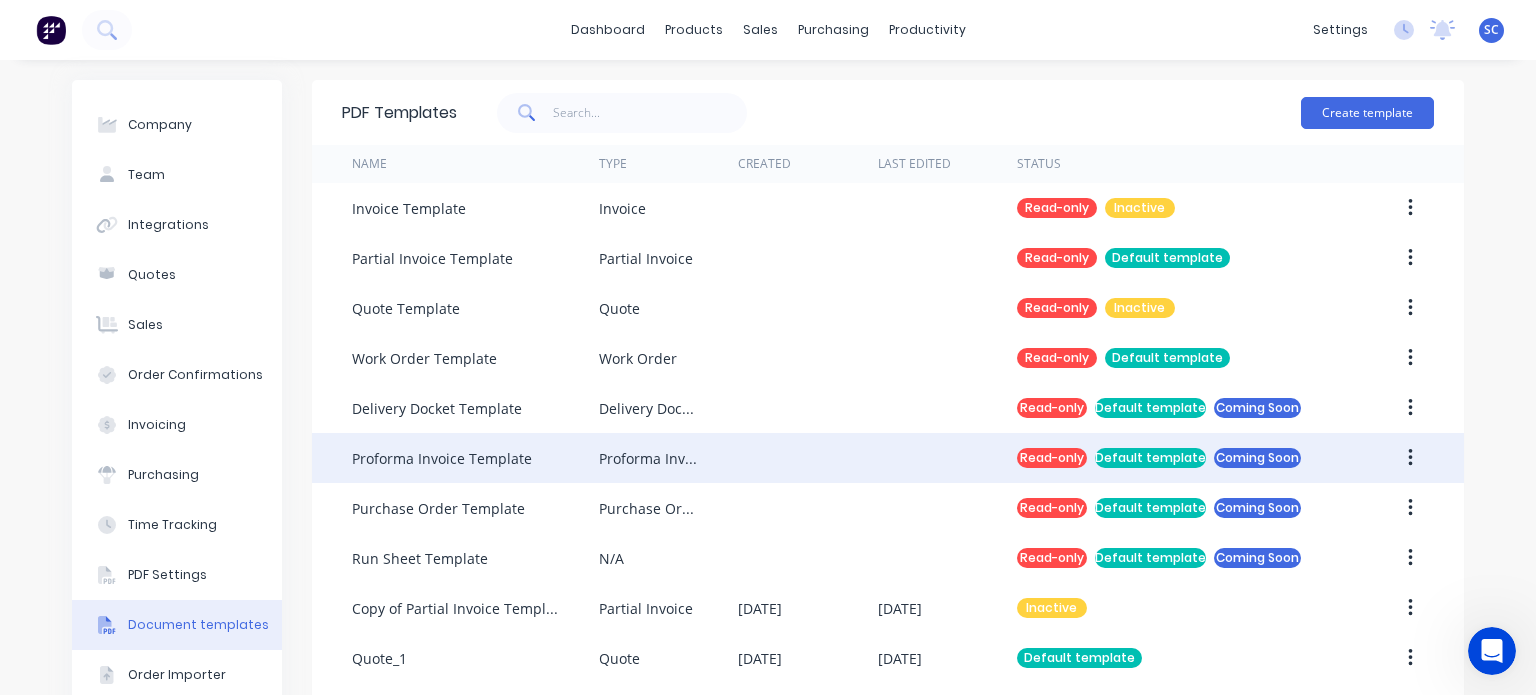 scroll, scrollTop: 265, scrollLeft: 0, axis: vertical 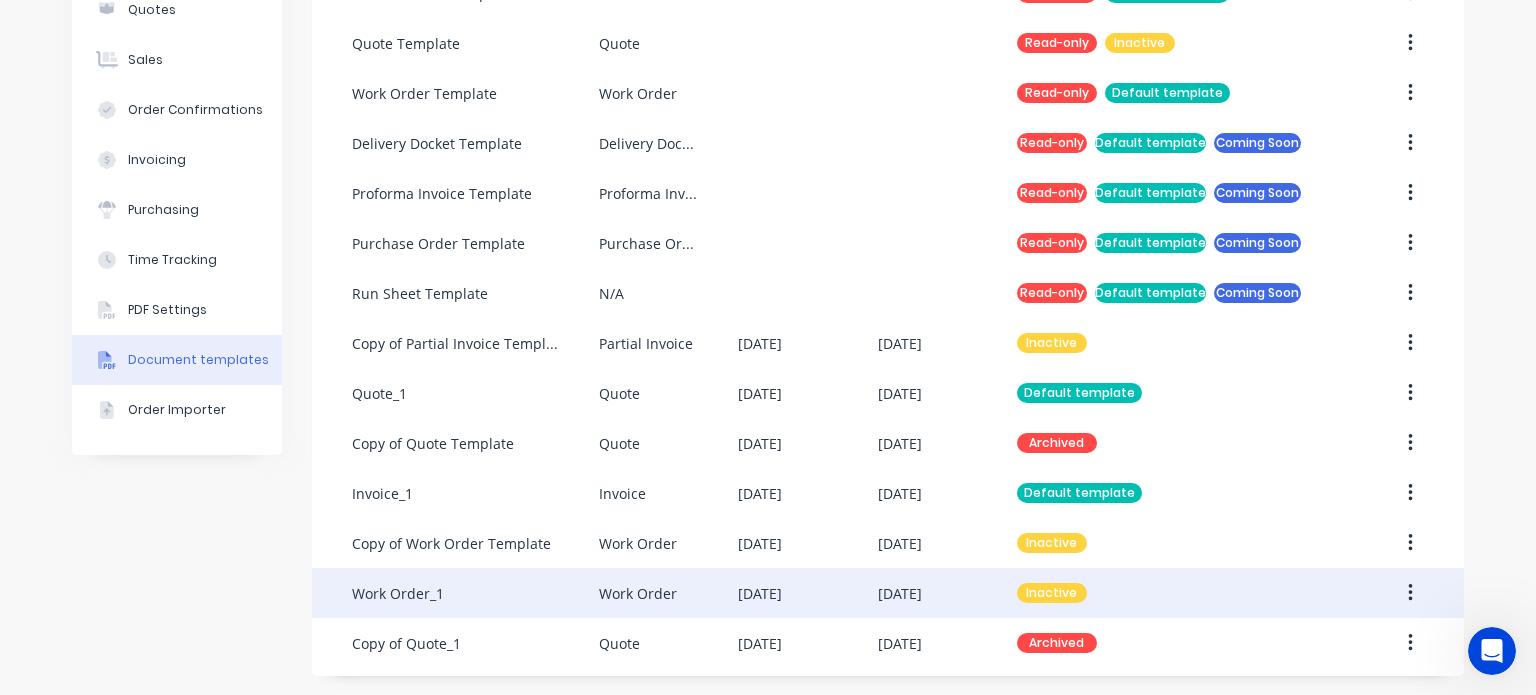 click on "Work Order_1" at bounding box center (475, 593) 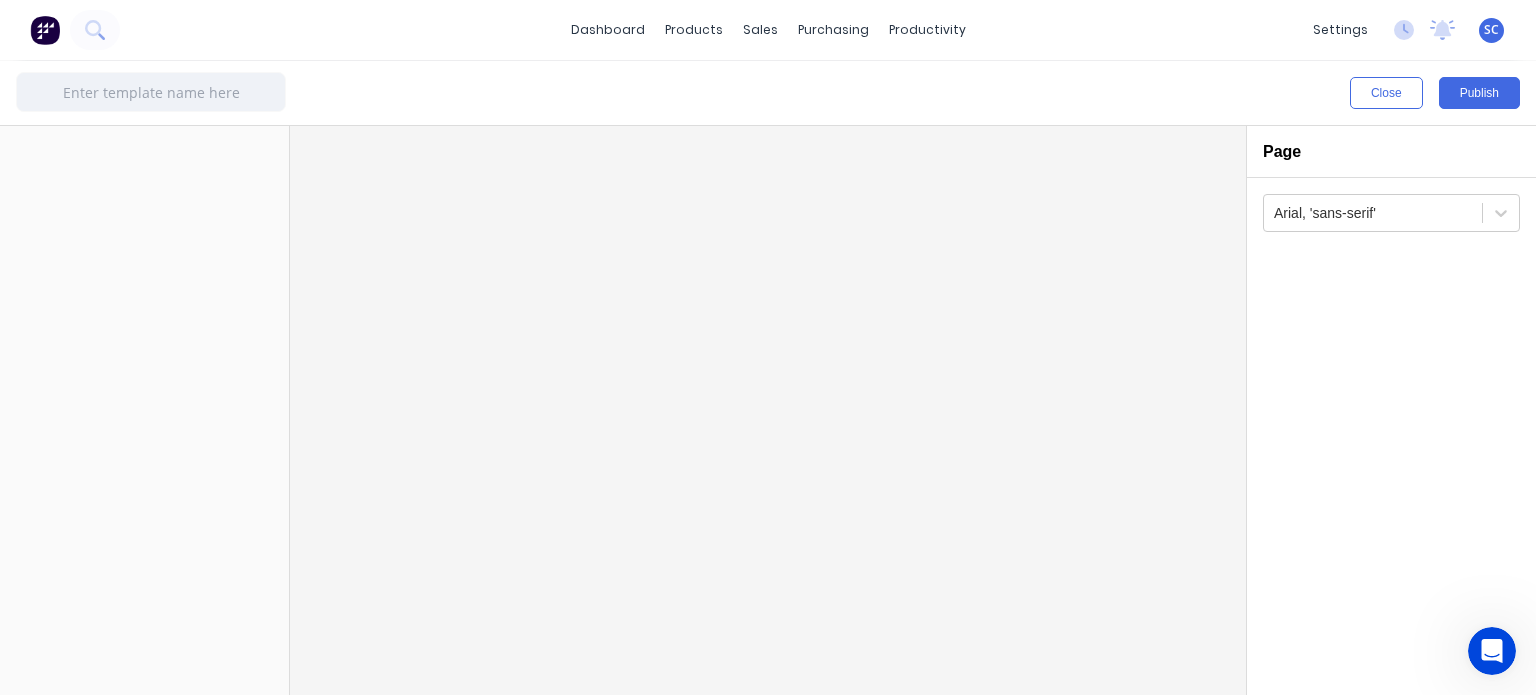 type on "Work Order_1" 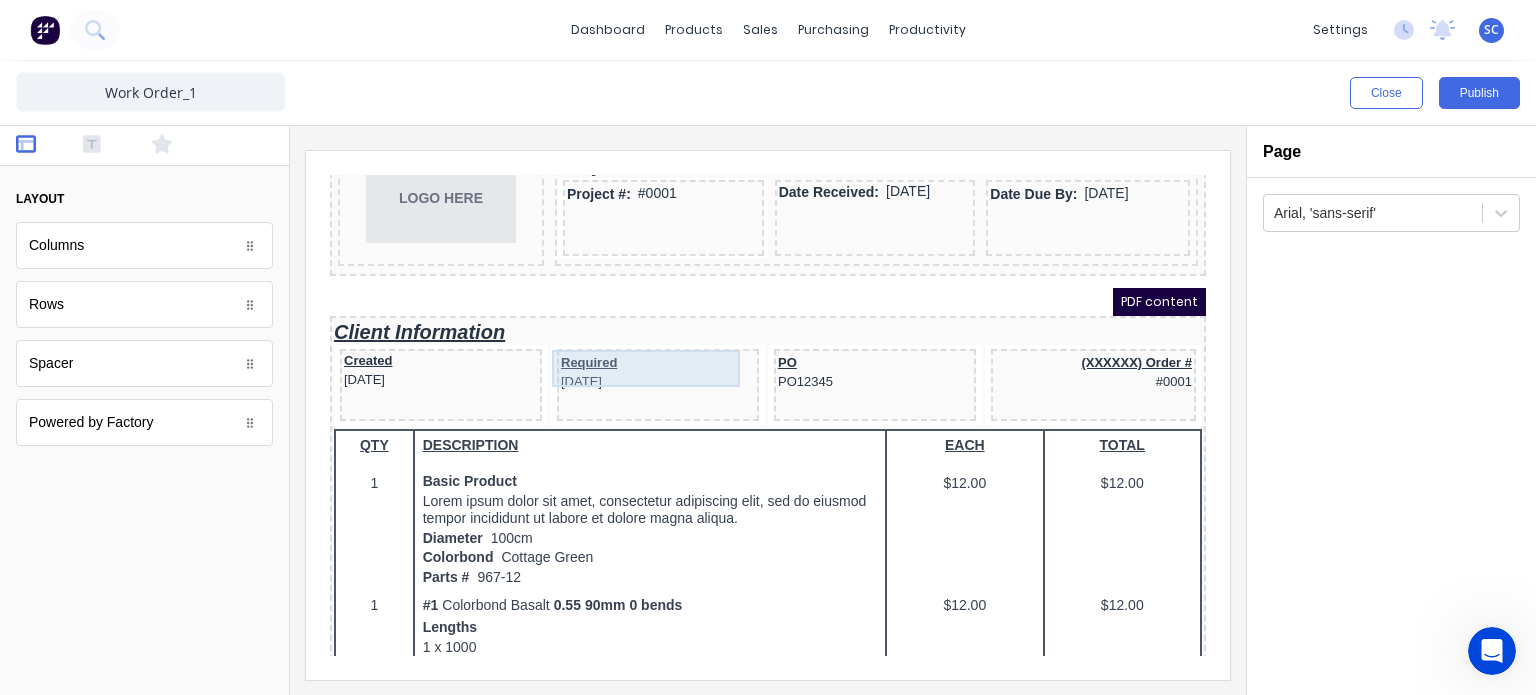 scroll, scrollTop: 60, scrollLeft: 0, axis: vertical 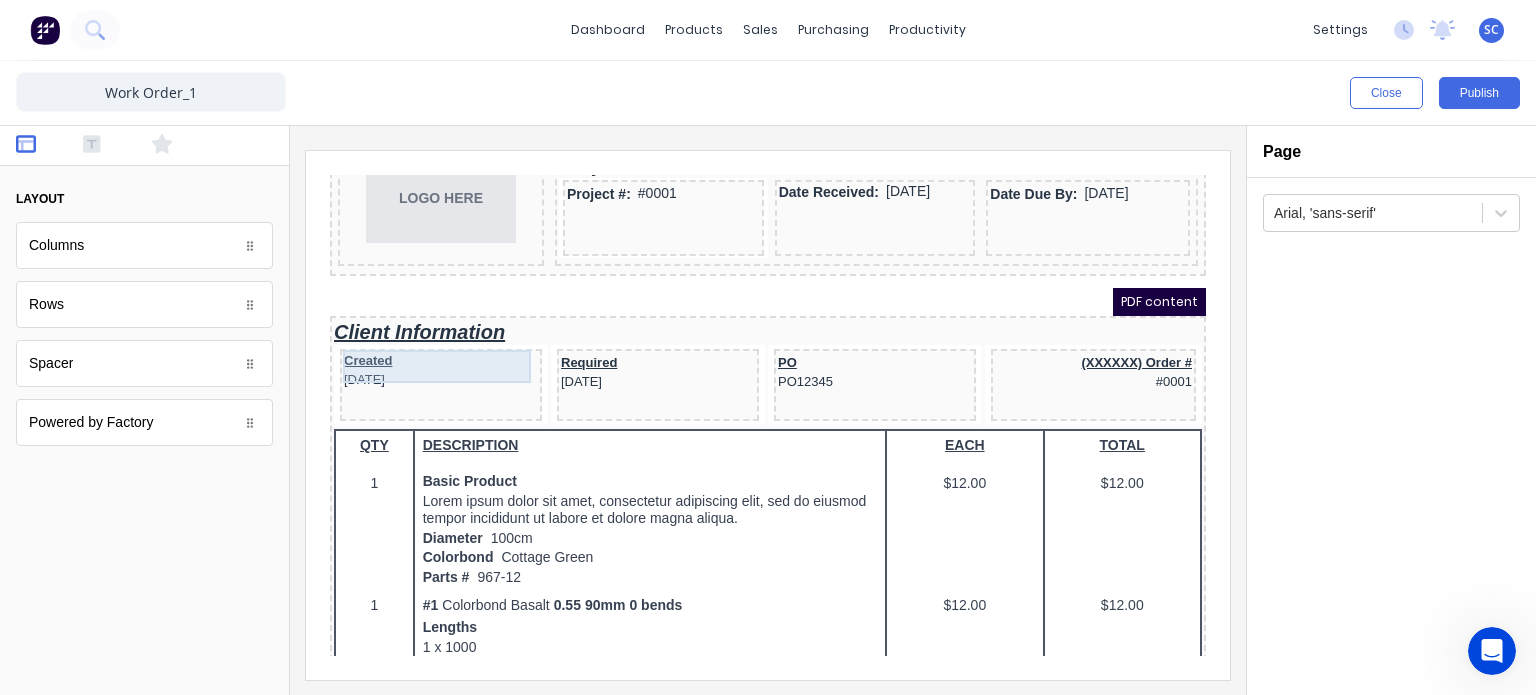 click on "Created 29/10/2024" at bounding box center (417, 345) 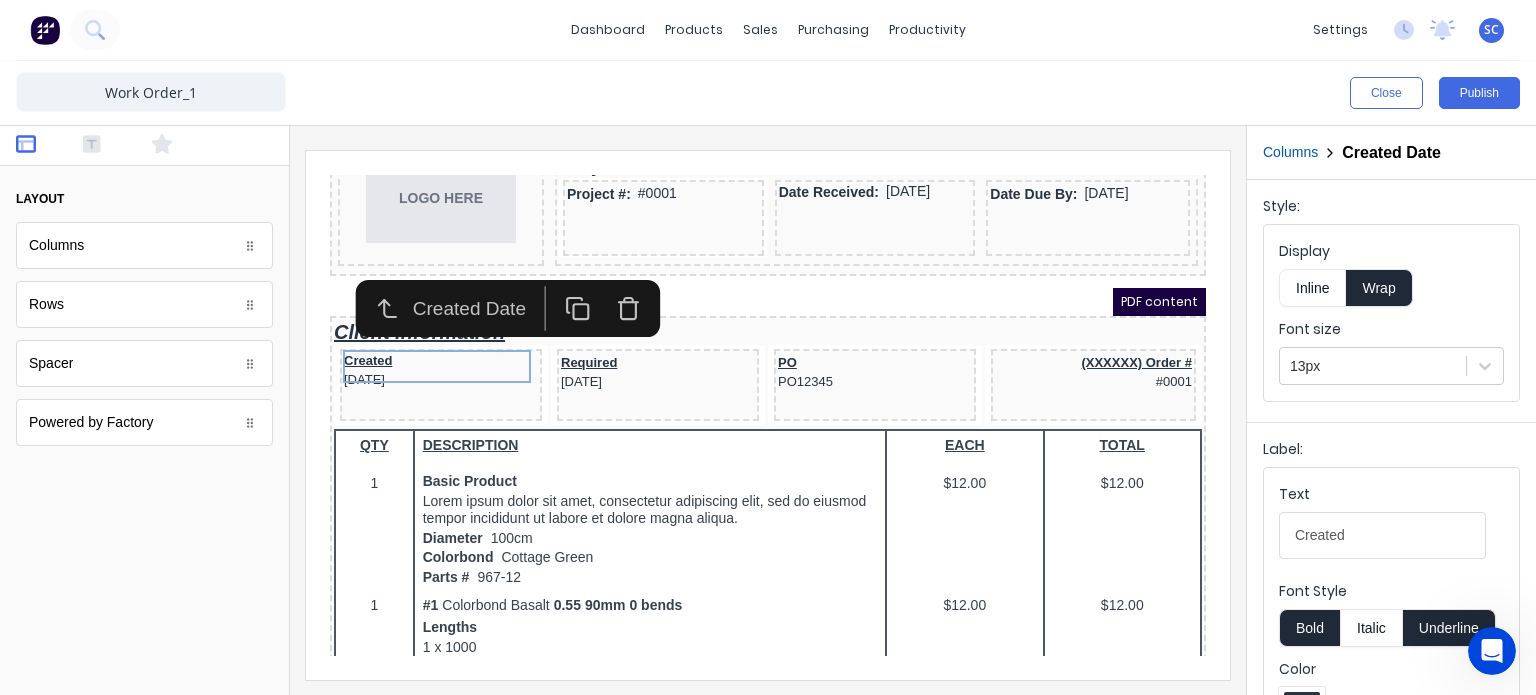 click 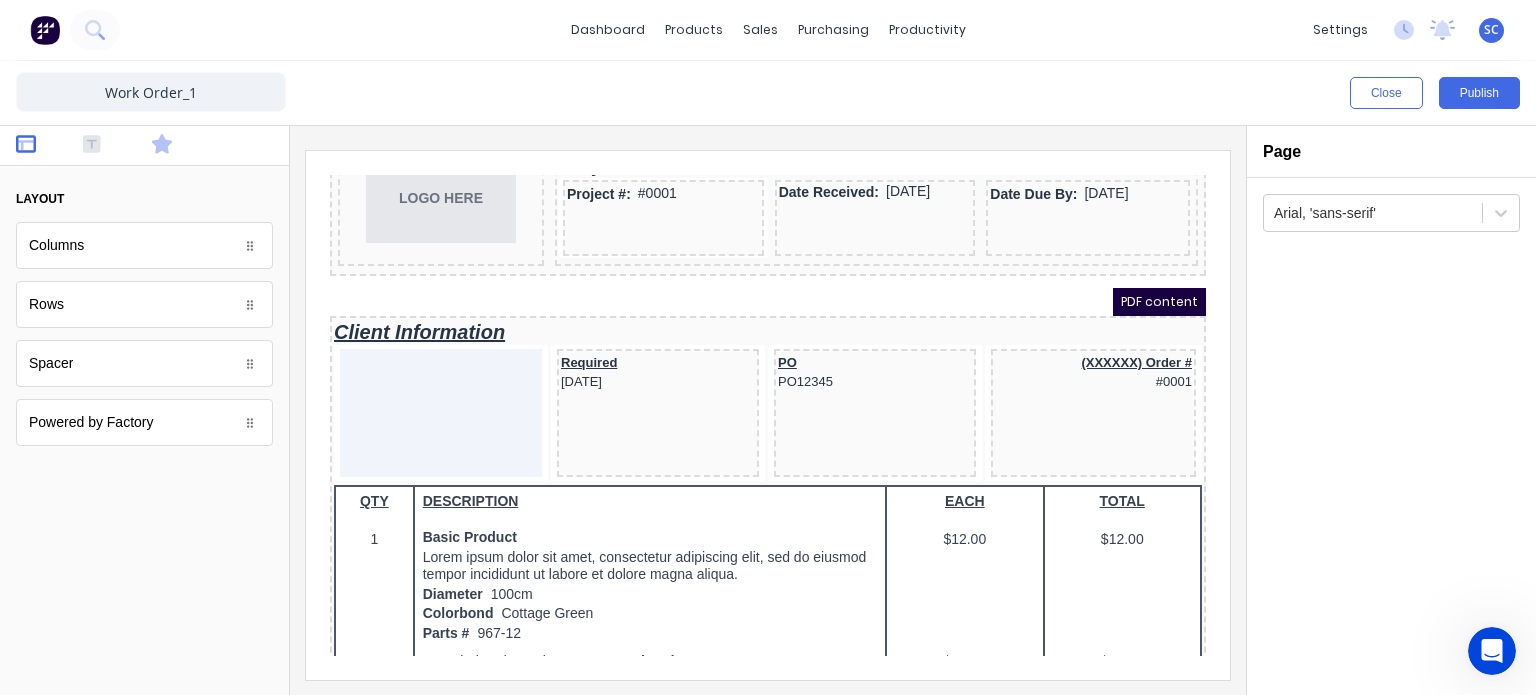 click at bounding box center [178, 146] 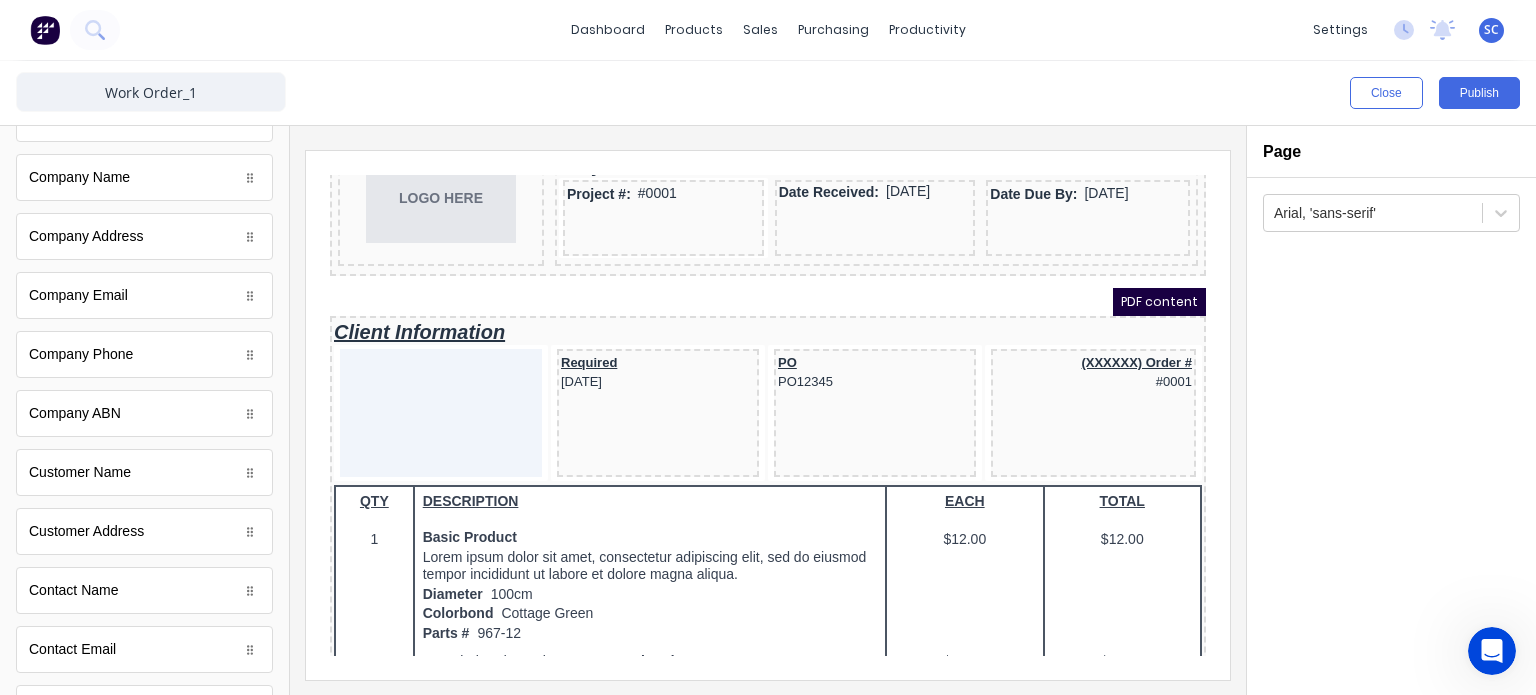 scroll, scrollTop: 662, scrollLeft: 0, axis: vertical 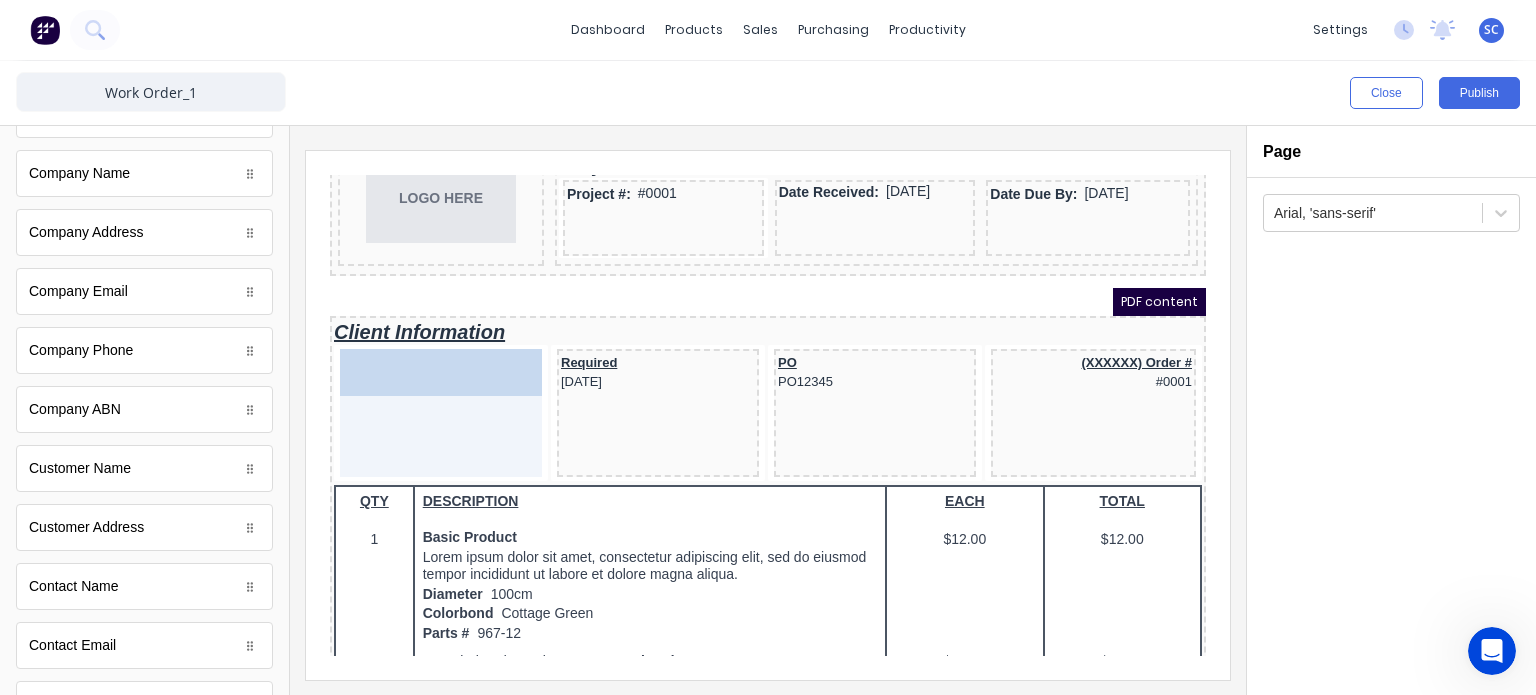 drag, startPoint x: 132, startPoint y: 469, endPoint x: 411, endPoint y: 383, distance: 291.95377 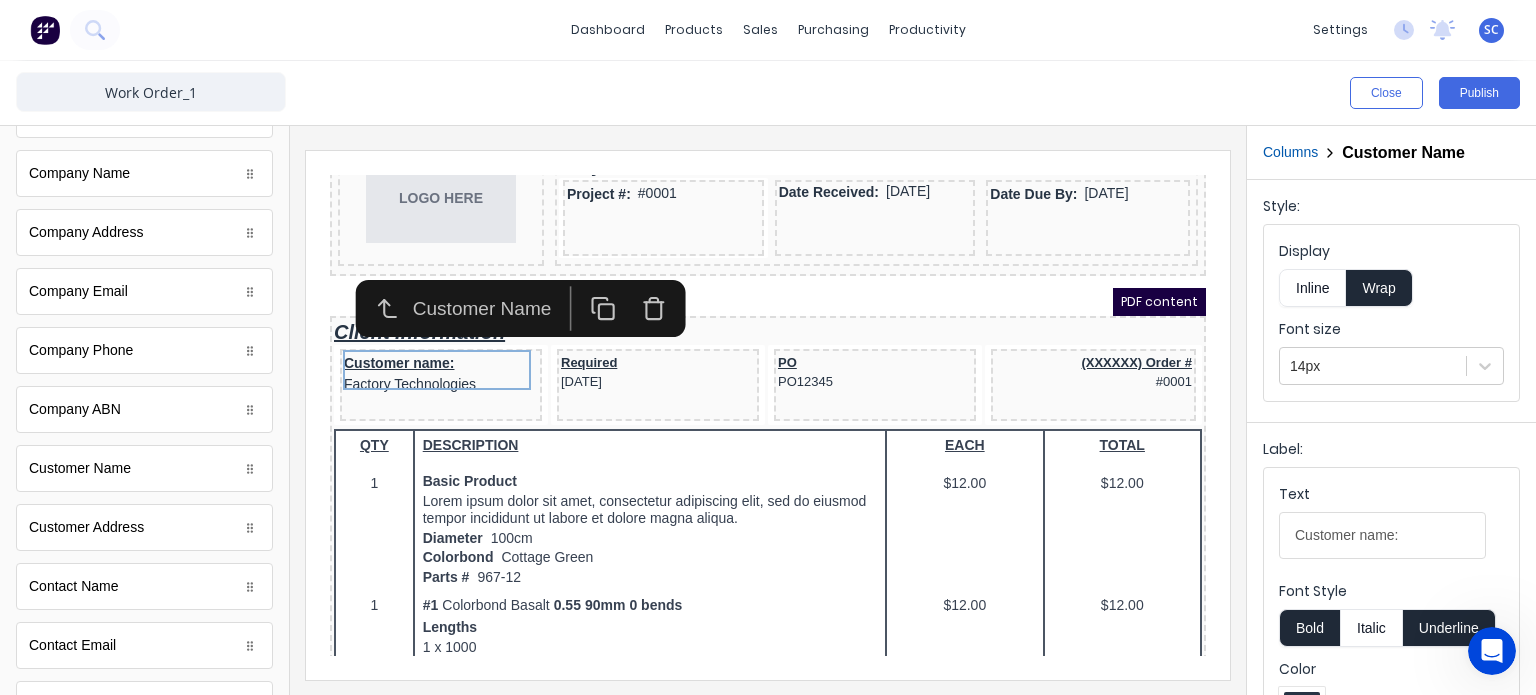 scroll, scrollTop: 224, scrollLeft: 0, axis: vertical 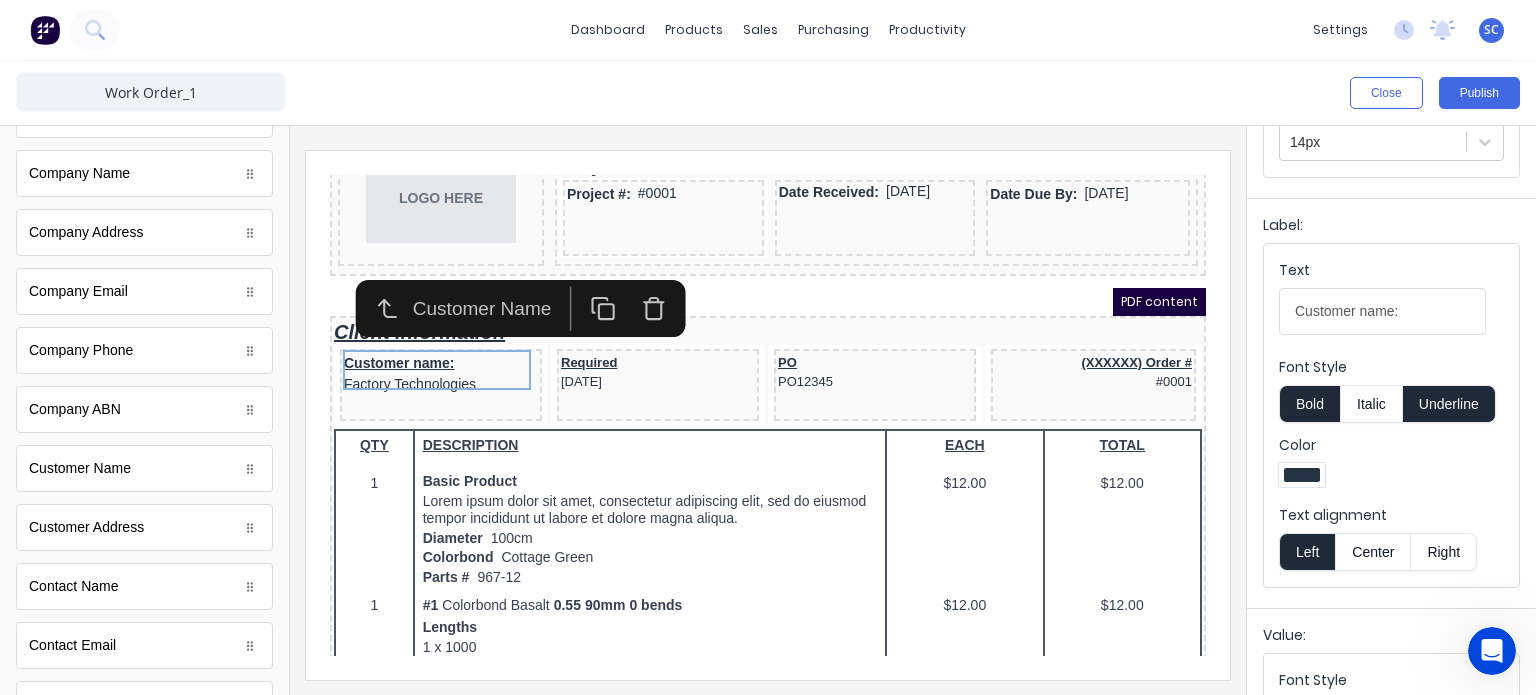 click on "Right" at bounding box center [1444, 552] 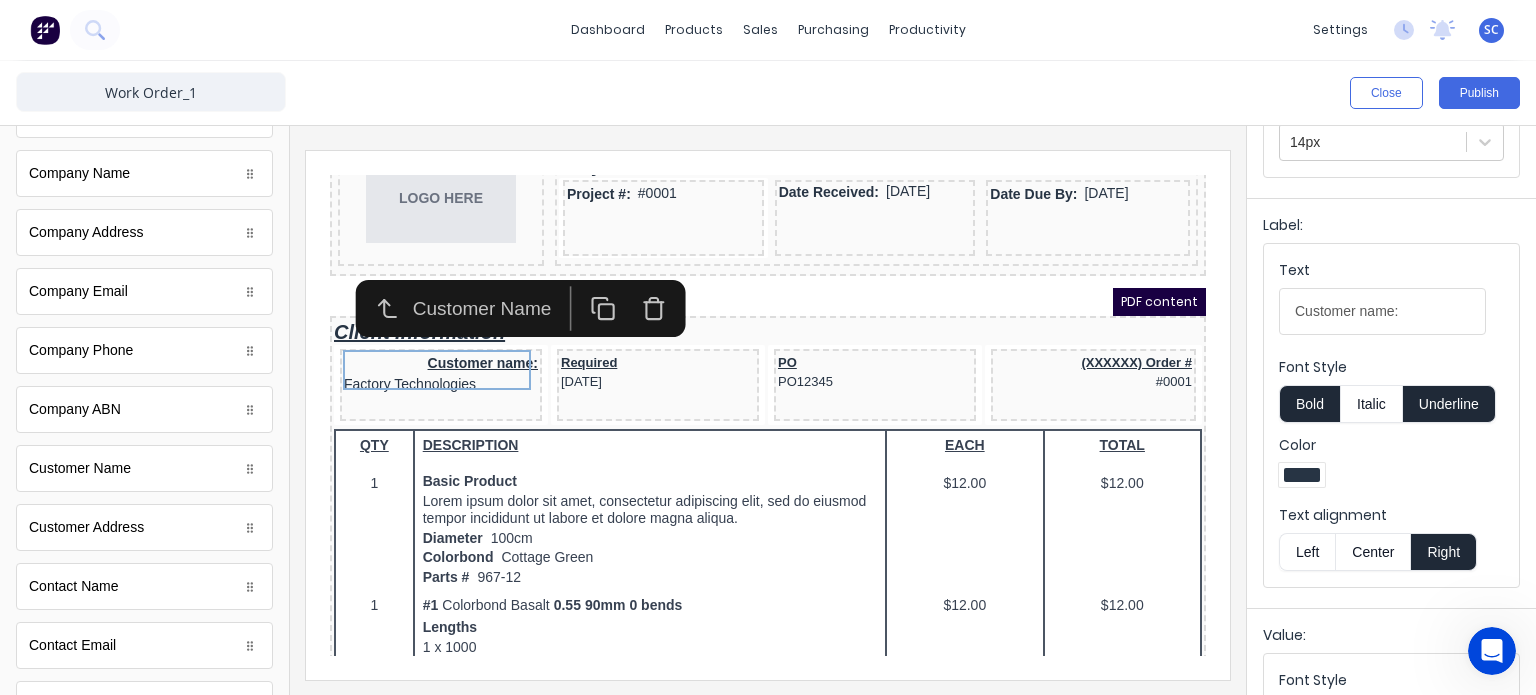 type 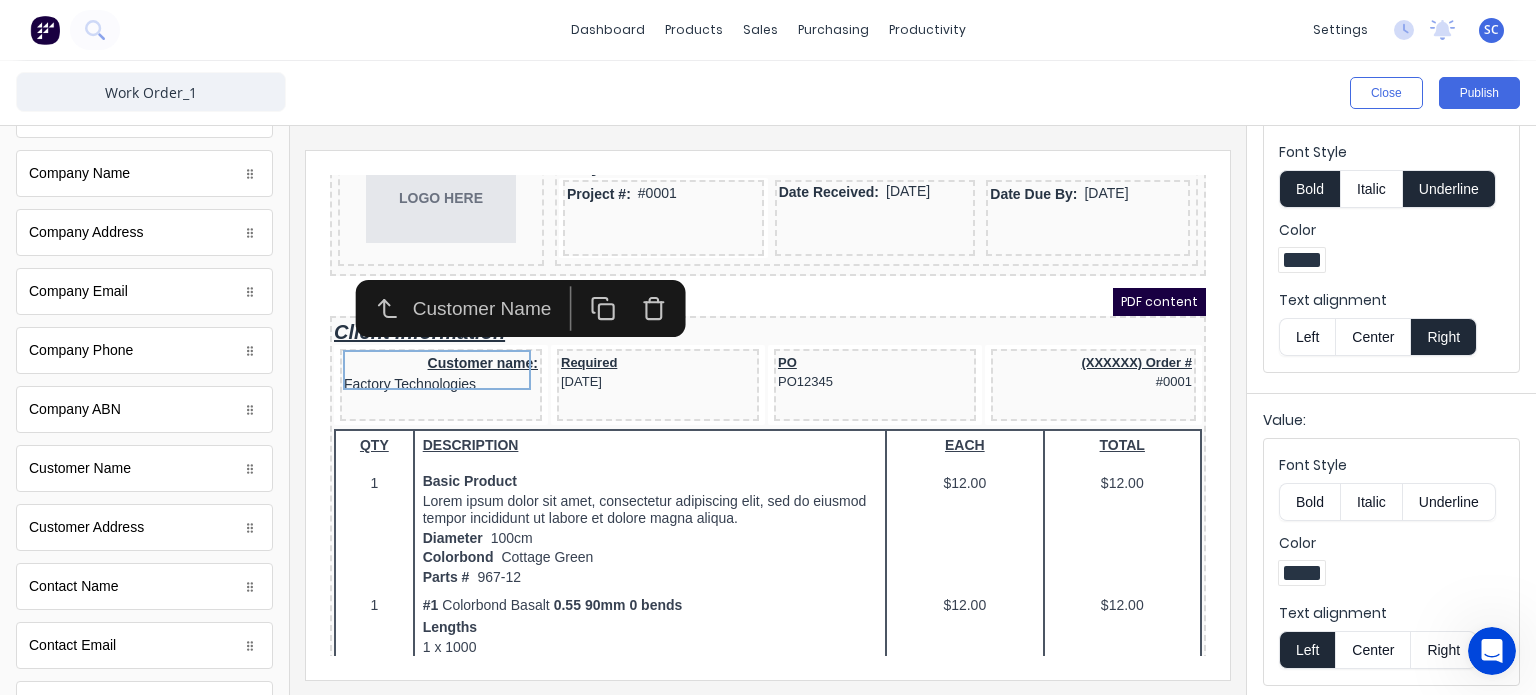 click on "Right" at bounding box center (1444, 650) 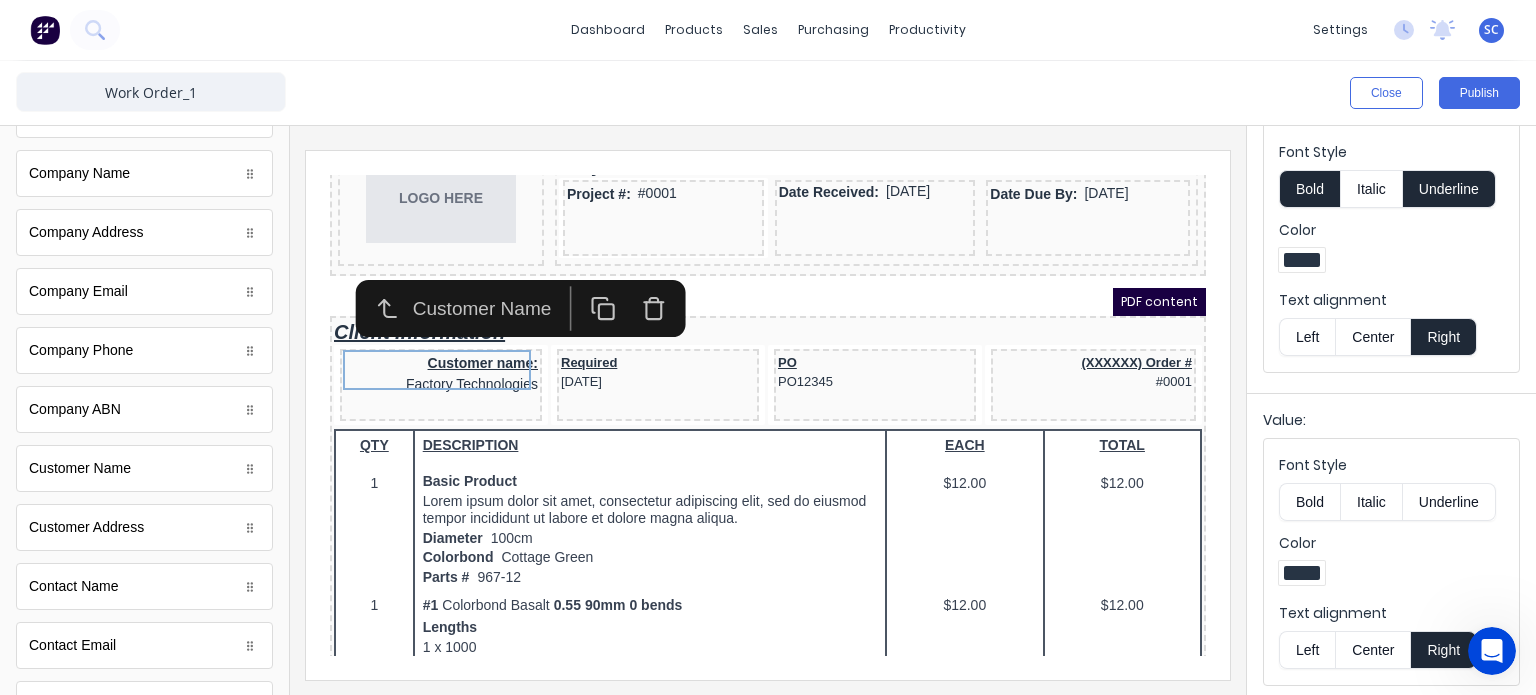 type 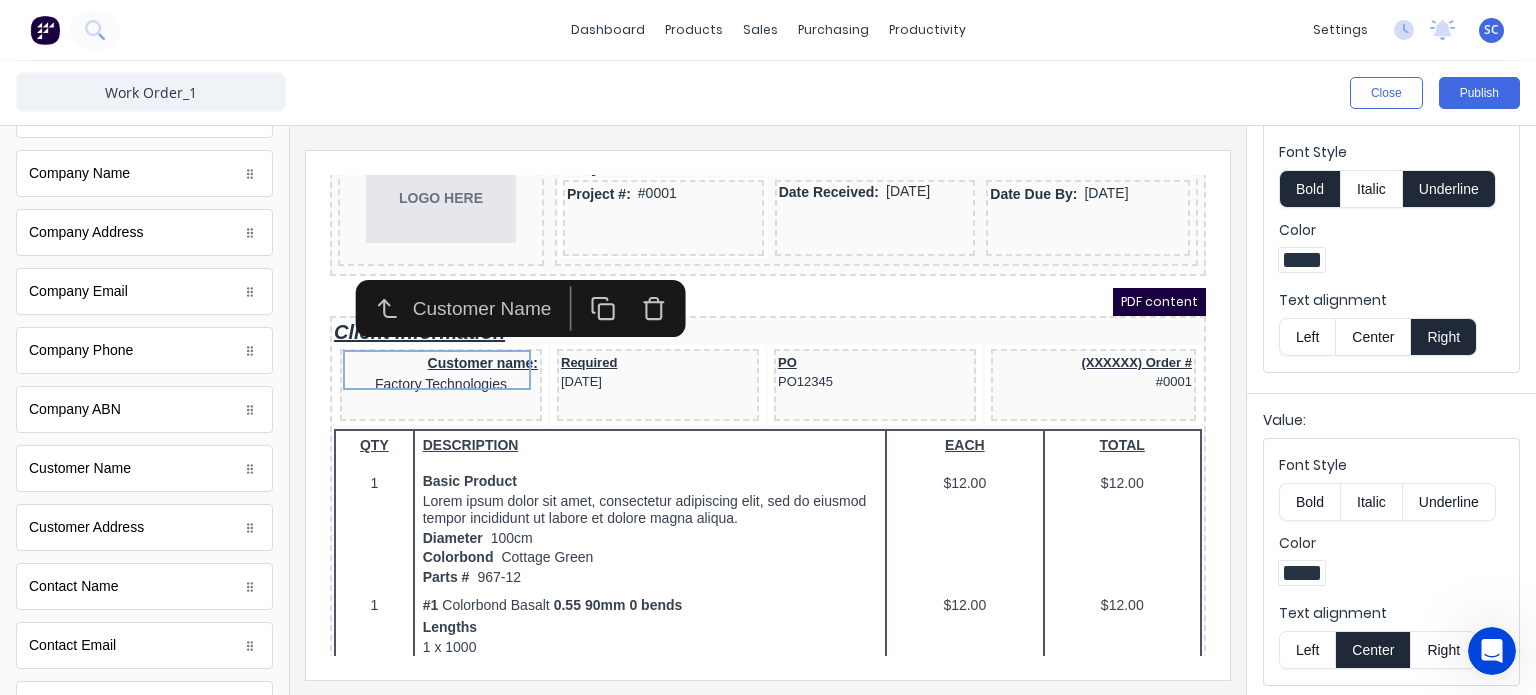 click on "Right" at bounding box center (1444, 650) 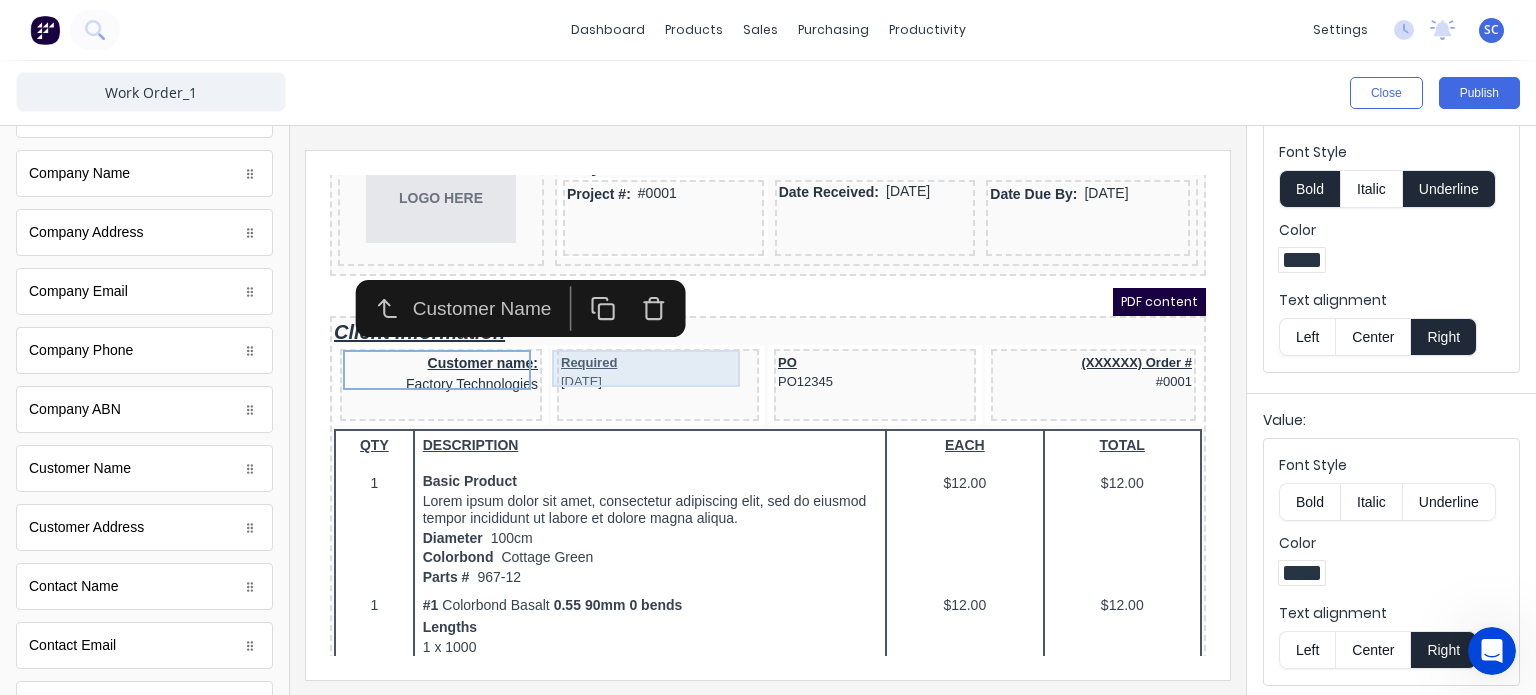 click on "Header LOGO HERE Project Title: Project #:  #0001 Date Received: 29/10/2024 Date Due By: 29/10/2024 PDF content Client Information Customer name:  Factory Technologies Required 29/10/2024 PO PO12345 (XXXXXX) Order #  #0001 QTY DESCRIPTION EACH TOTAL 1 Basic Product Lorem ipsum dolor sit amet, consectetur adipiscing elit, sed do eiusmod tempor incididunt ut labore et dolore magna aliqua. Diameter 100cm Colorbond Cottage Green Parts # 967-12 $12.00 $12.00 1 #1 Colorbond Basalt 0.55 90mm 0 bends Lengths 1 x 1000 1 x 1500 $12.00 $12.00 1 Custom Formula Lorem ipsum dolor sit amet, consectetur adipiscing elit, sed do eiusmod tempor incididunt ut labore et dolore magna aliqua. Colorbond Cottage Green Height 23 Width 200 Dimension 2.5 Total:  74.75 $12.00 $12.00 Lineal Metres Lorem ipsum dolor sit amet, consectetur adipiscing elit, sed do eiusmod tempor incididunt ut labore et dolore magna aliqua. Diameter 100cm Colorbond Cottage Green Parts # 967-12 Lengths 1 x 1000 1 x 1500 $12.00 $12.00 Square Metres Diameter 1 1" at bounding box center [744, 331] 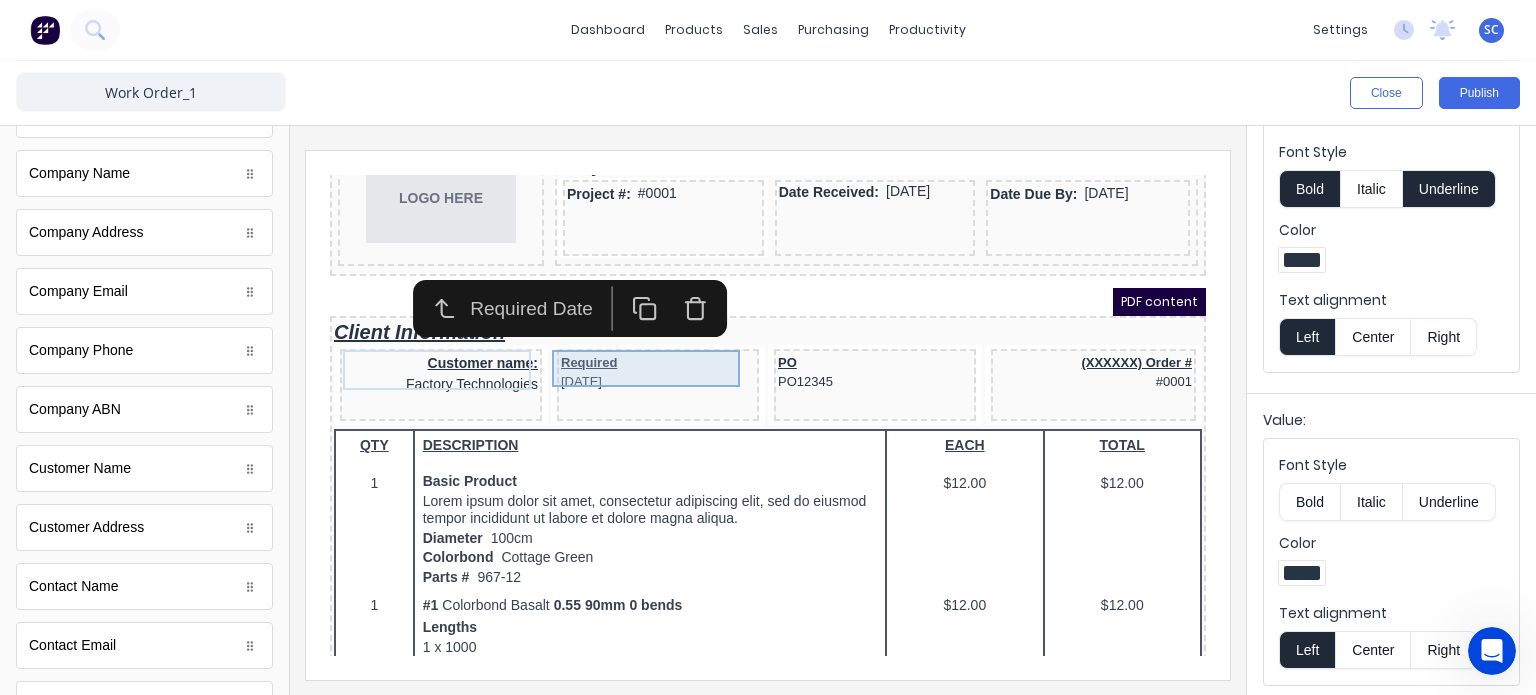 scroll, scrollTop: 0, scrollLeft: 0, axis: both 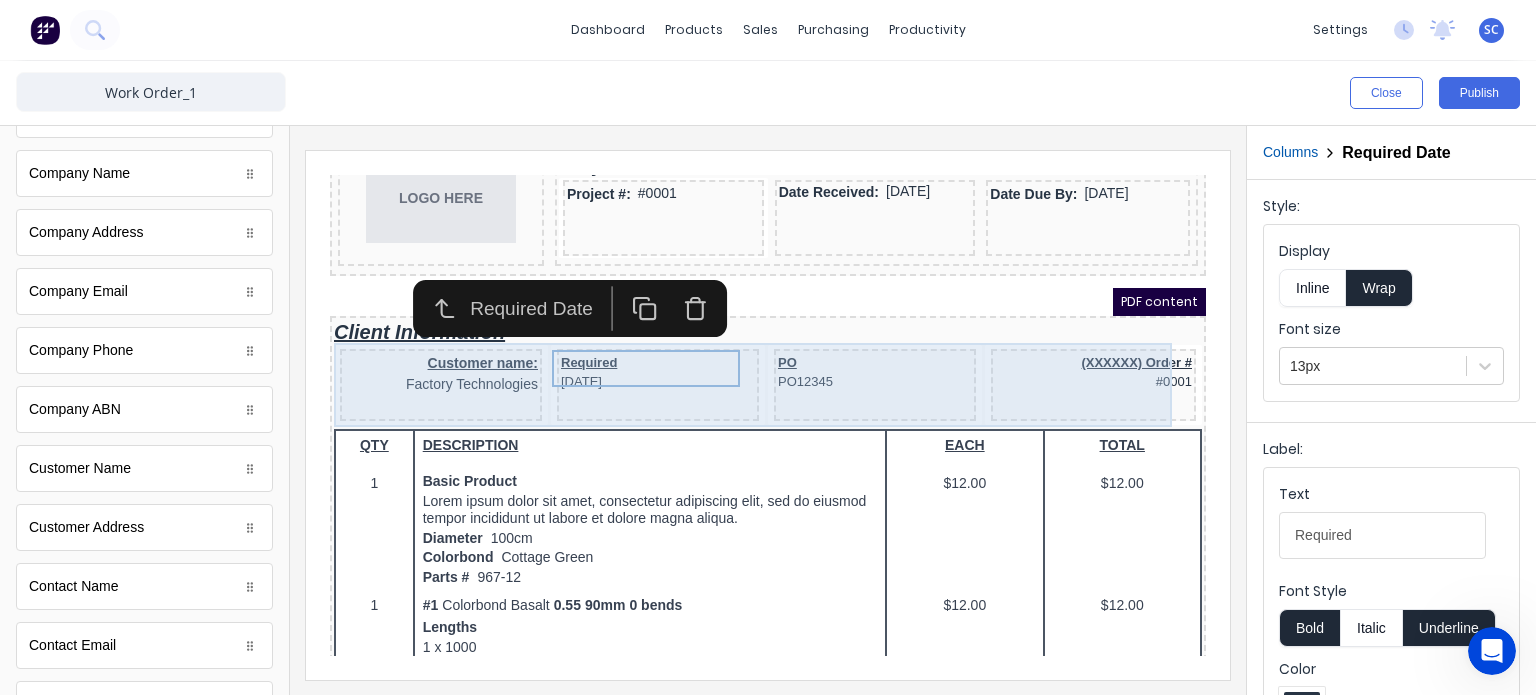 click on "Header LOGO HERE Project Title: Project #:  #0001 Date Received: 29/10/2024 Date Due By: 29/10/2024 PDF content Client Information Customer name:  Factory Technologies Required 29/10/2024 PO PO12345 (XXXXXX) Order #  #0001 QTY DESCRIPTION EACH TOTAL 1 Basic Product Lorem ipsum dolor sit amet, consectetur adipiscing elit, sed do eiusmod tempor incididunt ut labore et dolore magna aliqua. Diameter 100cm Colorbond Cottage Green Parts # 967-12 $12.00 $12.00 1 #1 Colorbond Basalt 0.55 90mm 0 bends Lengths 1 x 1000 1 x 1500 $12.00 $12.00 1 Custom Formula Lorem ipsum dolor sit amet, consectetur adipiscing elit, sed do eiusmod tempor incididunt ut labore et dolore magna aliqua. Colorbond Cottage Green Height 23 Width 200 Dimension 2.5 Total:  74.75 $12.00 $12.00 Lineal Metres Lorem ipsum dolor sit amet, consectetur adipiscing elit, sed do eiusmod tempor incididunt ut labore et dolore magna aliqua. Diameter 100cm Colorbond Cottage Green Parts # 967-12 Lengths 1 x 1000 1 x 1500 $12.00 $12.00 Square Metres Diameter 1 1" at bounding box center [744, 331] 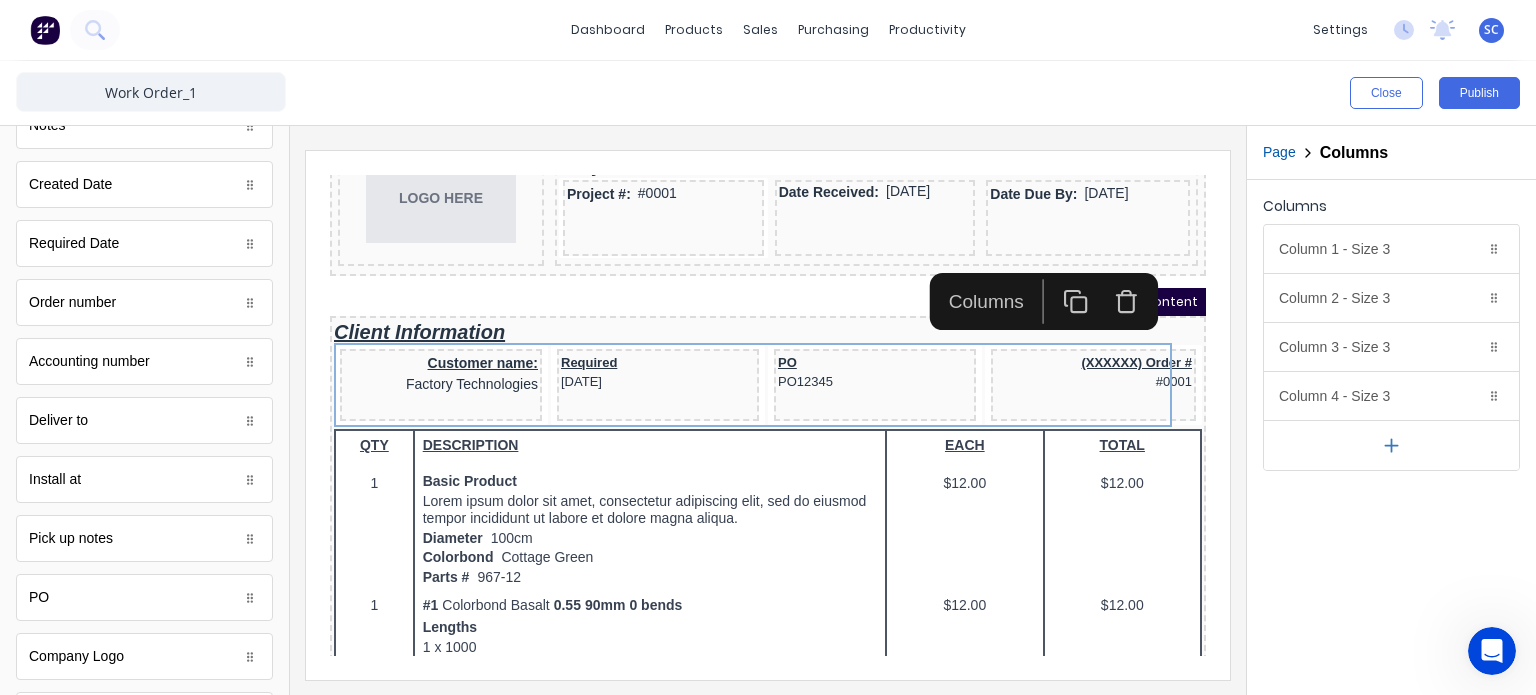 scroll, scrollTop: 0, scrollLeft: 0, axis: both 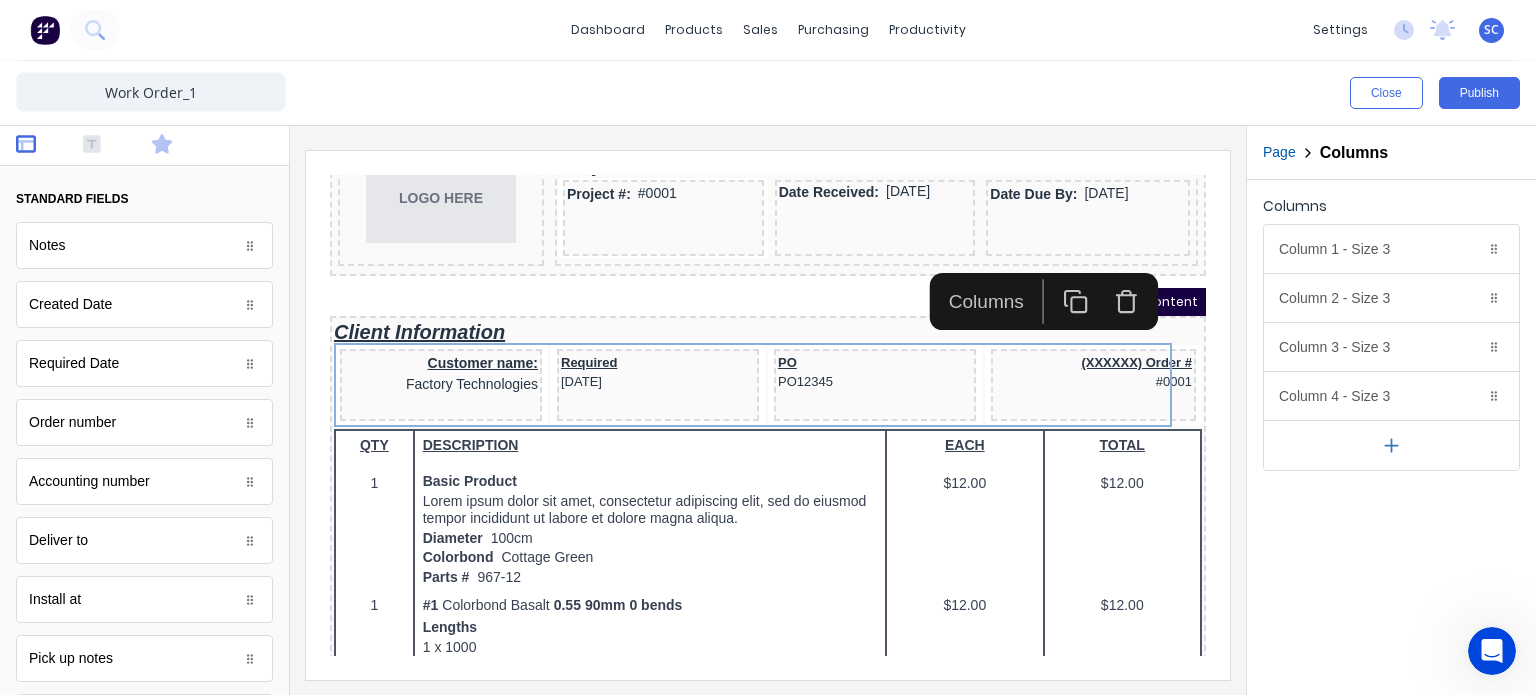 click 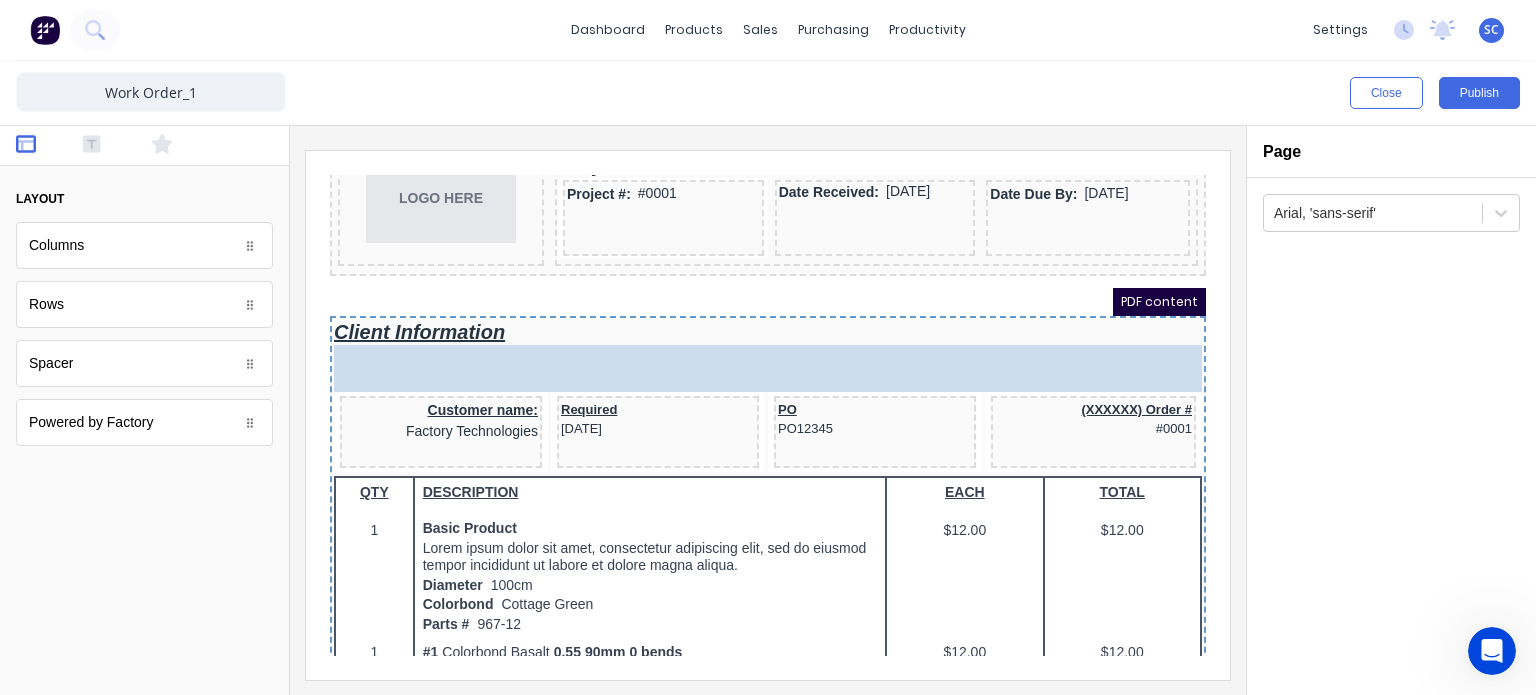 drag, startPoint x: 100, startPoint y: 319, endPoint x: 238, endPoint y: 179, distance: 196.58076 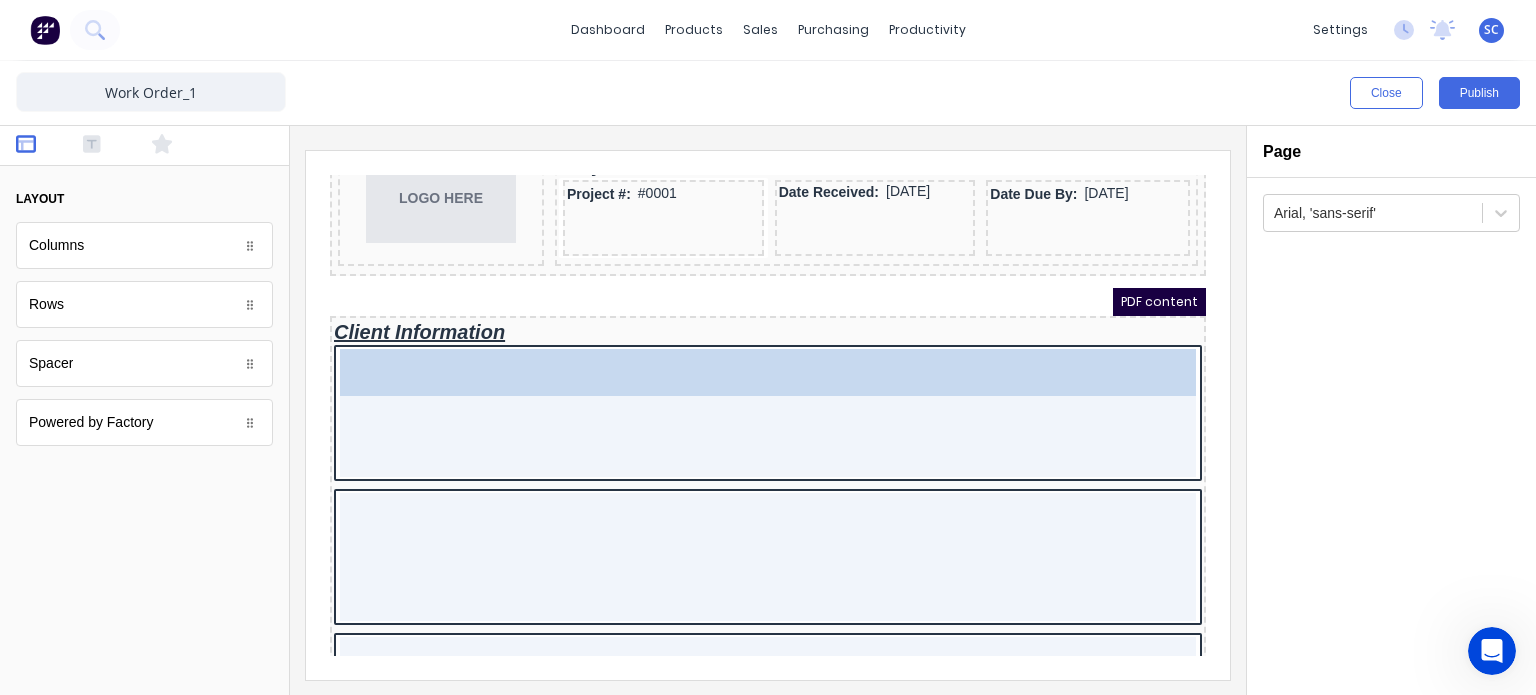 drag, startPoint x: 130, startPoint y: 262, endPoint x: 585, endPoint y: 409, distance: 478.1569 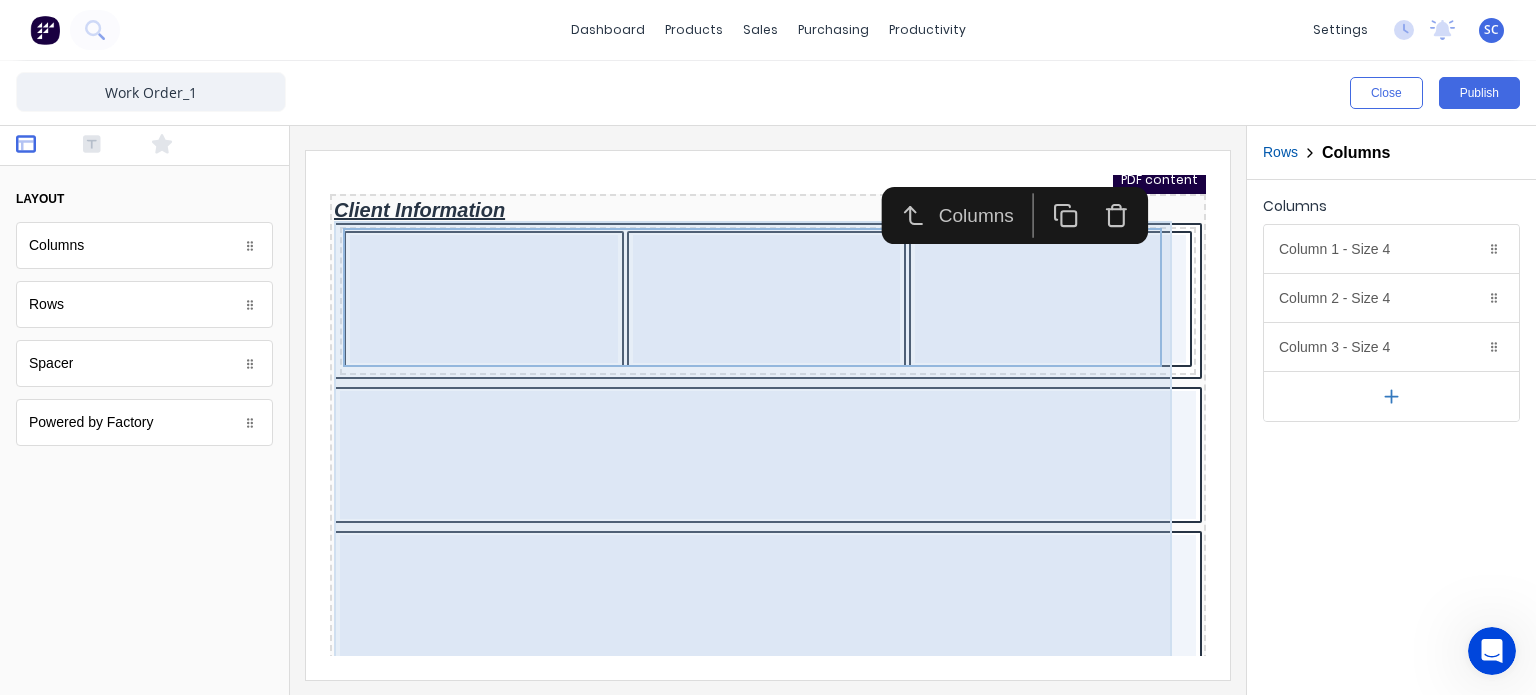 scroll, scrollTop: 183, scrollLeft: 0, axis: vertical 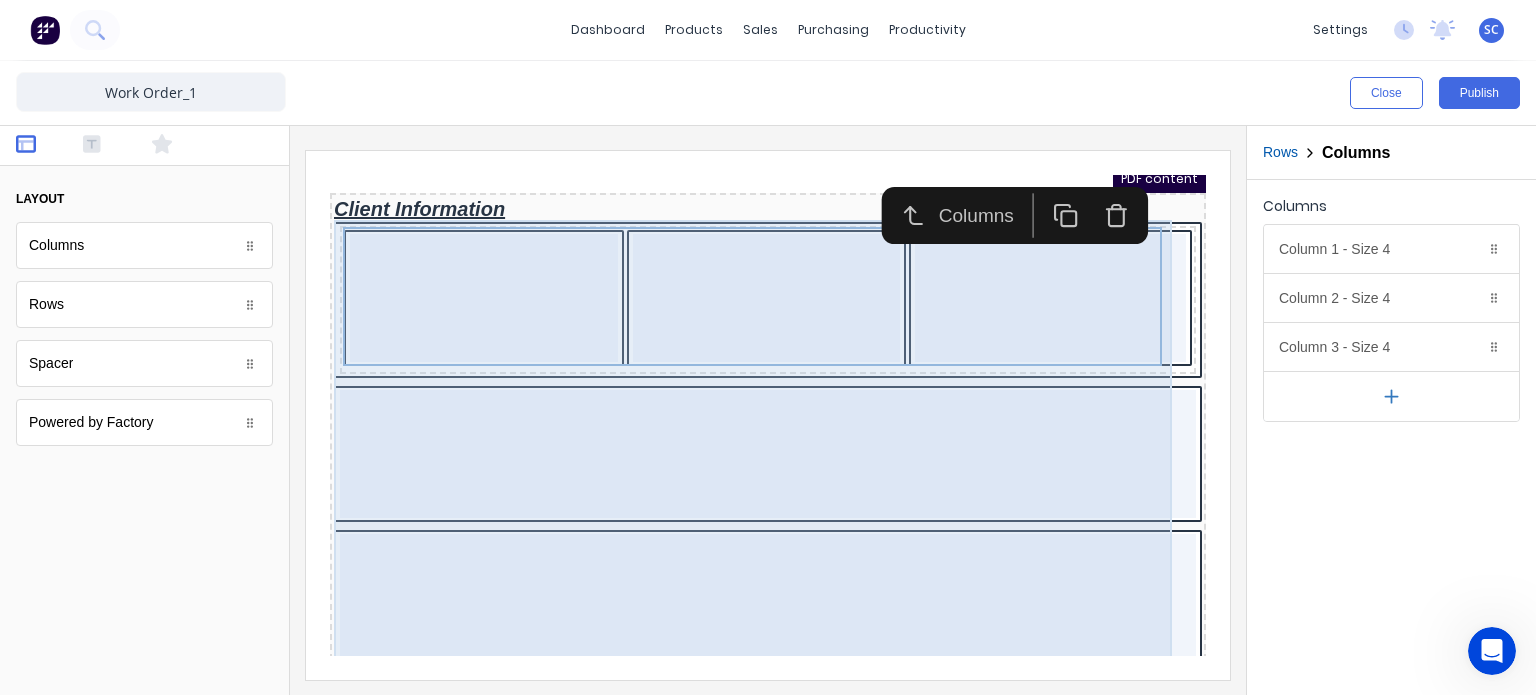click on "Header LOGO HERE Project Title: Project #:  #0001 Date Received: 29/10/2024 Date Due By: 29/10/2024 PDF content Client Information Customer name:  Factory Technologies Required 29/10/2024 PO PO12345 (XXXXXX) Order #  #0001 QTY DESCRIPTION EACH TOTAL 1 Basic Product Lorem ipsum dolor sit amet, consectetur adipiscing elit, sed do eiusmod tempor incididunt ut labore et dolore magna aliqua. Diameter 100cm Colorbond Cottage Green Parts # 967-12 $12.00 $12.00 1 #1 Colorbond Basalt 0.55 90mm 0 bends Lengths 1 x 1000 1 x 1500 $12.00 $12.00 1 Custom Formula Lorem ipsum dolor sit amet, consectetur adipiscing elit, sed do eiusmod tempor incididunt ut labore et dolore magna aliqua. Colorbond Cottage Green Height 23 Width 200 Dimension 2.5 Total:  74.75 $12.00 $12.00 Lineal Metres Lorem ipsum dolor sit amet, consectetur adipiscing elit, sed do eiusmod tempor incididunt ut labore et dolore magna aliqua. Diameter 100cm Colorbond Cottage Green Parts # 967-12 Lengths 1 x 1000 1 x 1500 $12.00 $12.00 Square Metres Diameter 1 1" at bounding box center [744, 208] 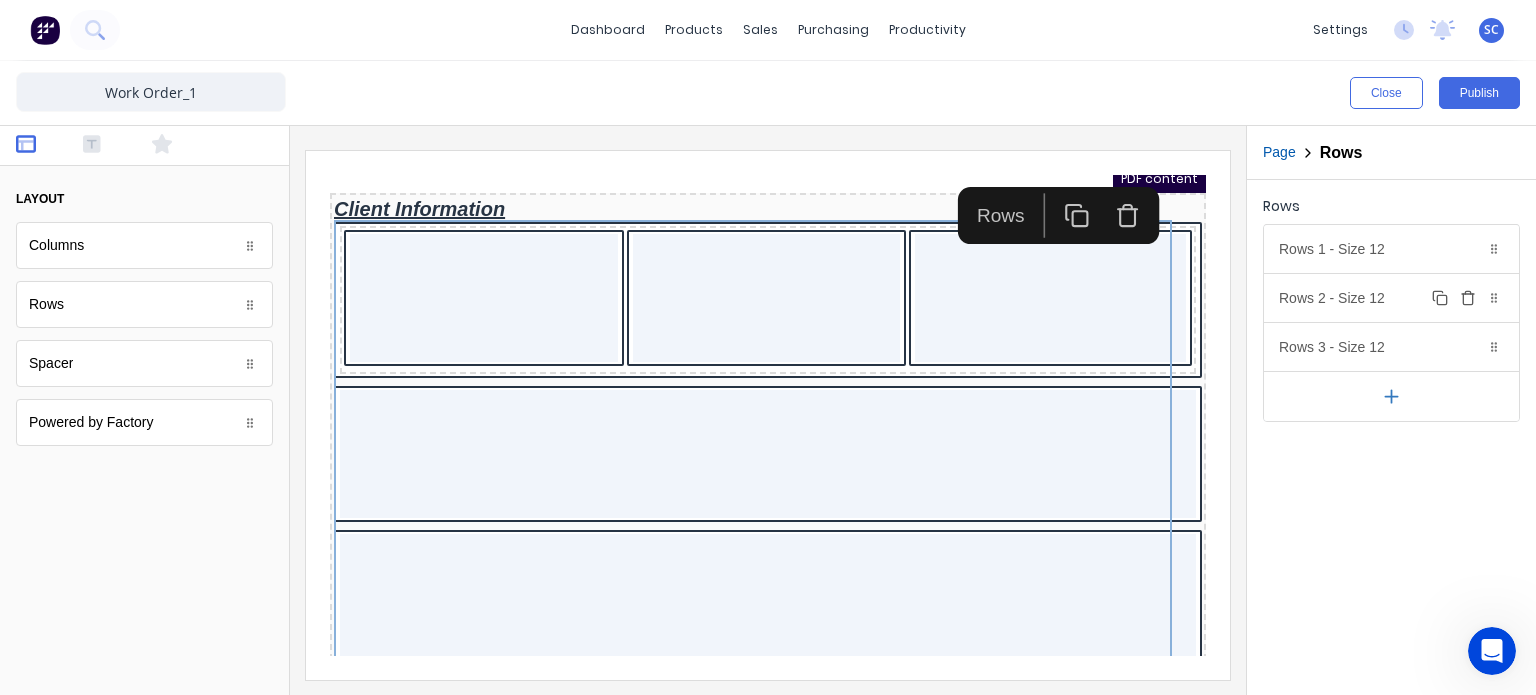 click on "Delete" at bounding box center [1468, 298] 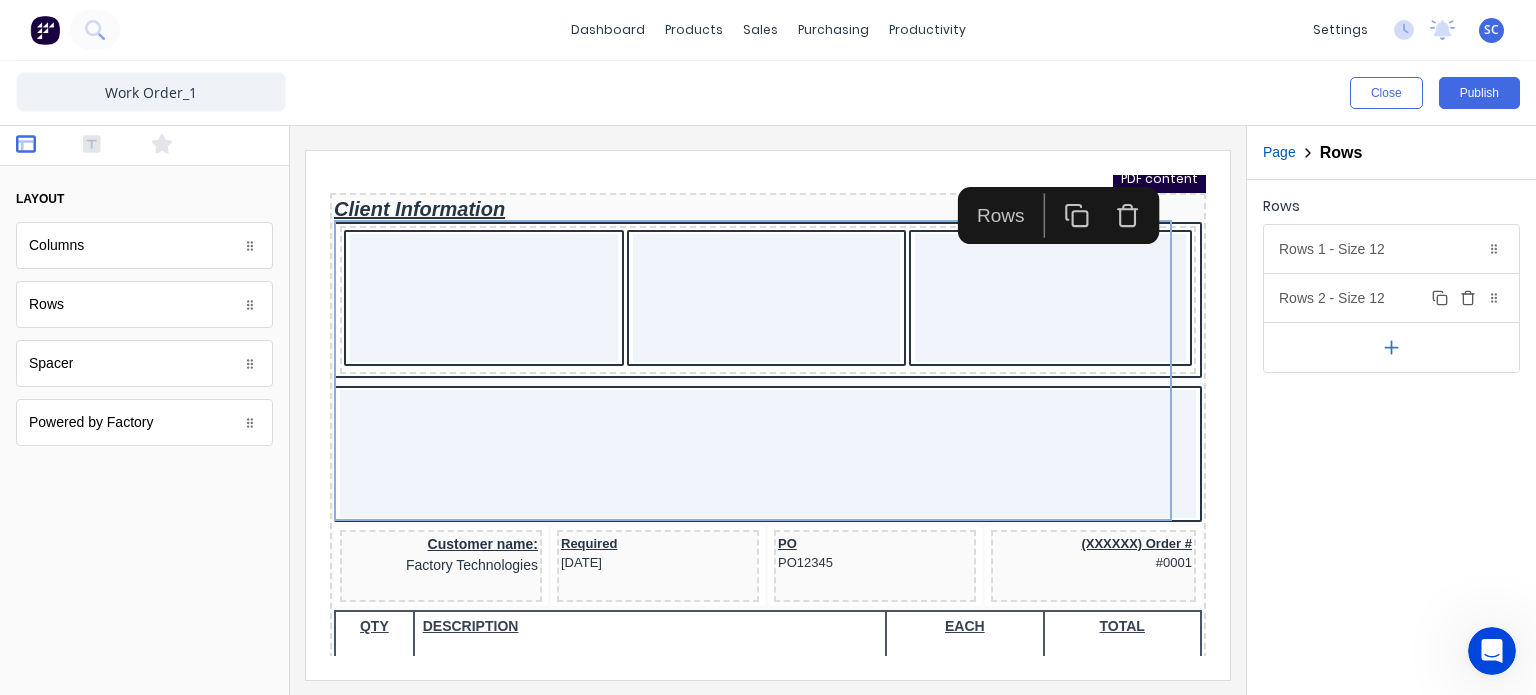 click on "Delete" at bounding box center (1468, 298) 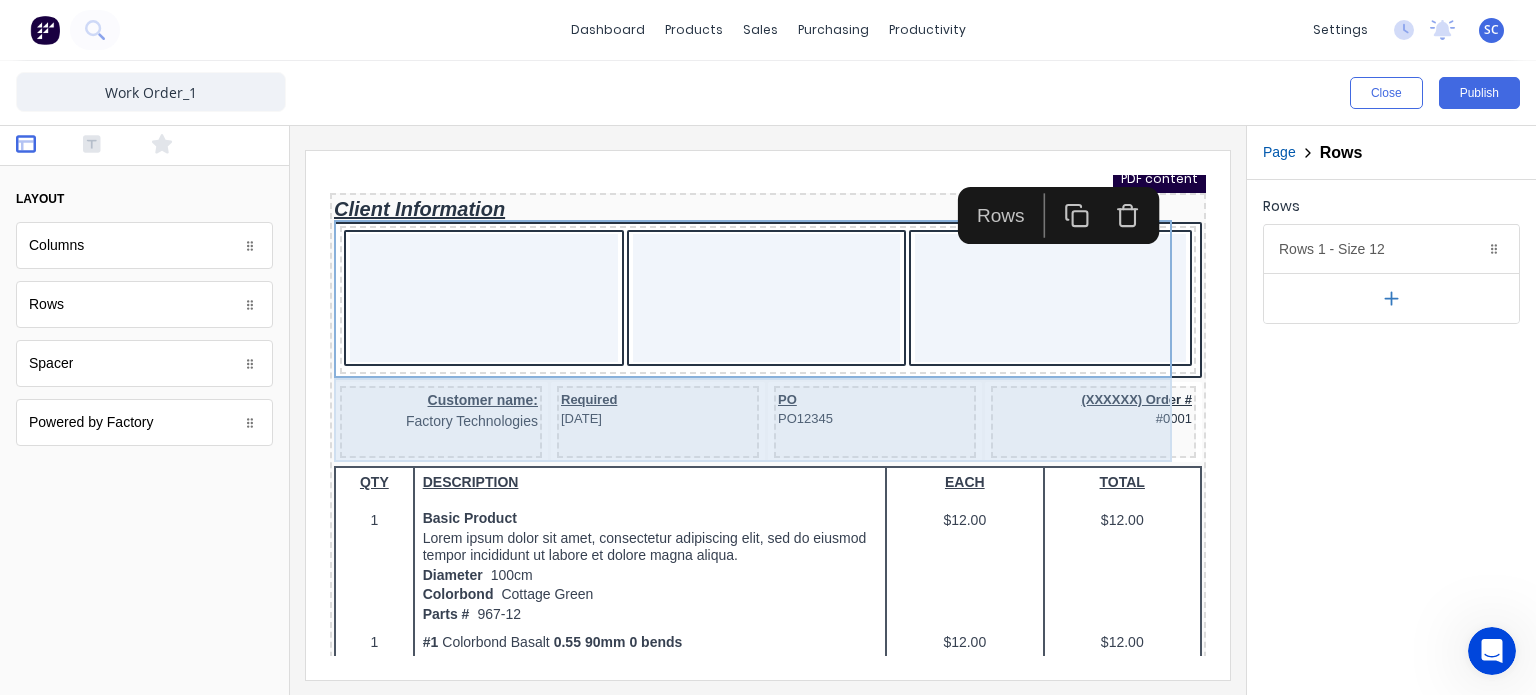 click on "Header LOGO HERE Project Title: Project #:  #0001 Date Received: 29/10/2024 Date Due By: 29/10/2024 PDF content Client Information Customer name:  Factory Technologies Required 29/10/2024 PO PO12345 (XXXXXX) Order #  #0001 QTY DESCRIPTION EACH TOTAL 1 Basic Product Lorem ipsum dolor sit amet, consectetur adipiscing elit, sed do eiusmod tempor incididunt ut labore et dolore magna aliqua. Diameter 100cm Colorbond Cottage Green Parts # 967-12 $12.00 $12.00 1 #1 Colorbond Basalt 0.55 90mm 0 bends Lengths 1 x 1000 1 x 1500 $12.00 $12.00 1 Custom Formula Lorem ipsum dolor sit amet, consectetur adipiscing elit, sed do eiusmod tempor incididunt ut labore et dolore magna aliqua. Colorbond Cottage Green Height 23 Width 200 Dimension 2.5 Total:  74.75 $12.00 $12.00 Lineal Metres Lorem ipsum dolor sit amet, consectetur adipiscing elit, sed do eiusmod tempor incididunt ut labore et dolore magna aliqua. Diameter 100cm Colorbond Cottage Green Parts # 967-12 Lengths 1 x 1000 1 x 1500 $12.00 $12.00 Square Metres Diameter 1 1" at bounding box center [744, 208] 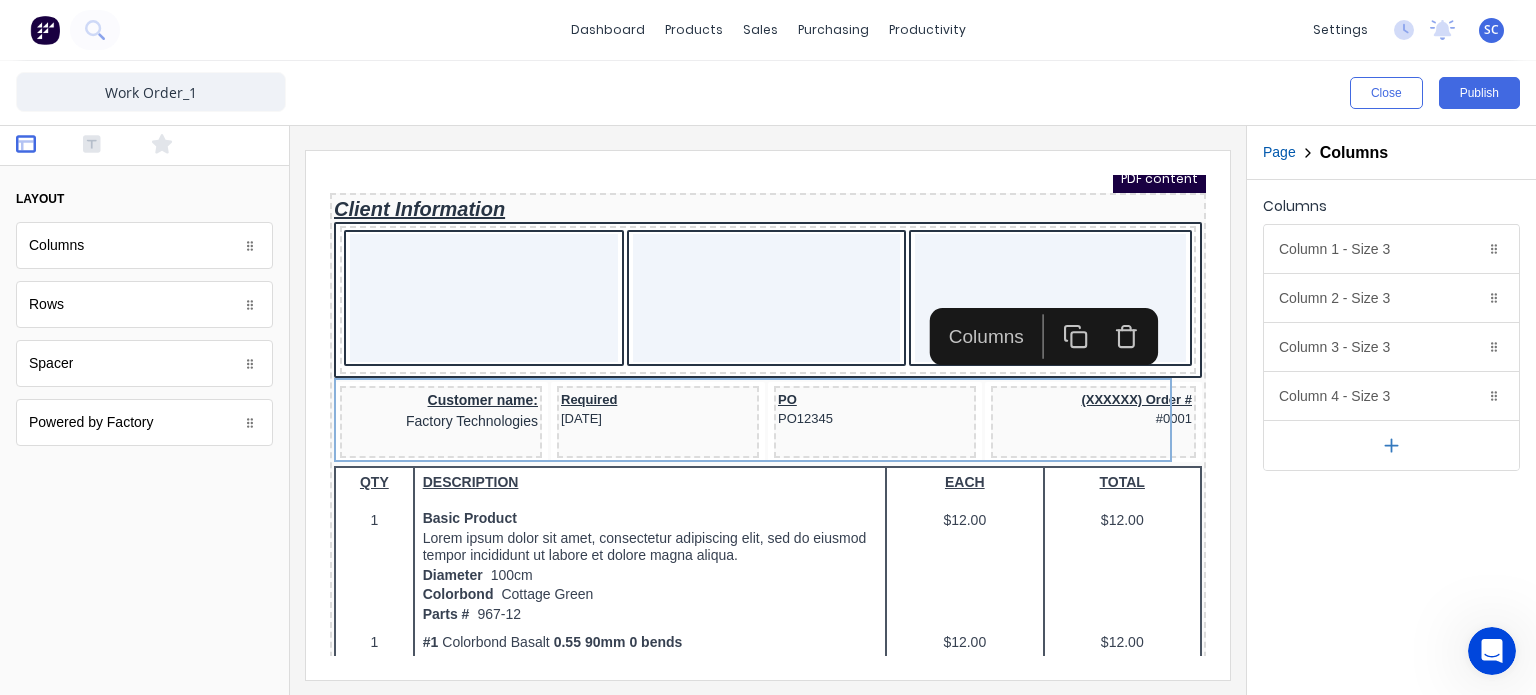 click at bounding box center [1103, 312] 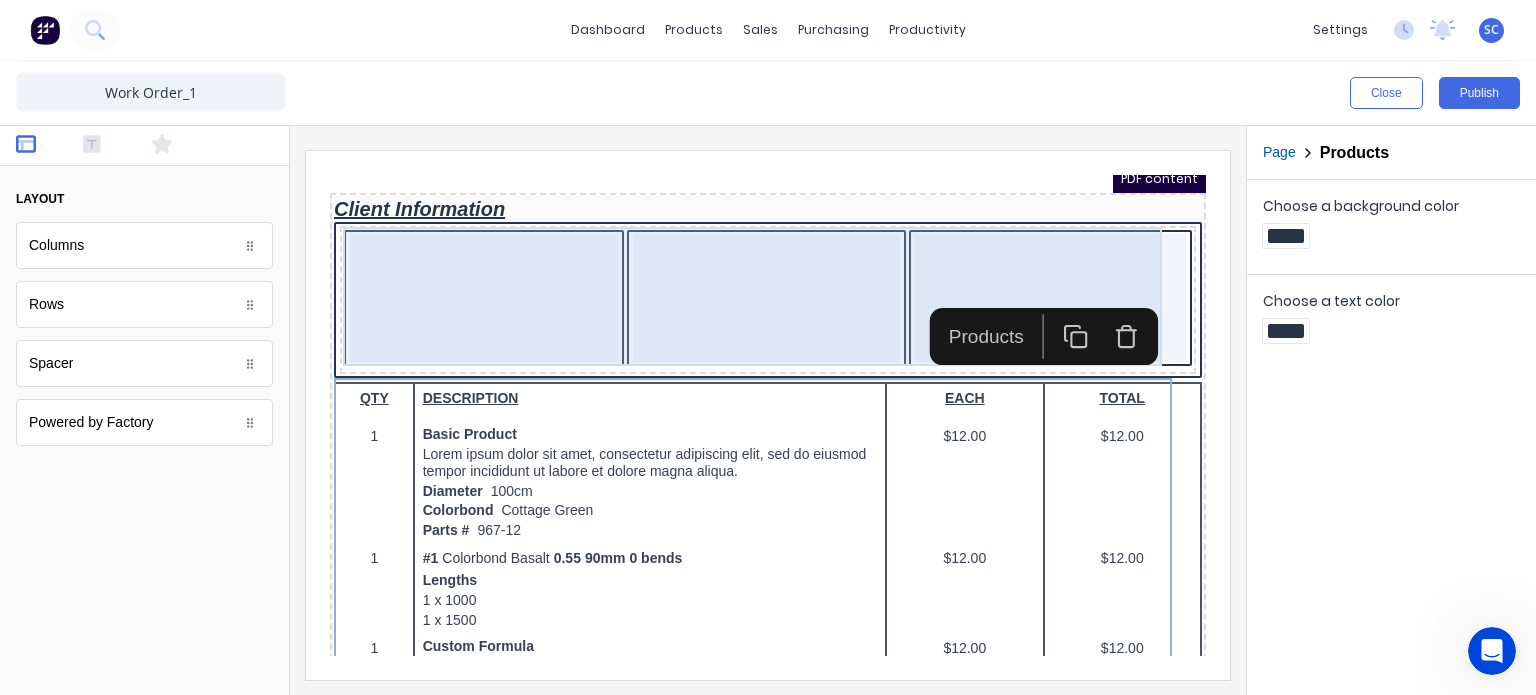 click on "Header LOGO HERE Project Title: Project #:  #0001 Date Received: 29/10/2024 Date Due By: 29/10/2024 PDF content Client Information QTY DESCRIPTION EACH TOTAL 1 Basic Product Lorem ipsum dolor sit amet, consectetur adipiscing elit, sed do eiusmod tempor incididunt ut labore et dolore magna aliqua. Diameter 100cm Colorbond Cottage Green Parts # 967-12 $12.00 $12.00 1 #1 Colorbond Basalt 0.55 90mm 0 bends Lengths 1 x 1000 1 x 1500 $12.00 $12.00 1 Custom Formula Lorem ipsum dolor sit amet, consectetur adipiscing elit, sed do eiusmod tempor incididunt ut labore et dolore magna aliqua. Colorbond Cottage Green Height 23 Width 200 Dimension 2.5 Total:  74.75 $12.00 $12.00 Lineal Metres Lorem ipsum dolor sit amet, consectetur adipiscing elit, sed do eiusmod tempor incididunt ut labore et dolore magna aliqua. Diameter 100cm Colorbond Cottage Green Parts # 967-12 Lengths 1 x 1000 1 x 1500 $12.00 $12.00 Square Metres Diameter 100cm Colorbond Cottage Green Parts # 967-12 Dimensions 1 x 10 1 x 10 $12.00 $12.00 1 1 Diameter" at bounding box center (744, 208) 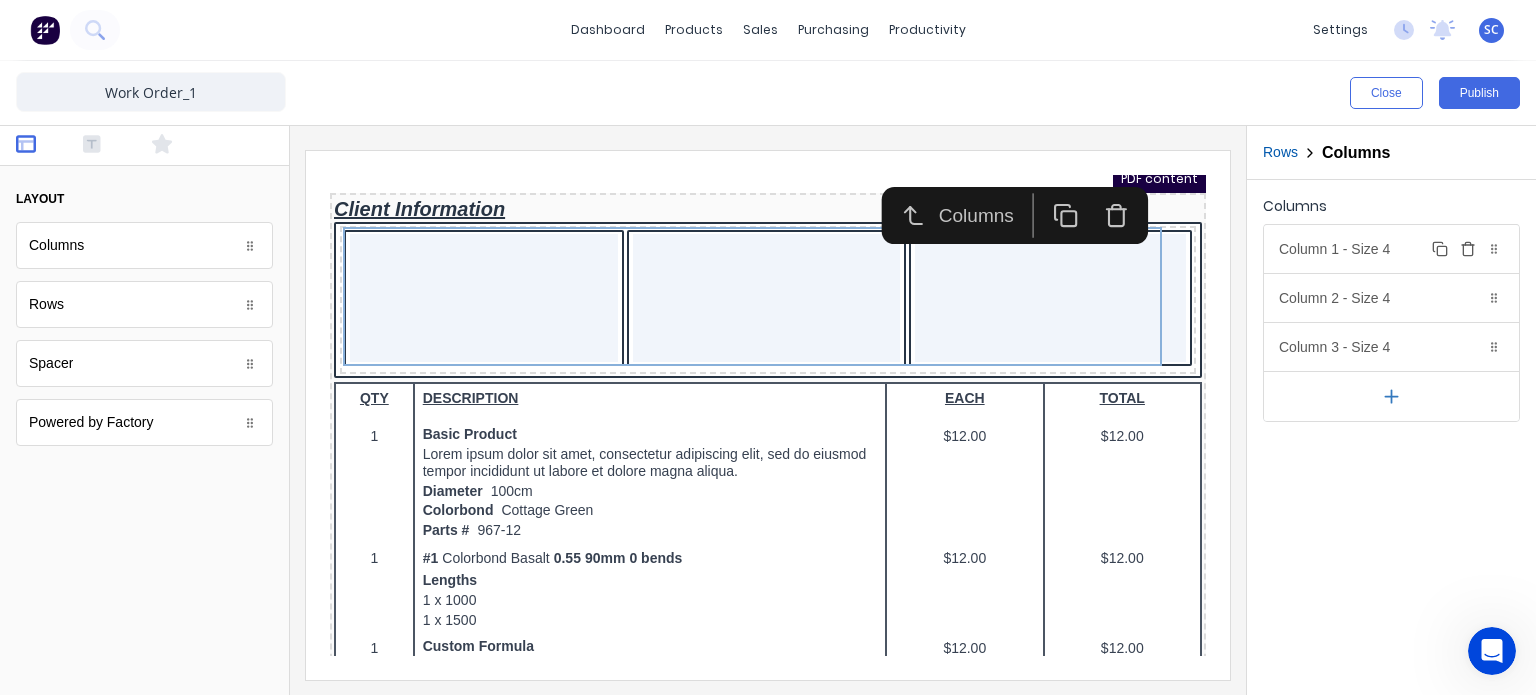 click on "Column 1 - Size 4 Duplicate Delete" at bounding box center [1391, 249] 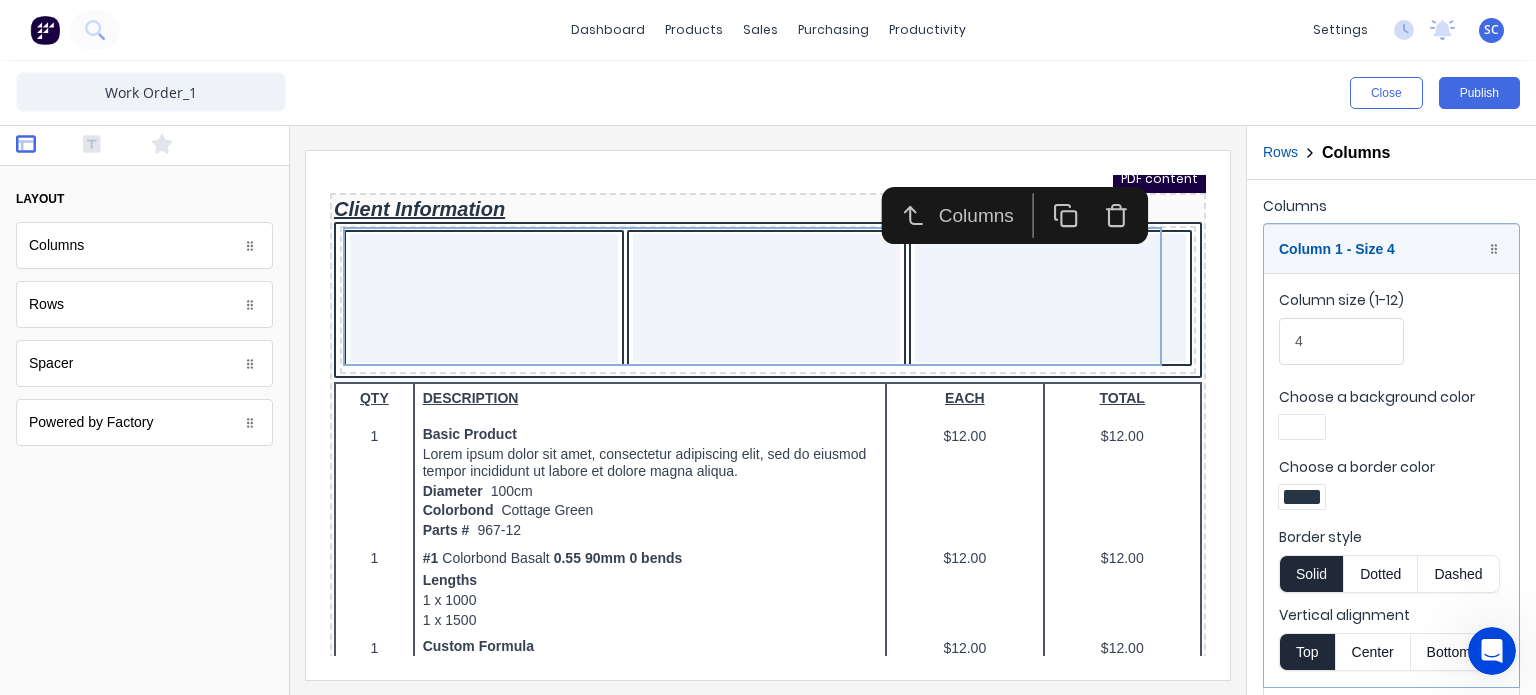 click at bounding box center [1302, 497] 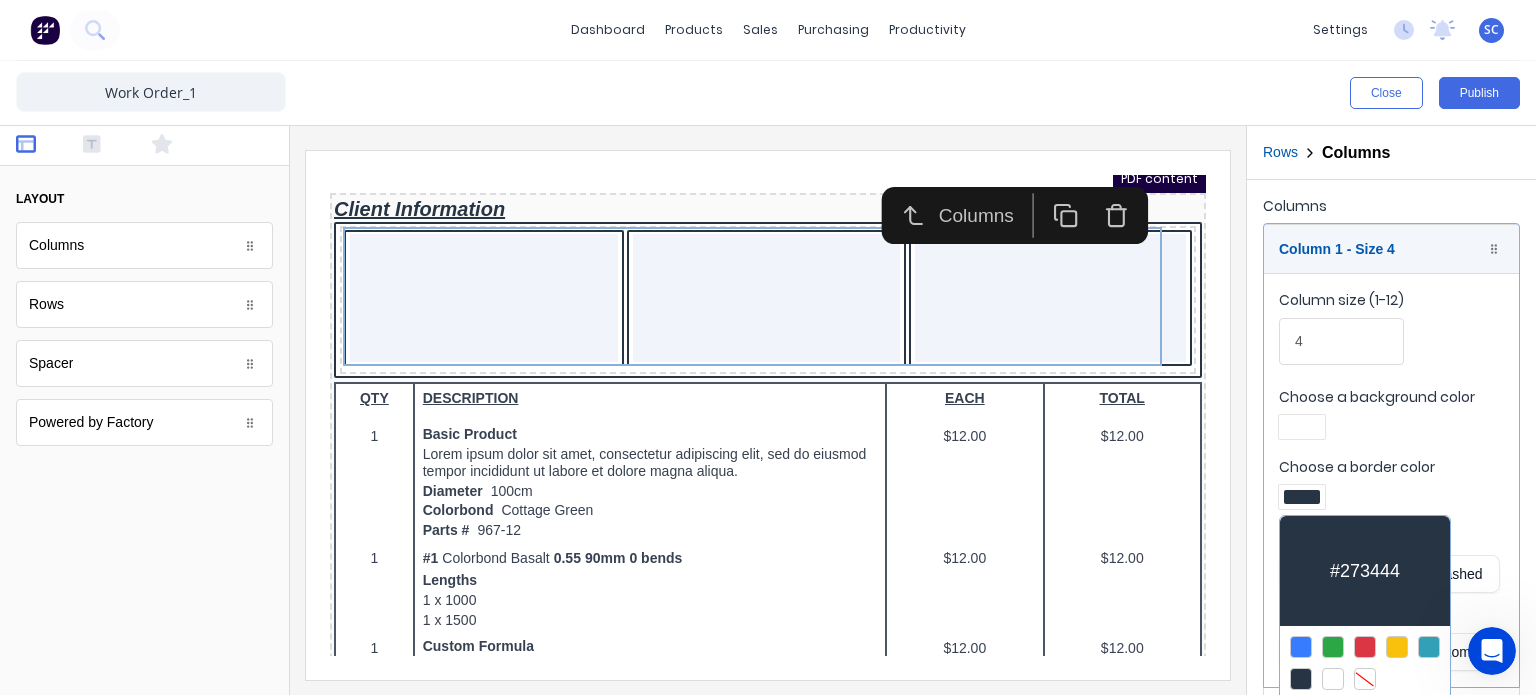 click at bounding box center [1365, 679] 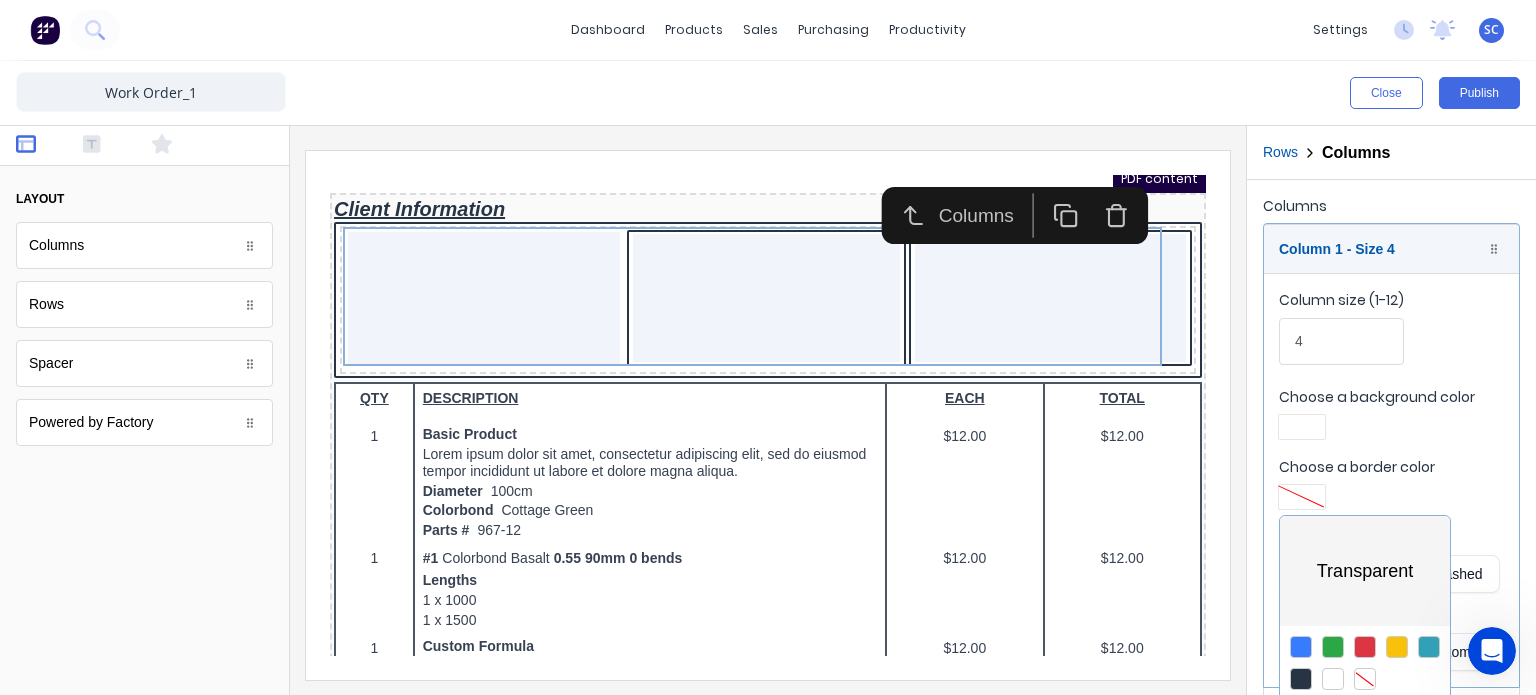 click at bounding box center (768, 347) 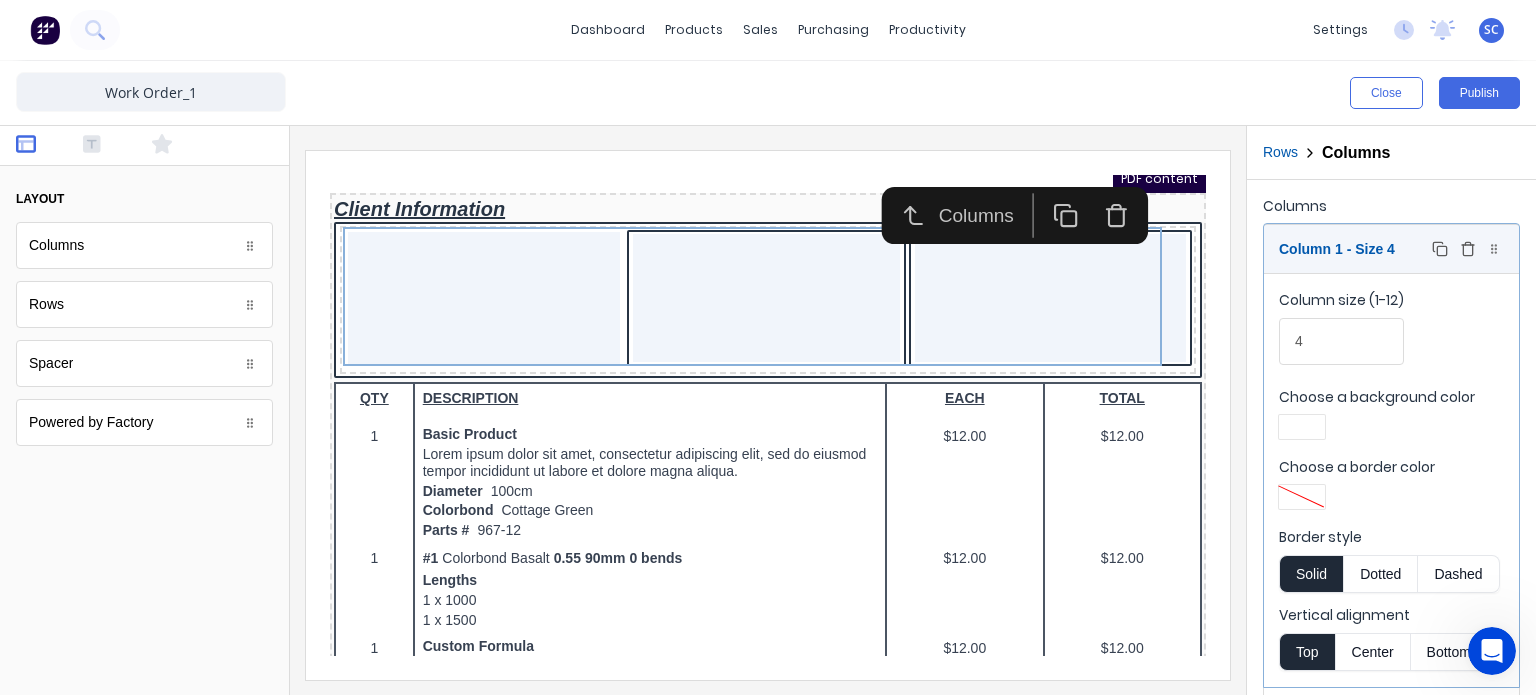 click on "Column 1 - Size 4 Duplicate Delete" at bounding box center [1391, 249] 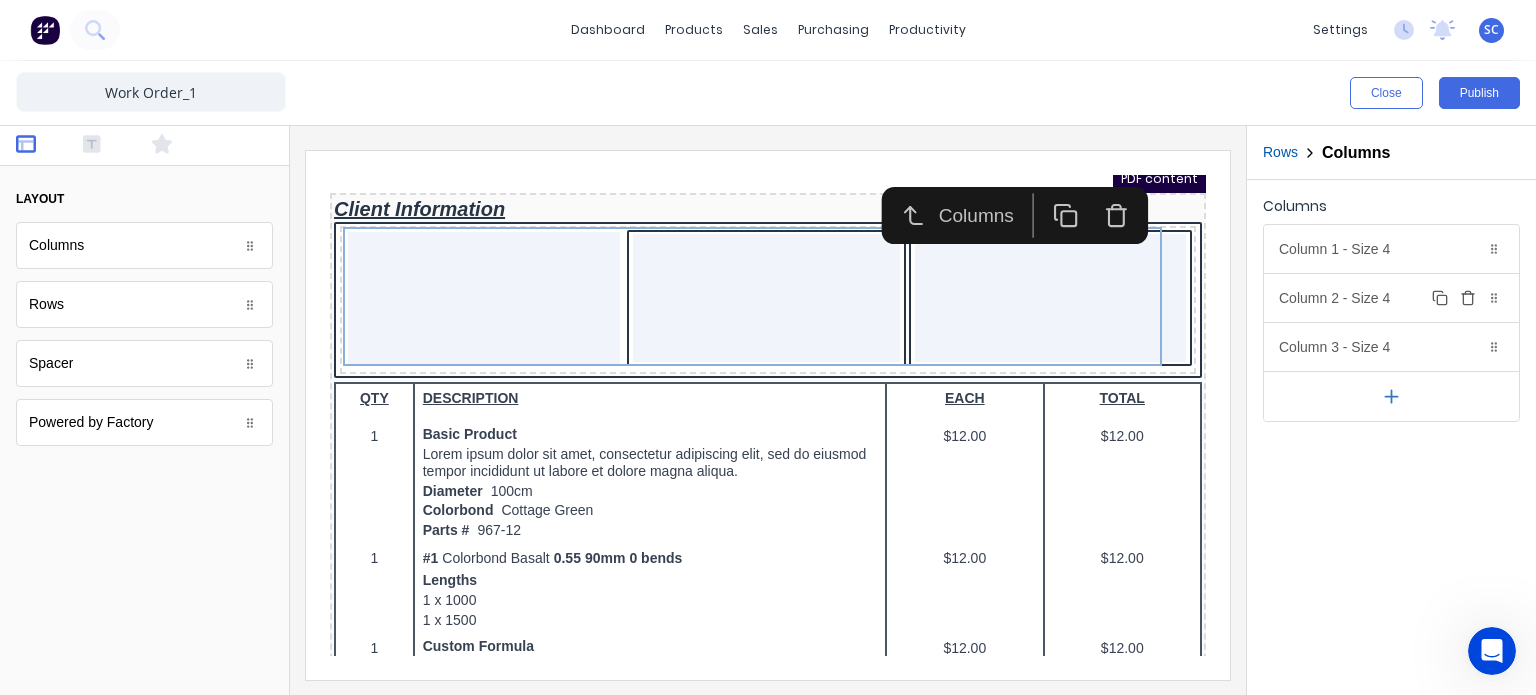 click on "Column 2 - Size 4 Duplicate Delete" at bounding box center (1391, 298) 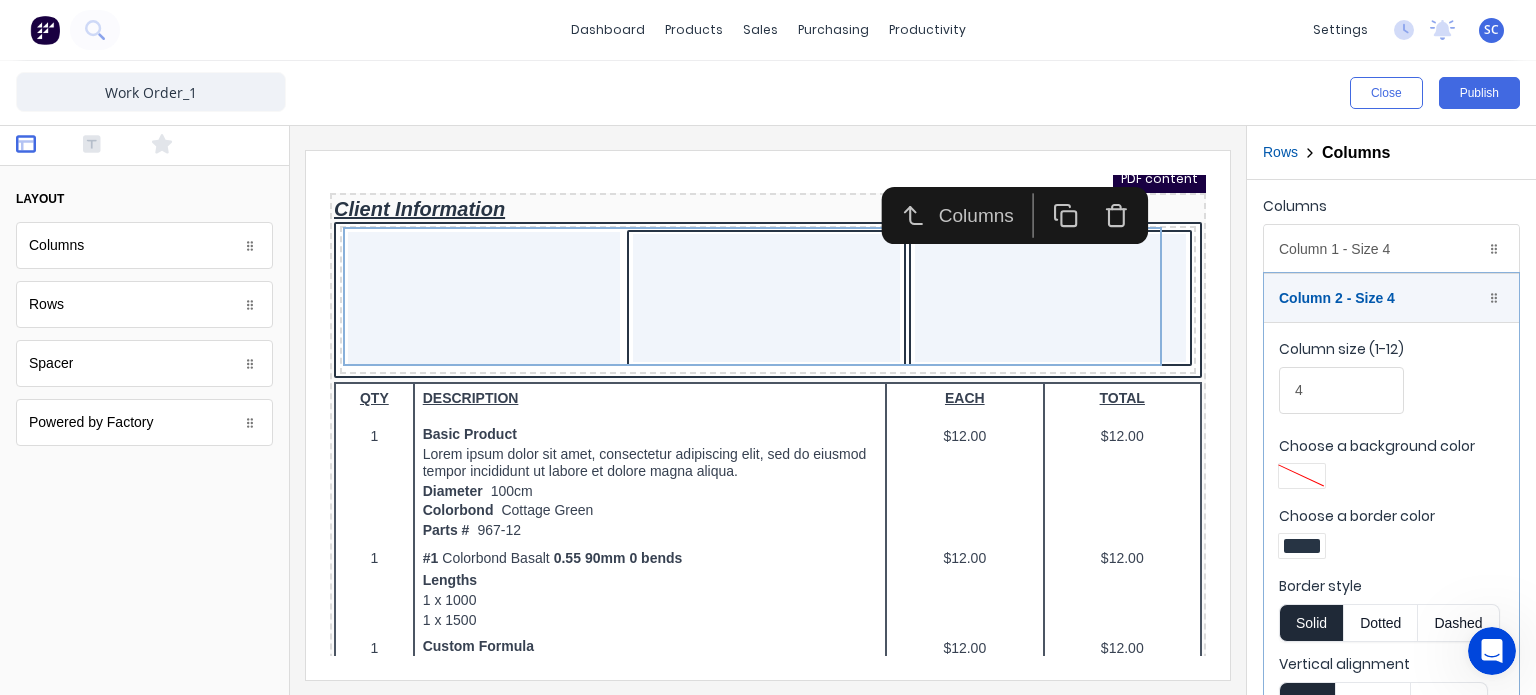 click at bounding box center (1302, 546) 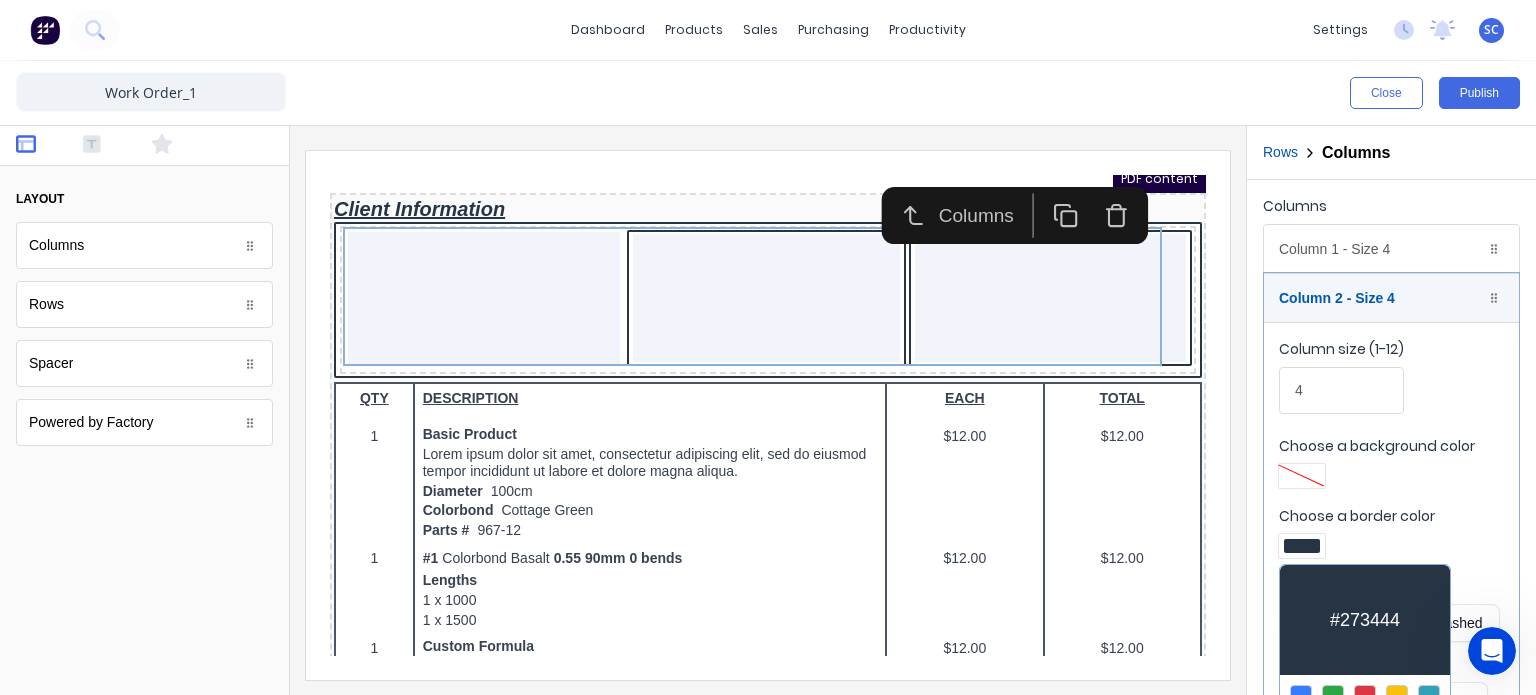 scroll, scrollTop: 152, scrollLeft: 0, axis: vertical 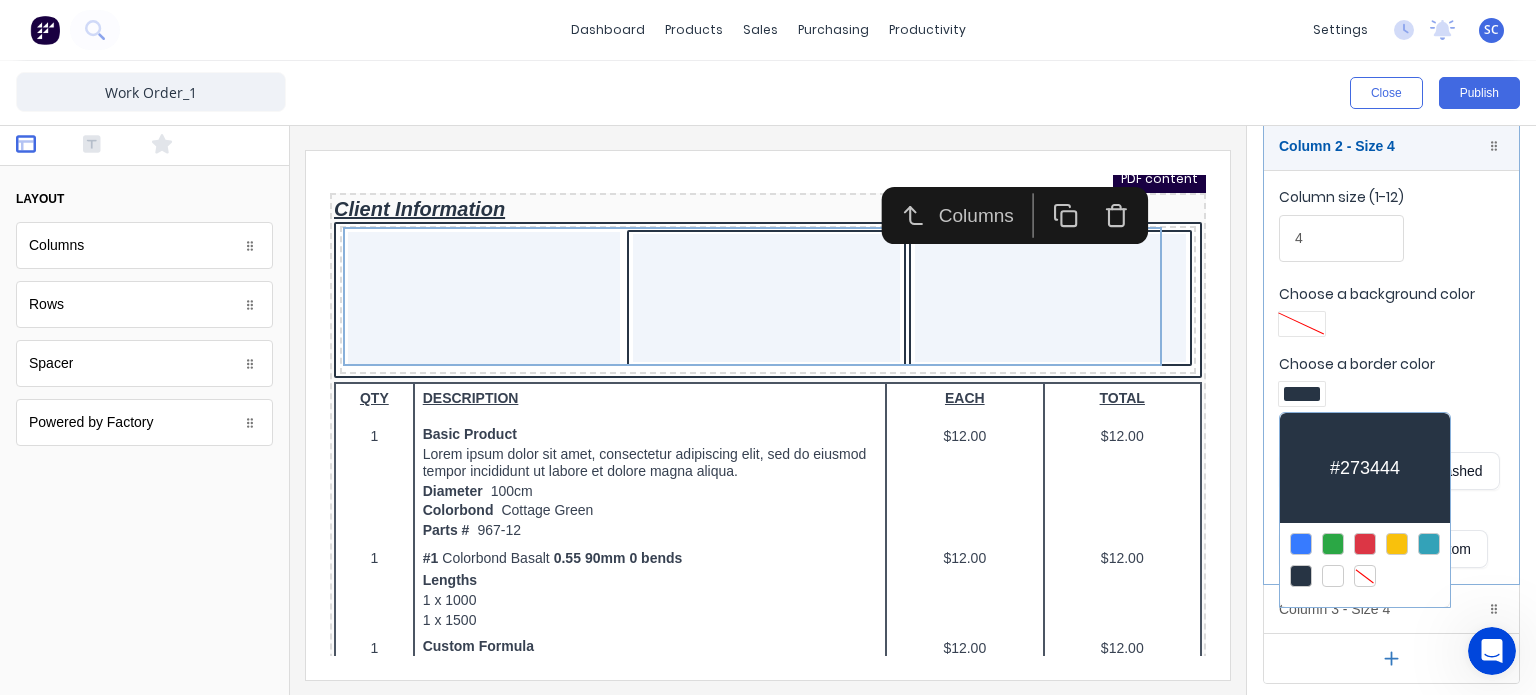 click at bounding box center [1365, 576] 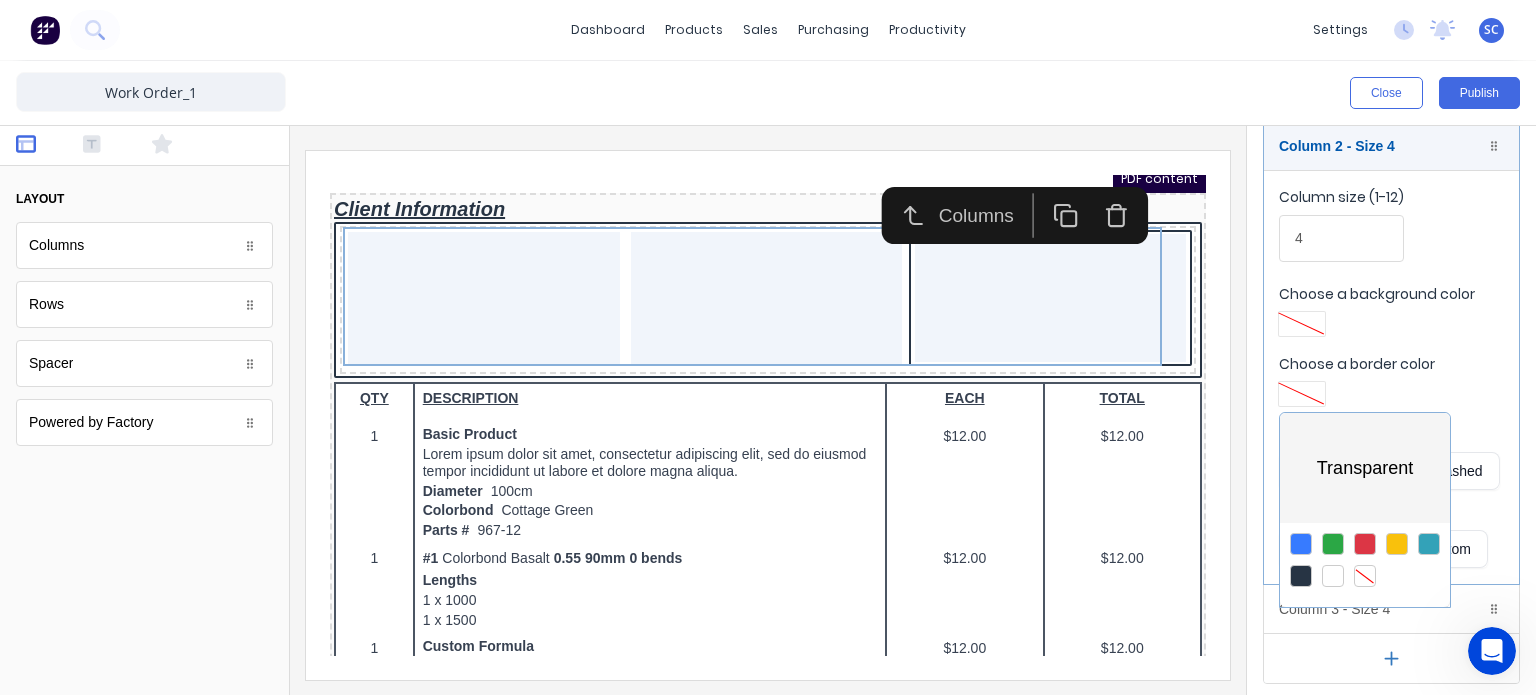 click at bounding box center (768, 347) 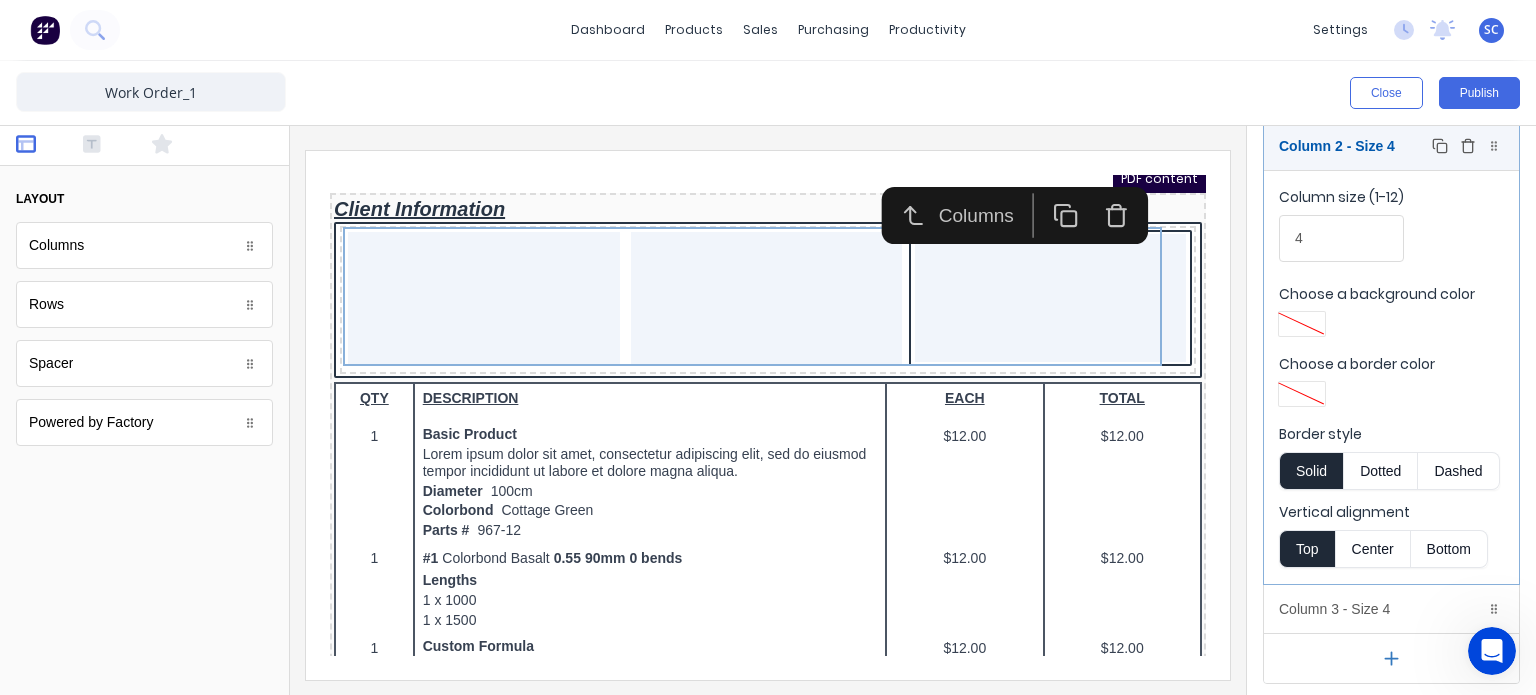 click on "Column 2 - Size 4 Duplicate Delete" at bounding box center [1391, 146] 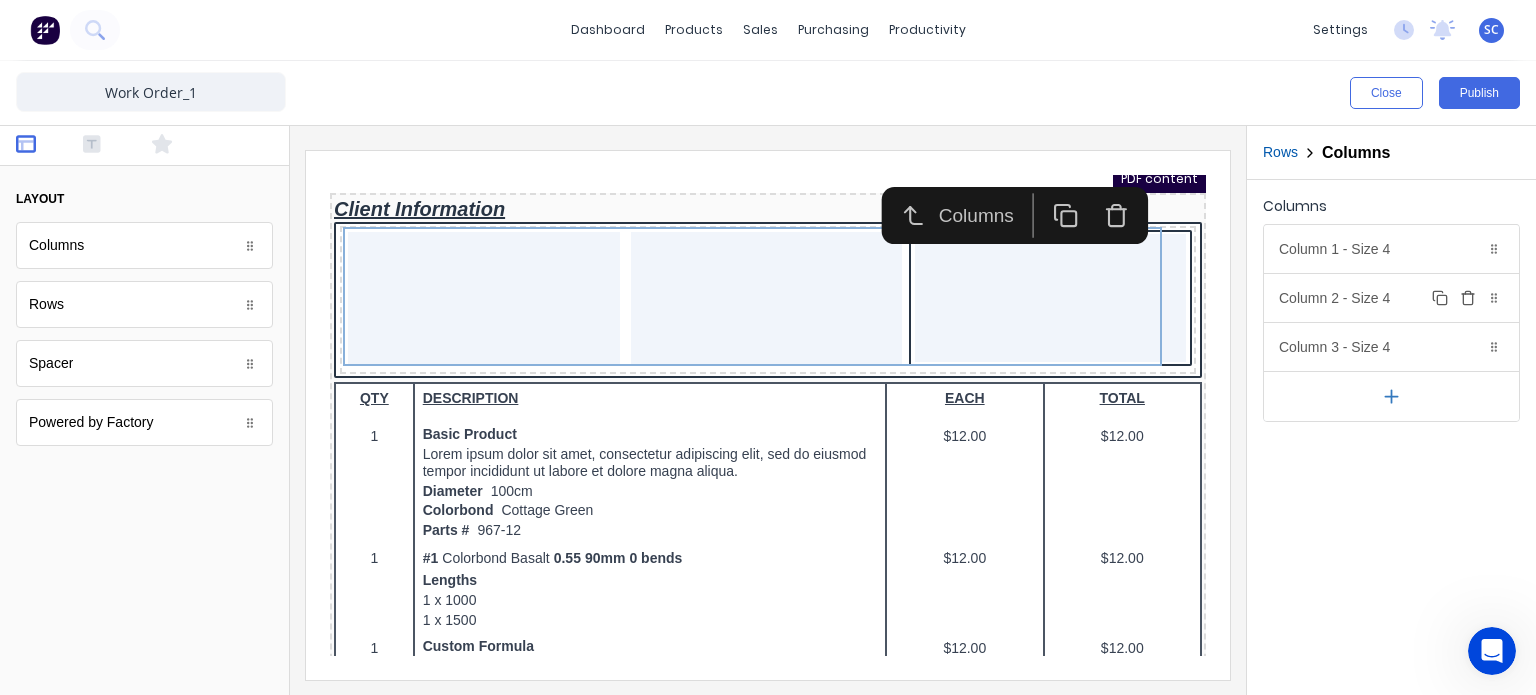 scroll, scrollTop: 0, scrollLeft: 0, axis: both 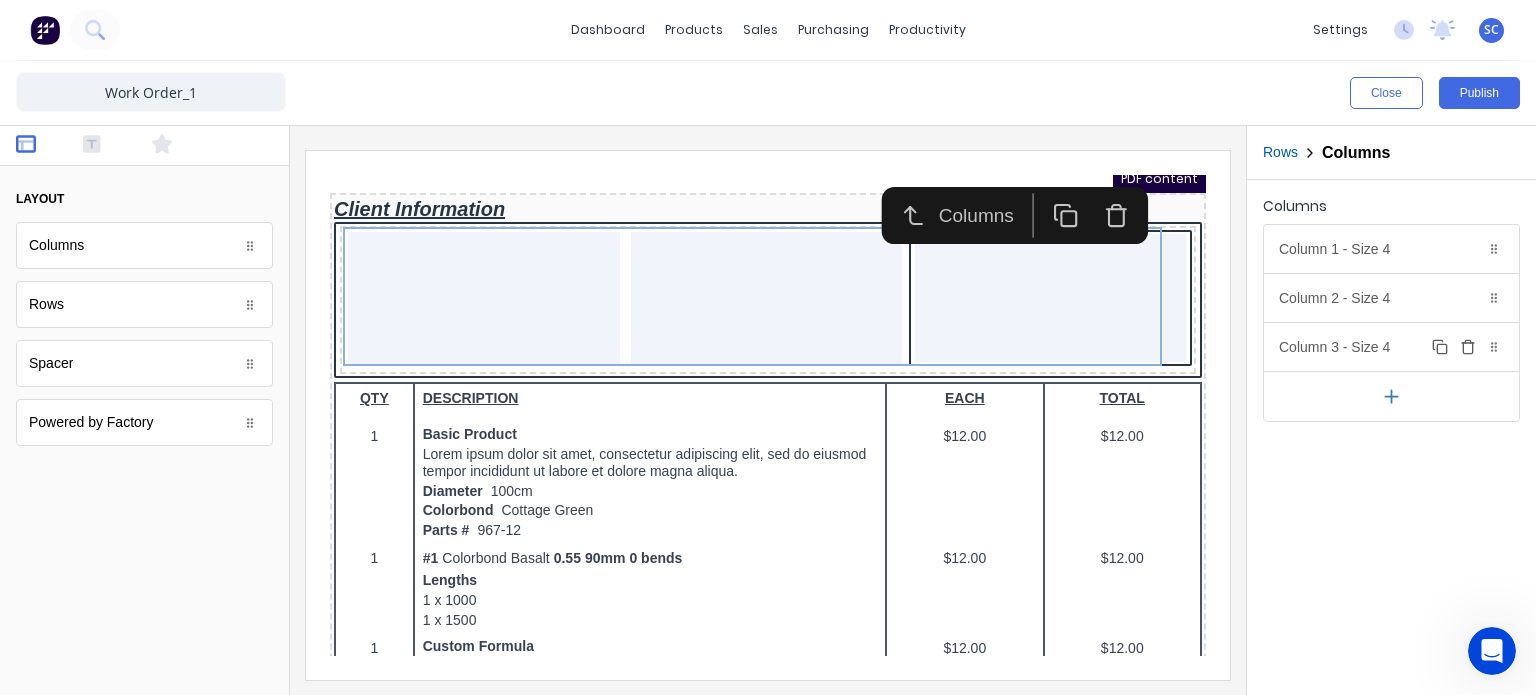 click on "Column 3 - Size 4 Duplicate Delete" at bounding box center (1391, 347) 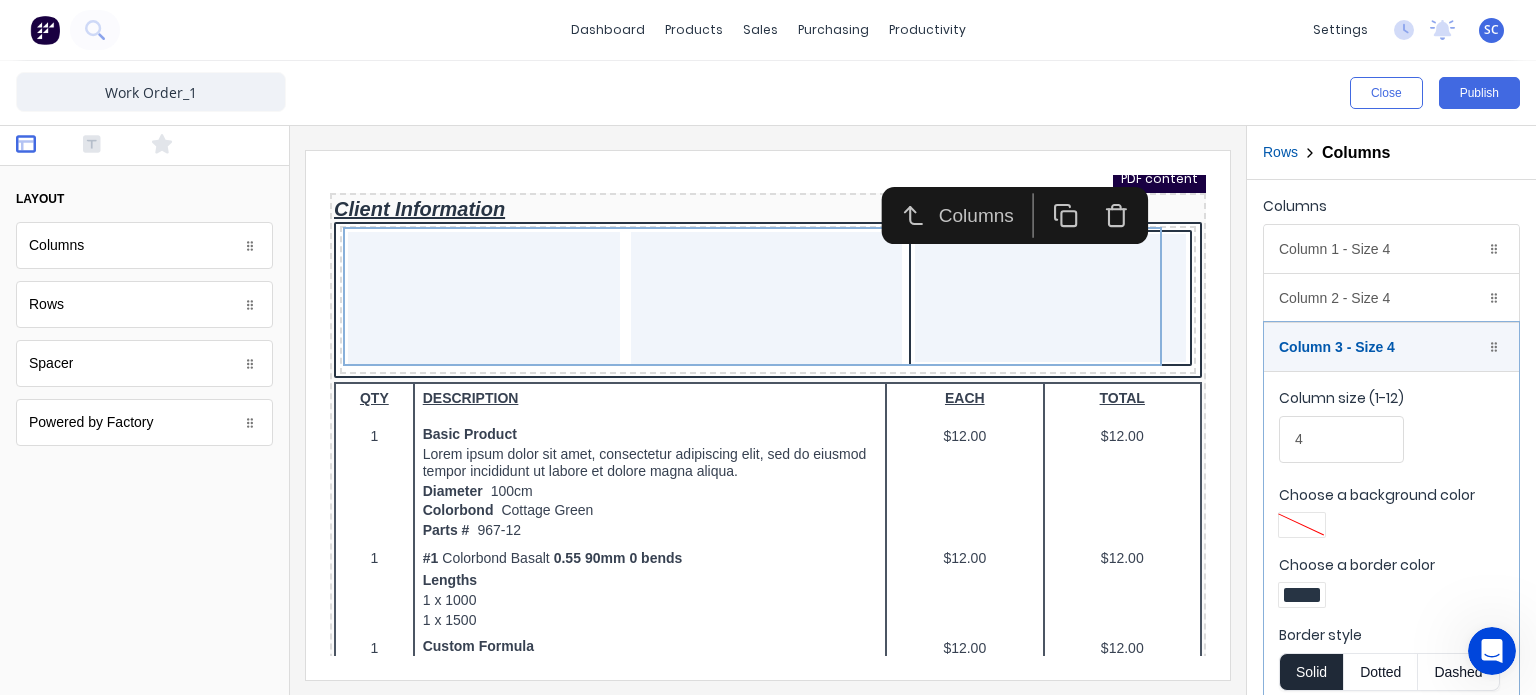 click at bounding box center (1302, 595) 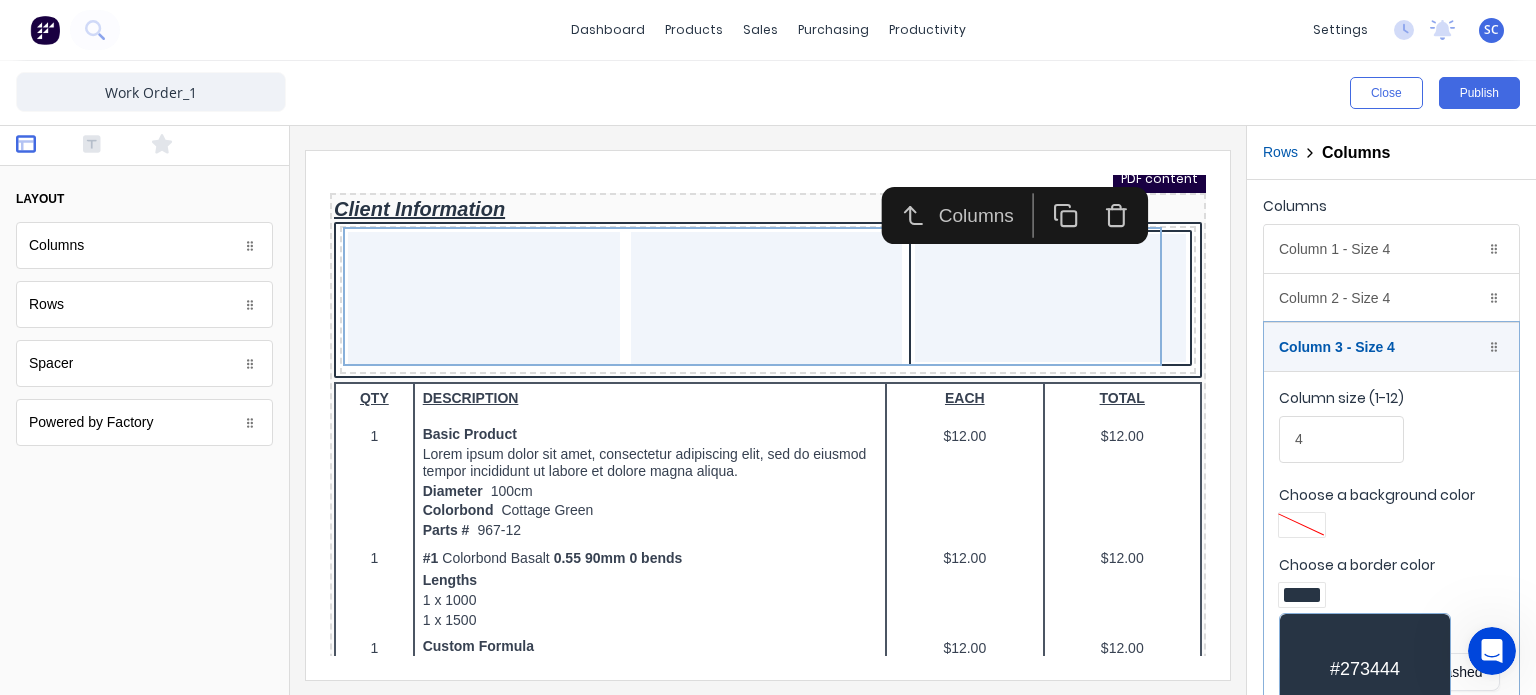 scroll, scrollTop: 152, scrollLeft: 0, axis: vertical 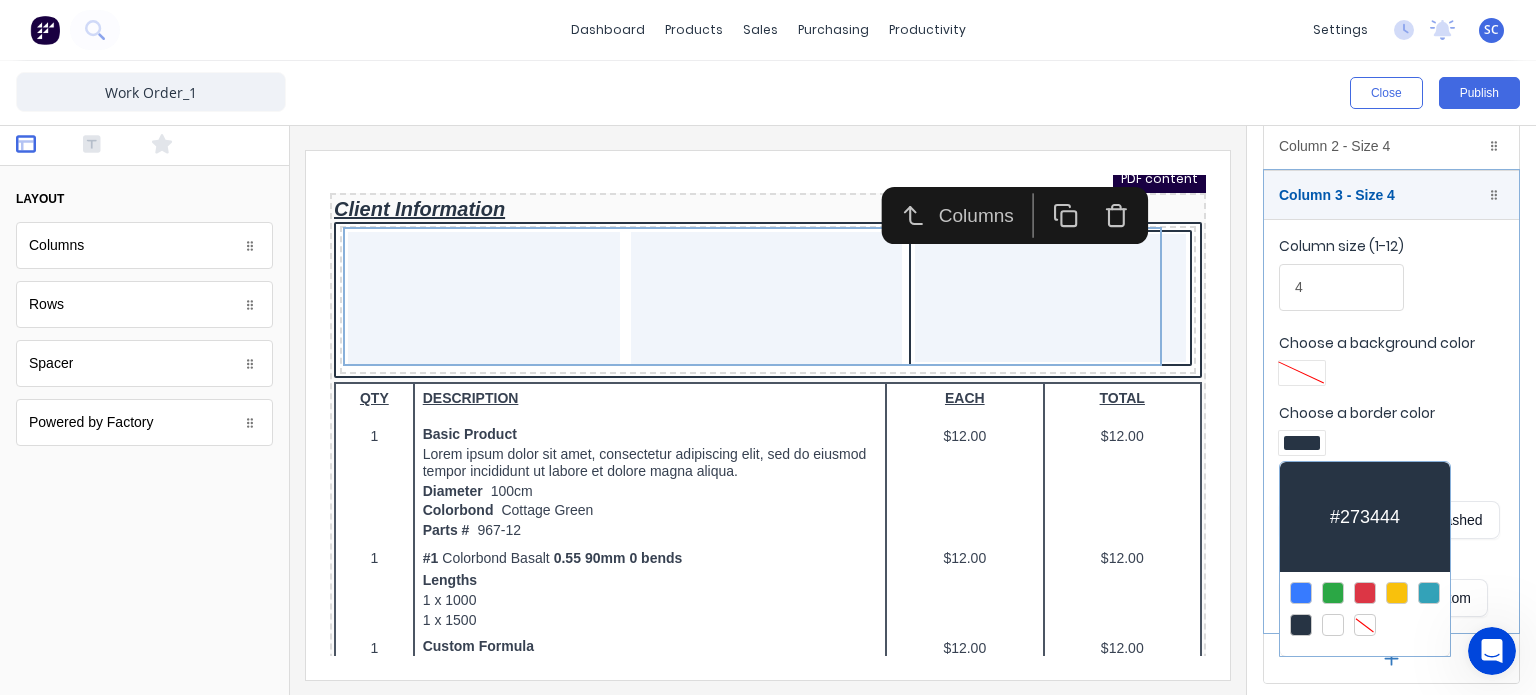 click at bounding box center [1365, 625] 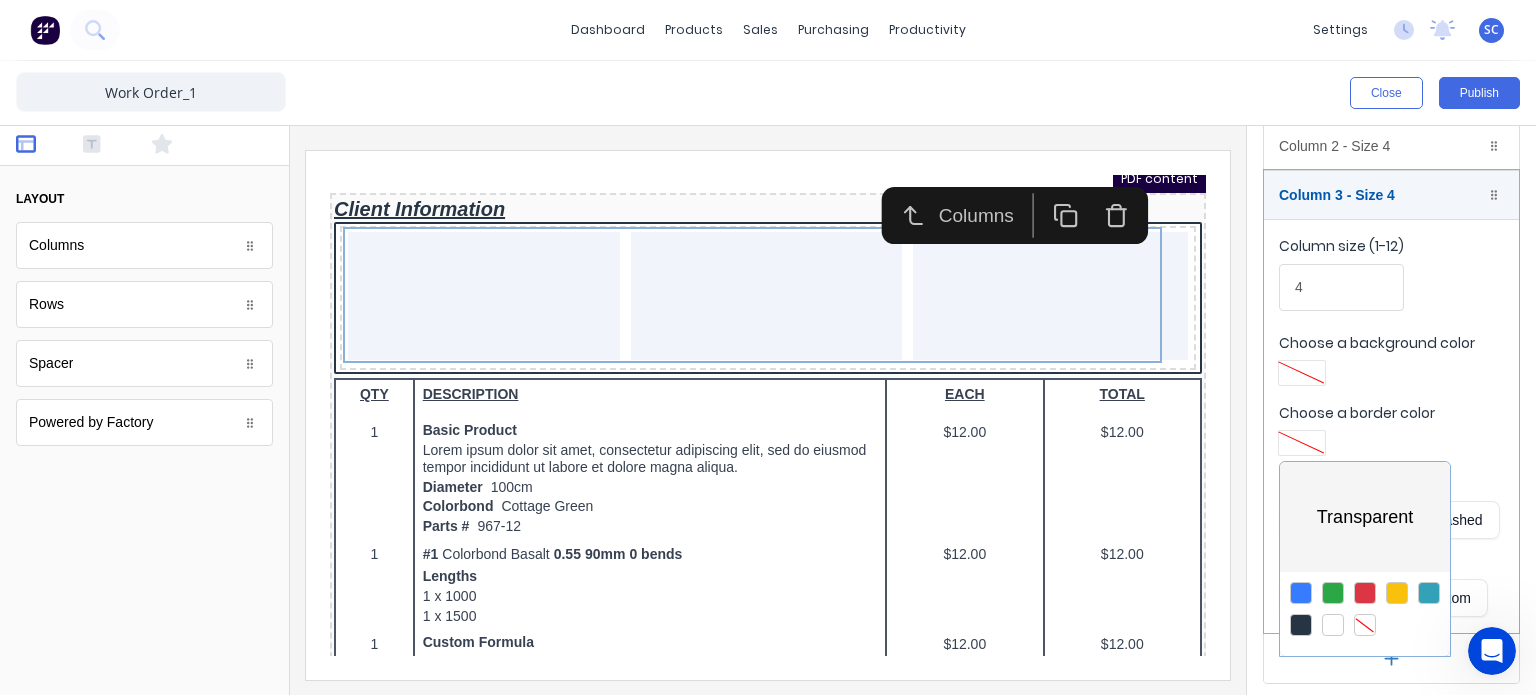 click at bounding box center (768, 347) 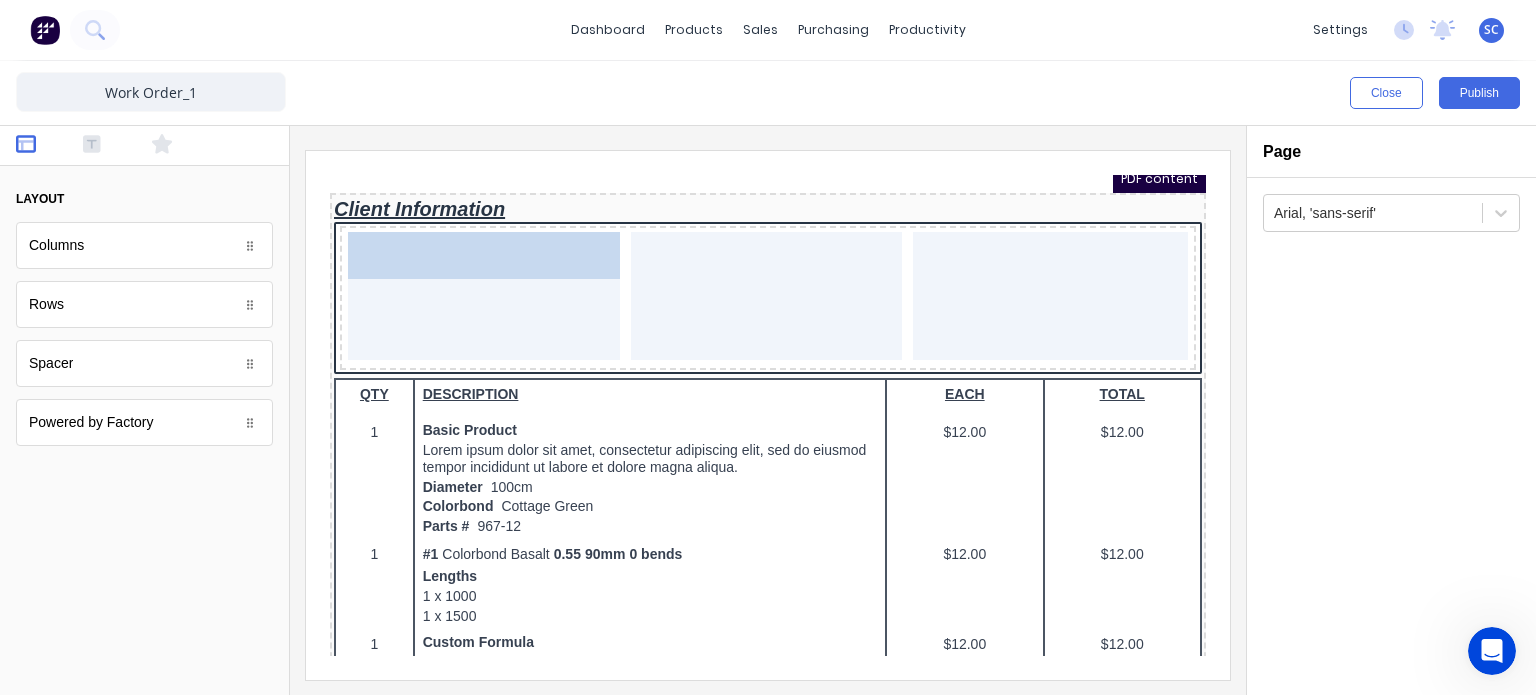 scroll, scrollTop: 0, scrollLeft: 0, axis: both 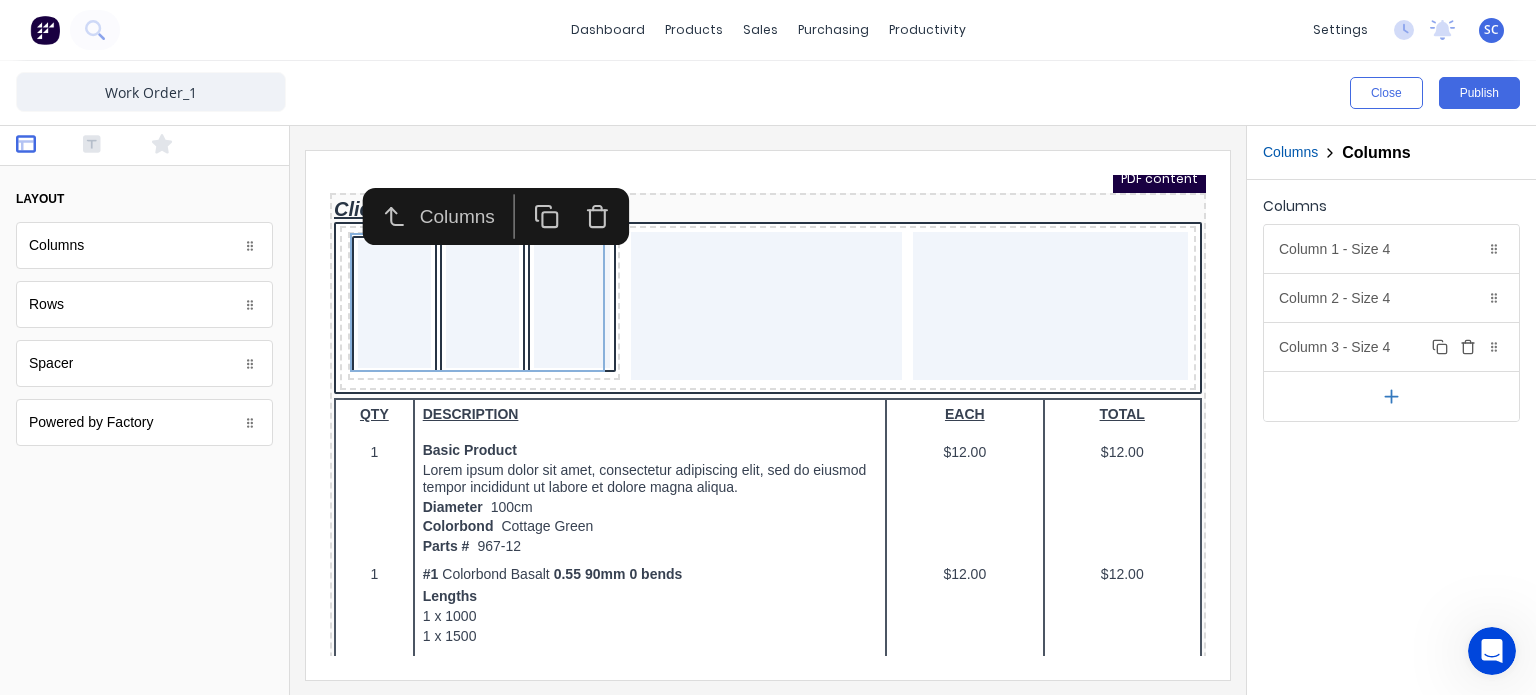 click on "Delete" at bounding box center [1468, 347] 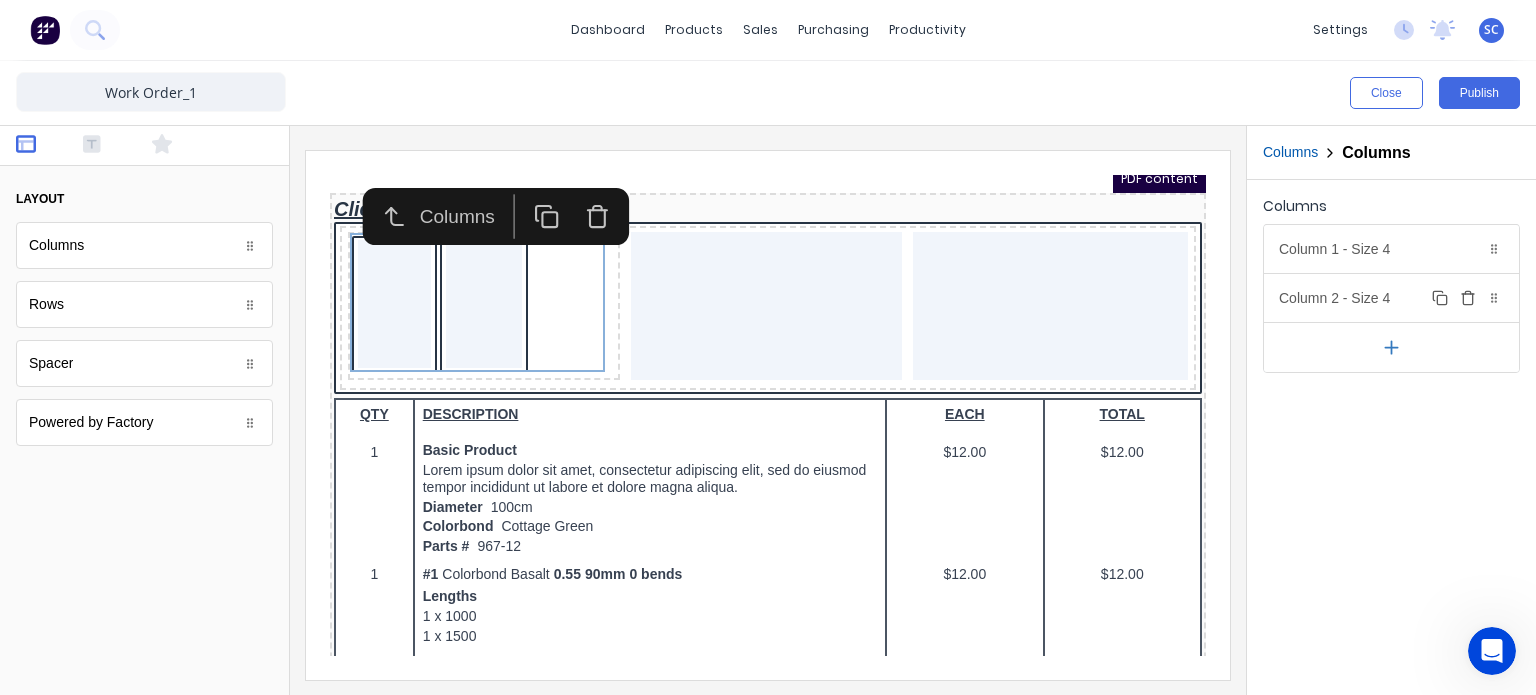 click on "Column 2 - Size 4 Duplicate Delete" at bounding box center (1391, 298) 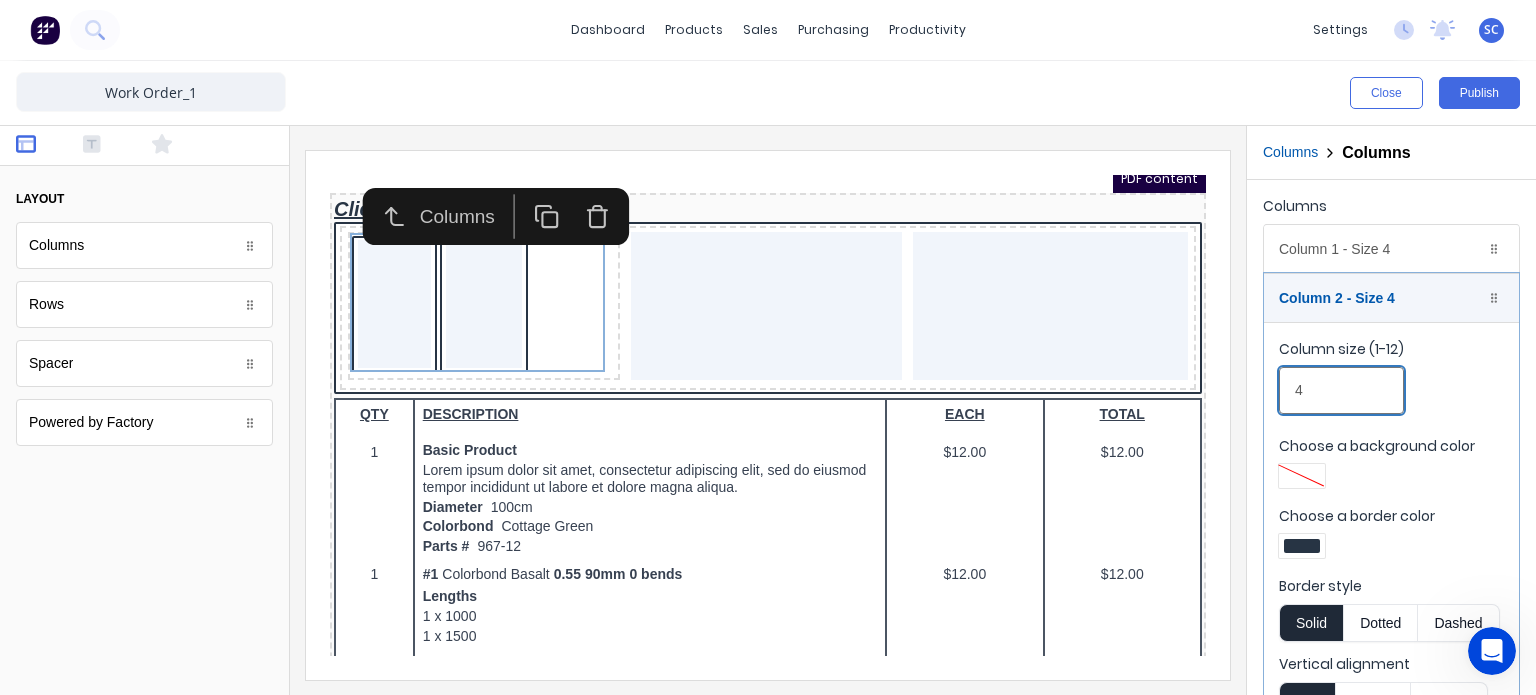 drag, startPoint x: 1354, startPoint y: 385, endPoint x: 1233, endPoint y: 383, distance: 121.016525 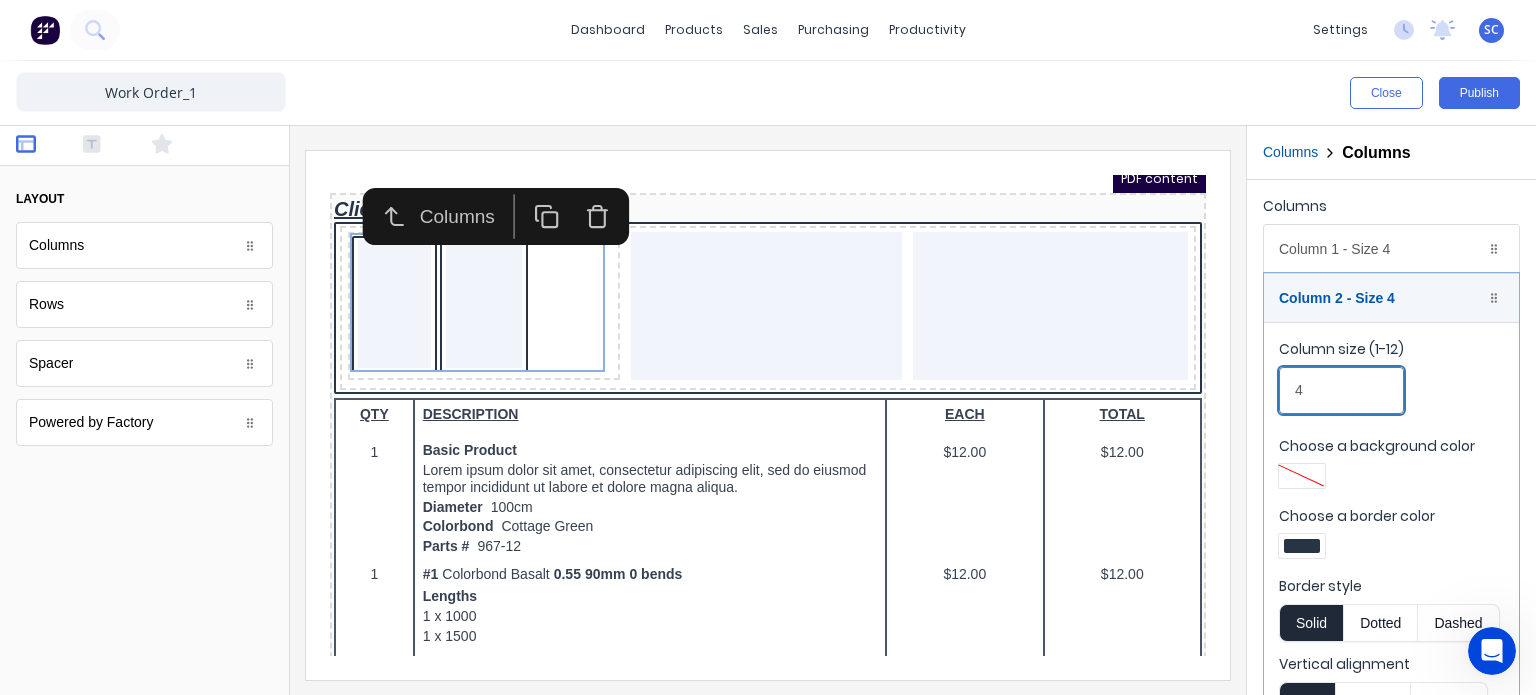 click on "Close   Publish   Components layout Columns Columns Rows Rows Spacer Spacer Powered by Factory Powered by Factory Outline Columns Columns Columns Column 1 - Size 4 Duplicate Delete Column size (1-12) 4 Choose a background color Choose a border color Border style Solid Dotted Dashed Vertical alignment Top Center Bottom Column 2 - Size 4 Duplicate Delete Column size (1-12) 4 Choose a background color Choose a border color Border style Solid Dotted Dashed Vertical alignment Top Center Bottom" at bounding box center [768, 378] 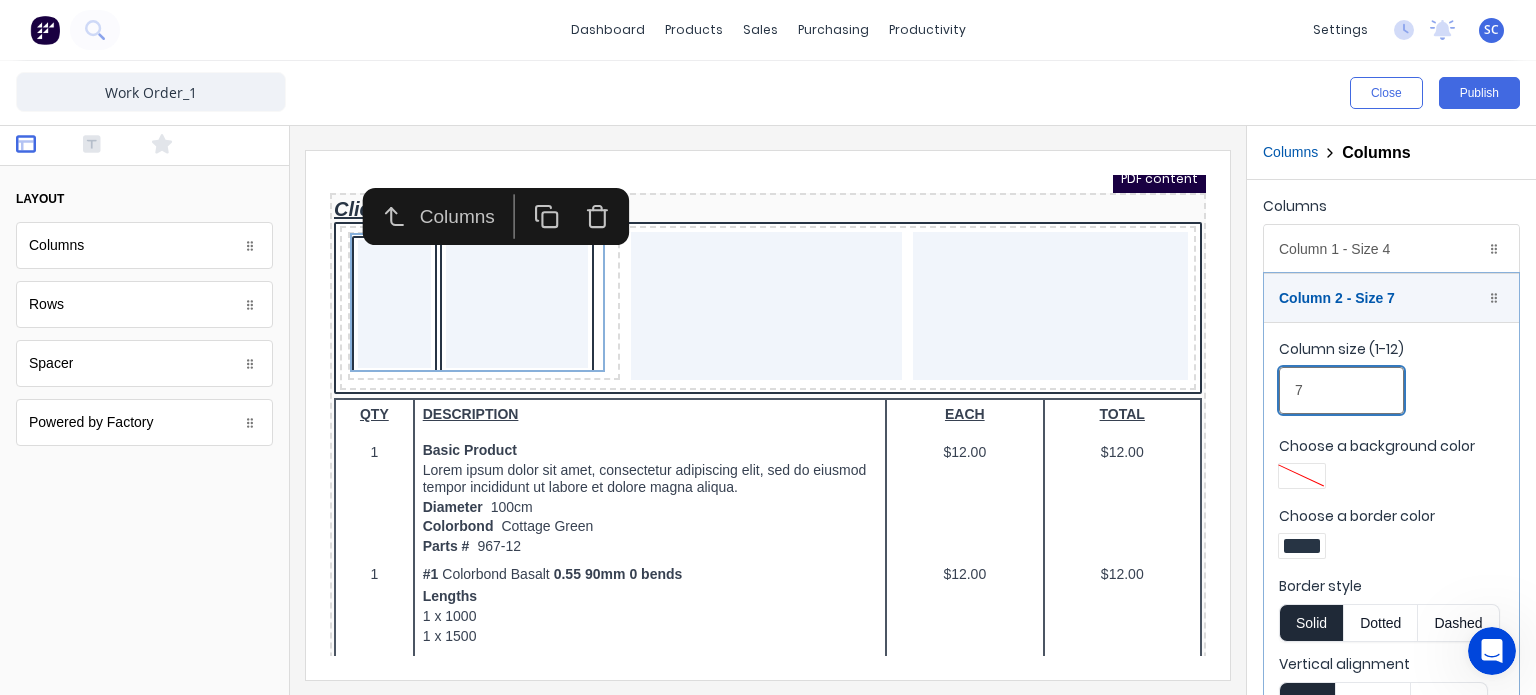 drag, startPoint x: 1329, startPoint y: 388, endPoint x: 1220, endPoint y: 391, distance: 109.041275 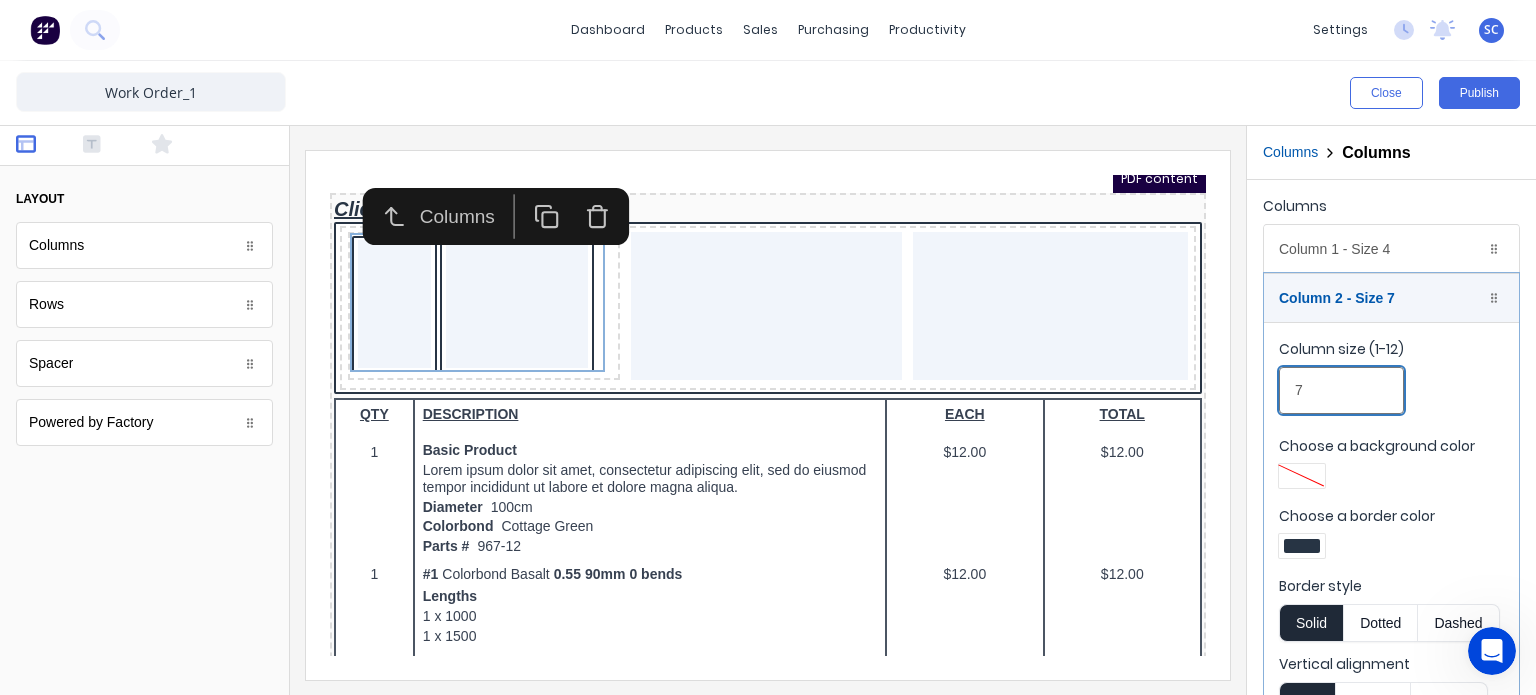 click on "Close   Publish   Components layout Columns Columns Rows Rows Spacer Spacer Powered by Factory Powered by Factory Outline Columns Columns Columns Column 1 - Size 4 Duplicate Delete Column size (1-12) 4 Choose a background color Choose a border color Border style Solid Dotted Dashed Vertical alignment Top Center Bottom Column 2 - Size 7 Duplicate Delete Column size (1-12) 7 Choose a background color Choose a border color Border style Solid Dotted Dashed Vertical alignment Top Center Bottom" at bounding box center [768, 378] 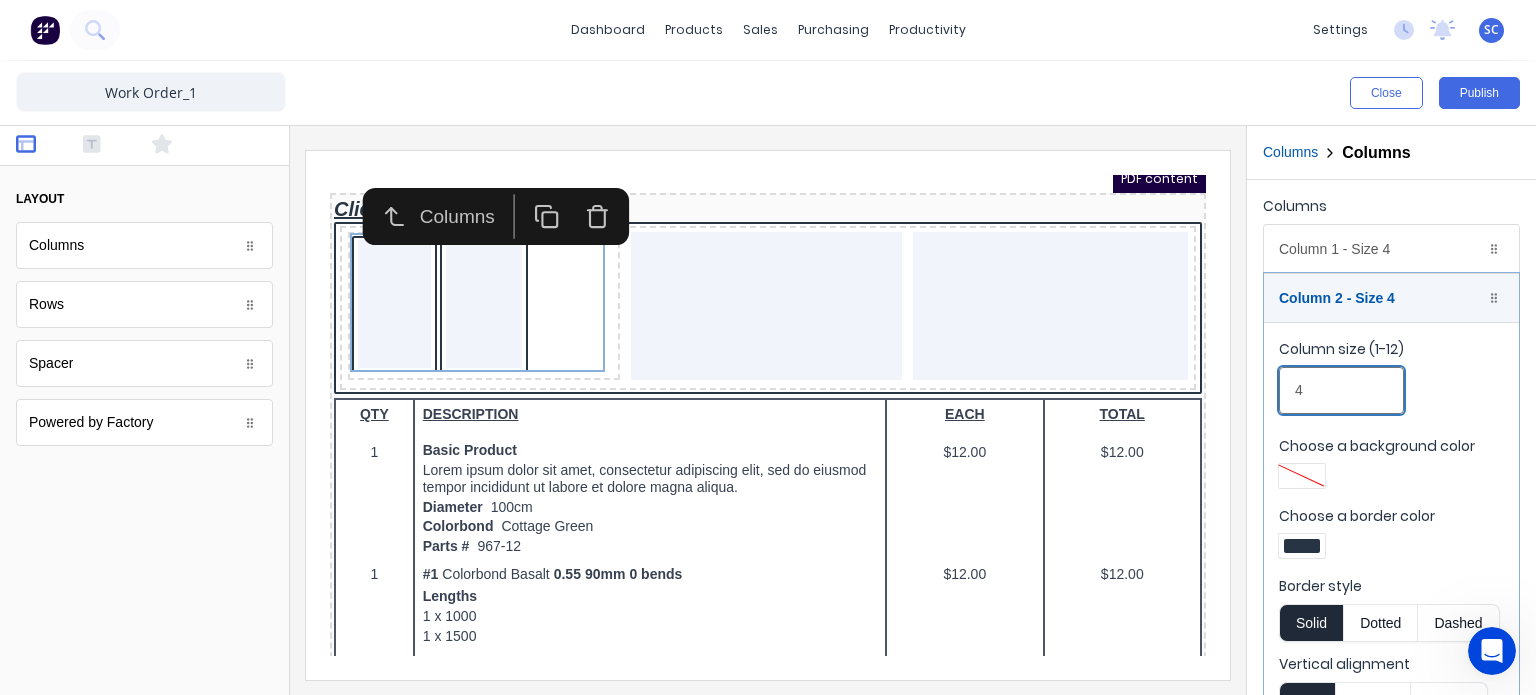 drag, startPoint x: 1369, startPoint y: 399, endPoint x: 1210, endPoint y: 384, distance: 159.70598 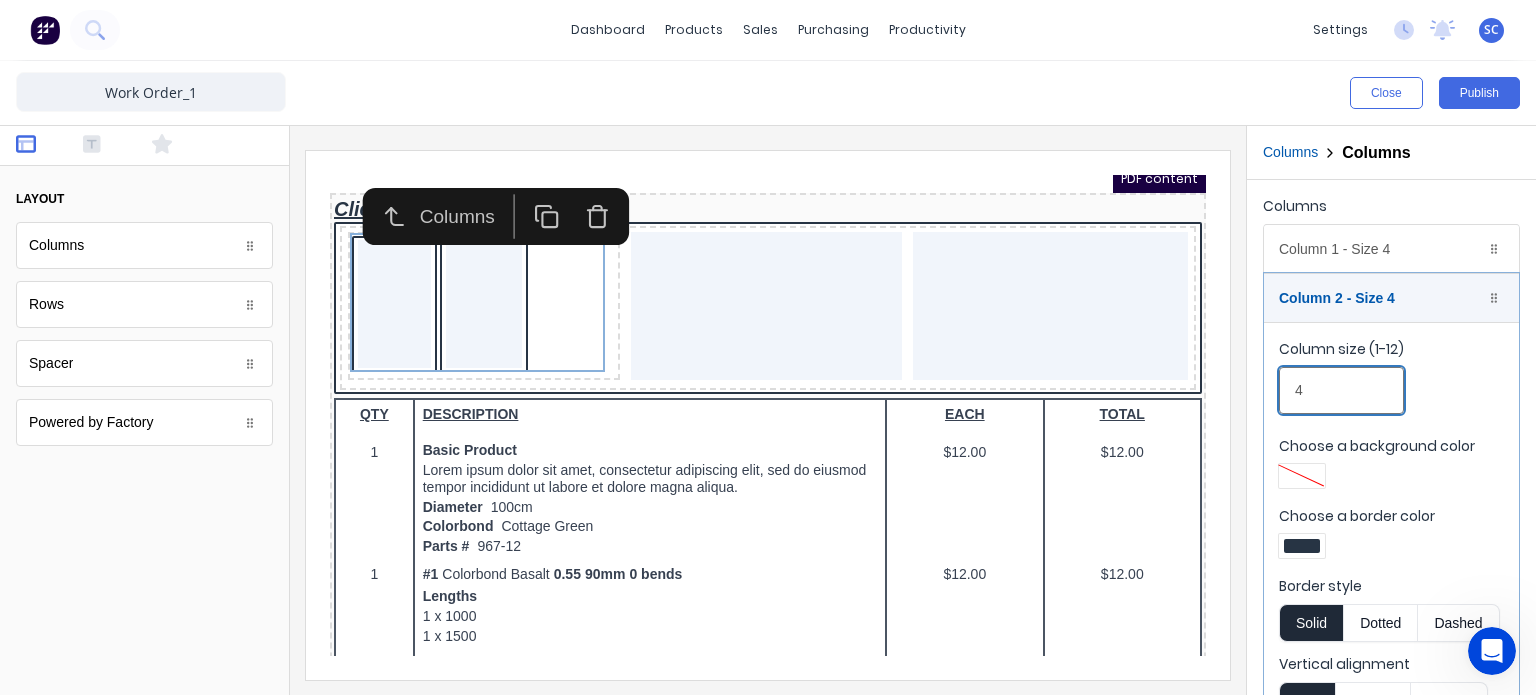 click on "Close   Publish   Components layout Columns Columns Rows Rows Spacer Spacer Powered by Factory Powered by Factory Outline Columns Columns Columns Column 1 - Size 4 Duplicate Delete Column size (1-12) 4 Choose a background color Choose a border color Border style Solid Dotted Dashed Vertical alignment Top Center Bottom Column 2 - Size 4 Duplicate Delete Column size (1-12) 4 Choose a background color Choose a border color Border style Solid Dotted Dashed Vertical alignment Top Center Bottom" at bounding box center [768, 378] 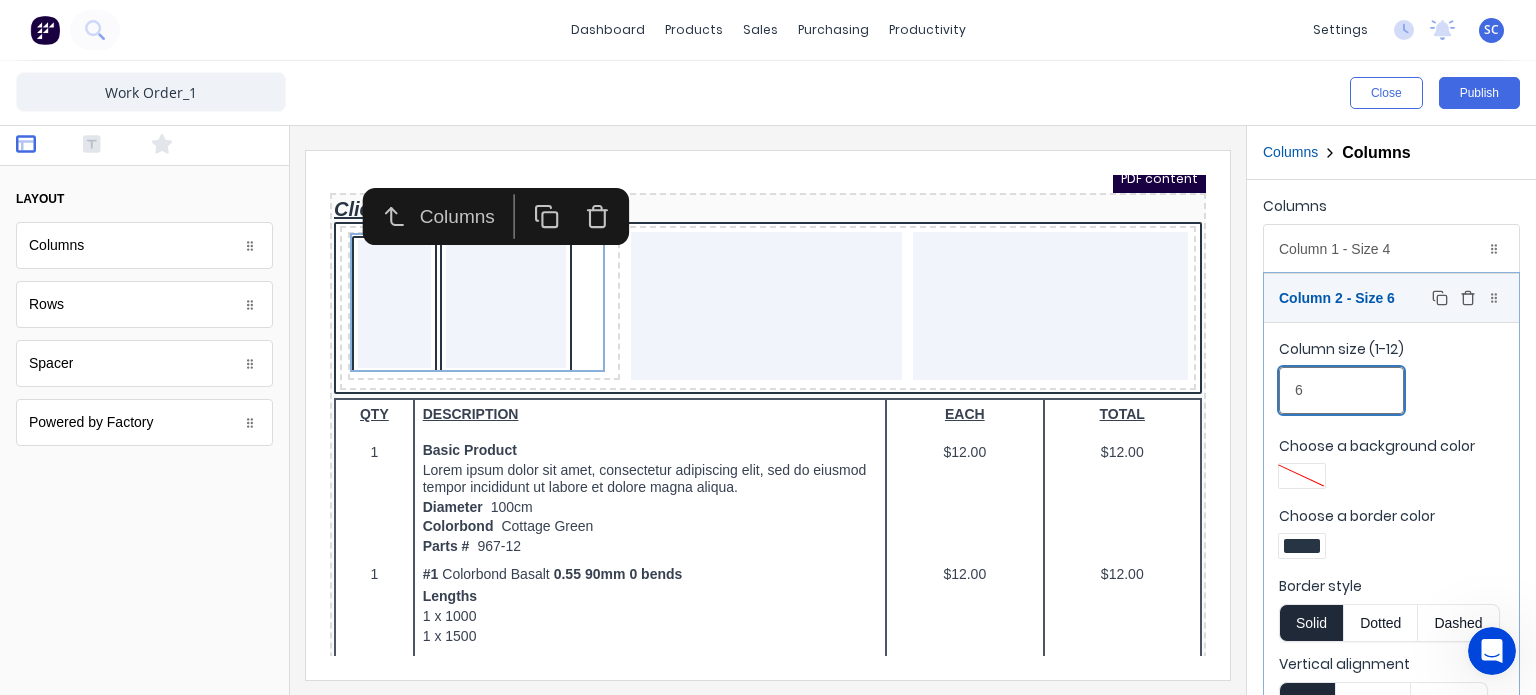type on "6" 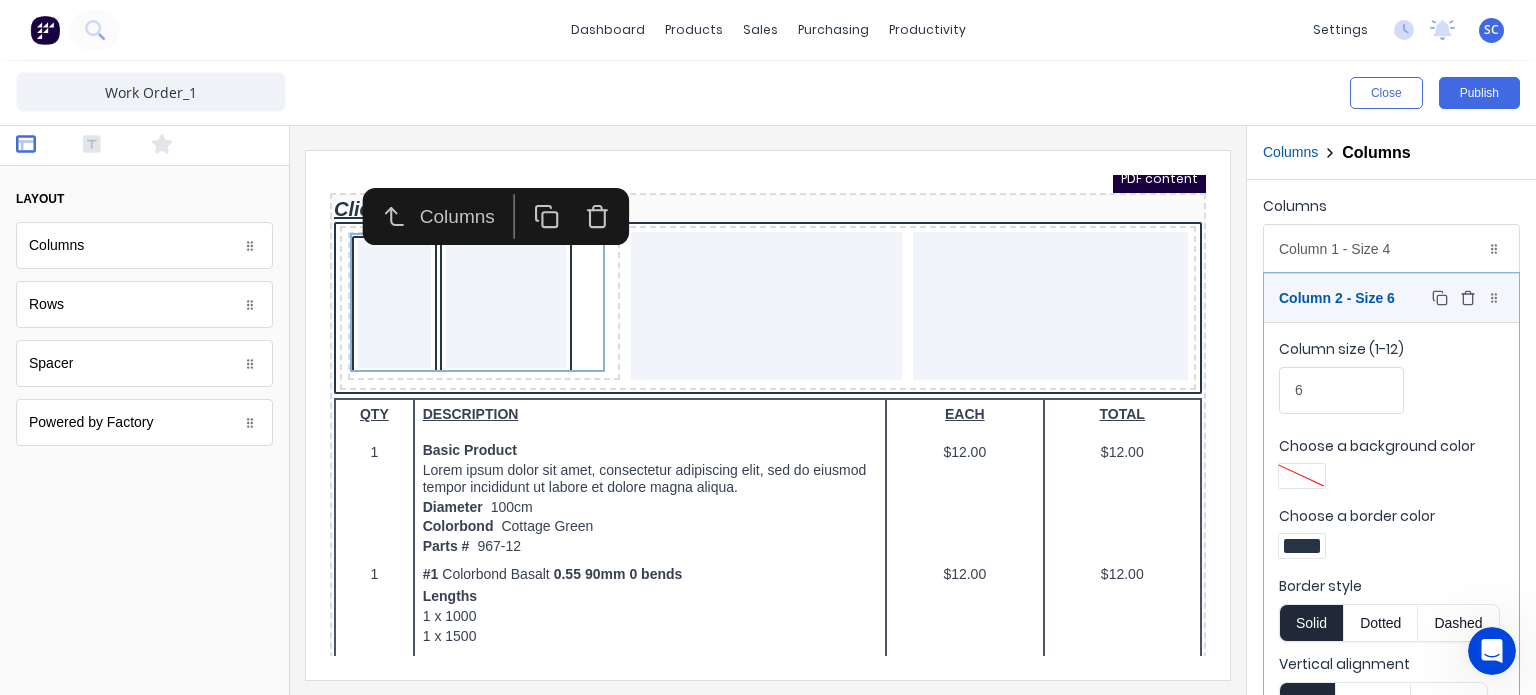 click on "Column 2 - Size 6 Duplicate Delete" at bounding box center [1391, 298] 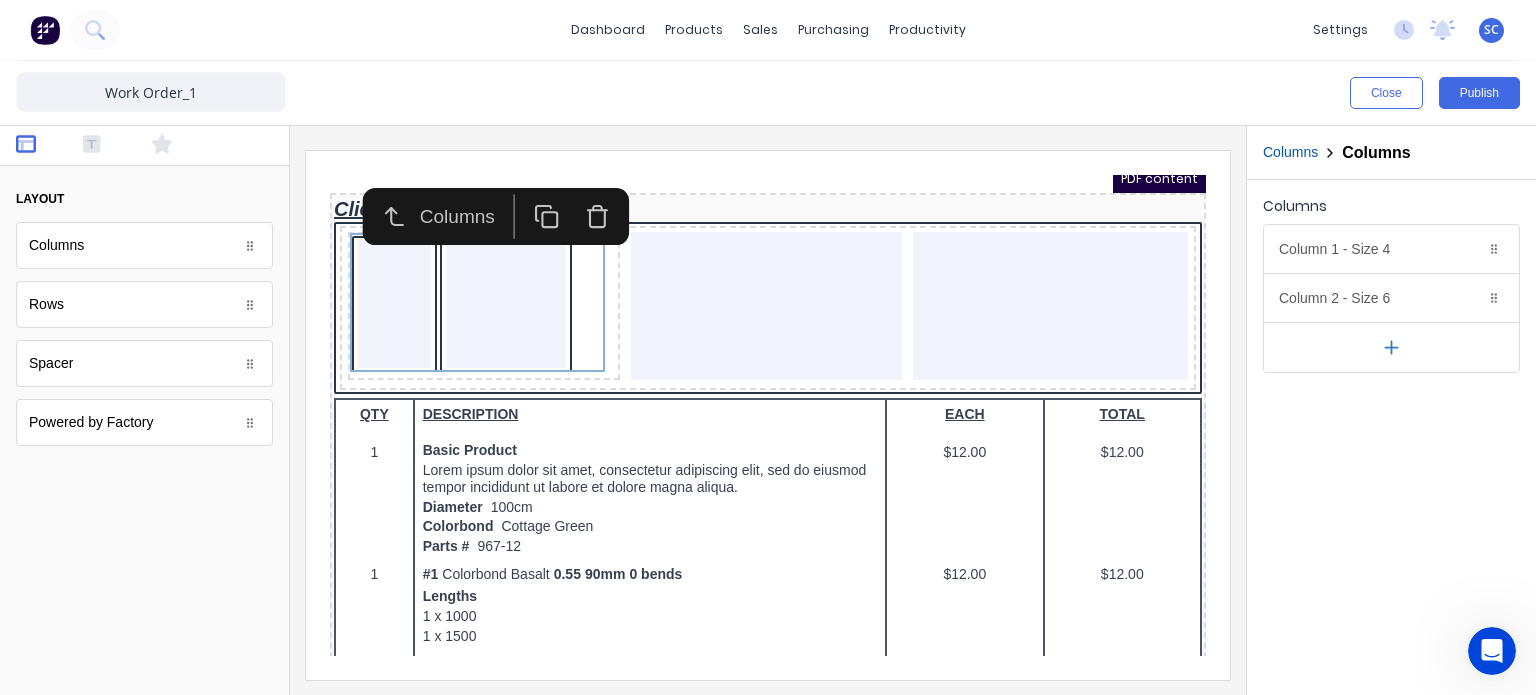 click at bounding box center [1391, 347] 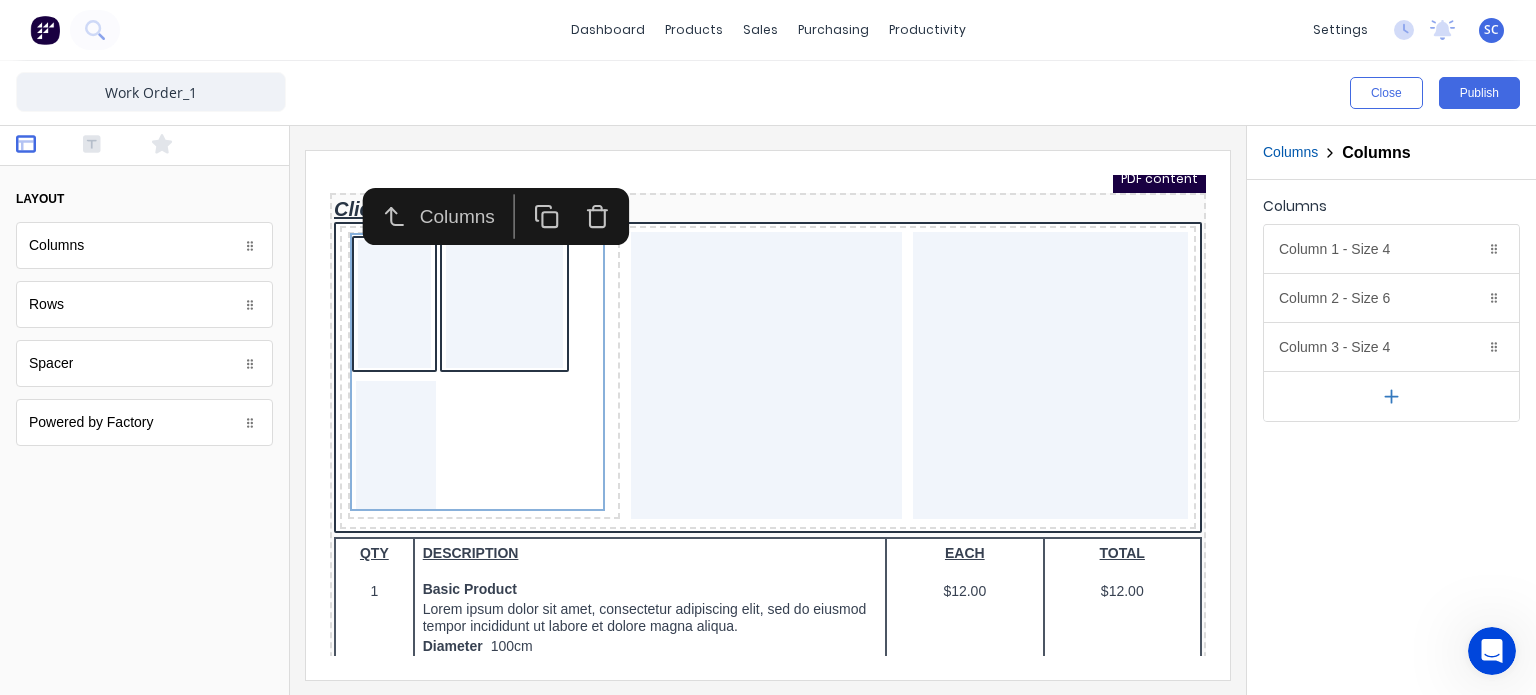 click 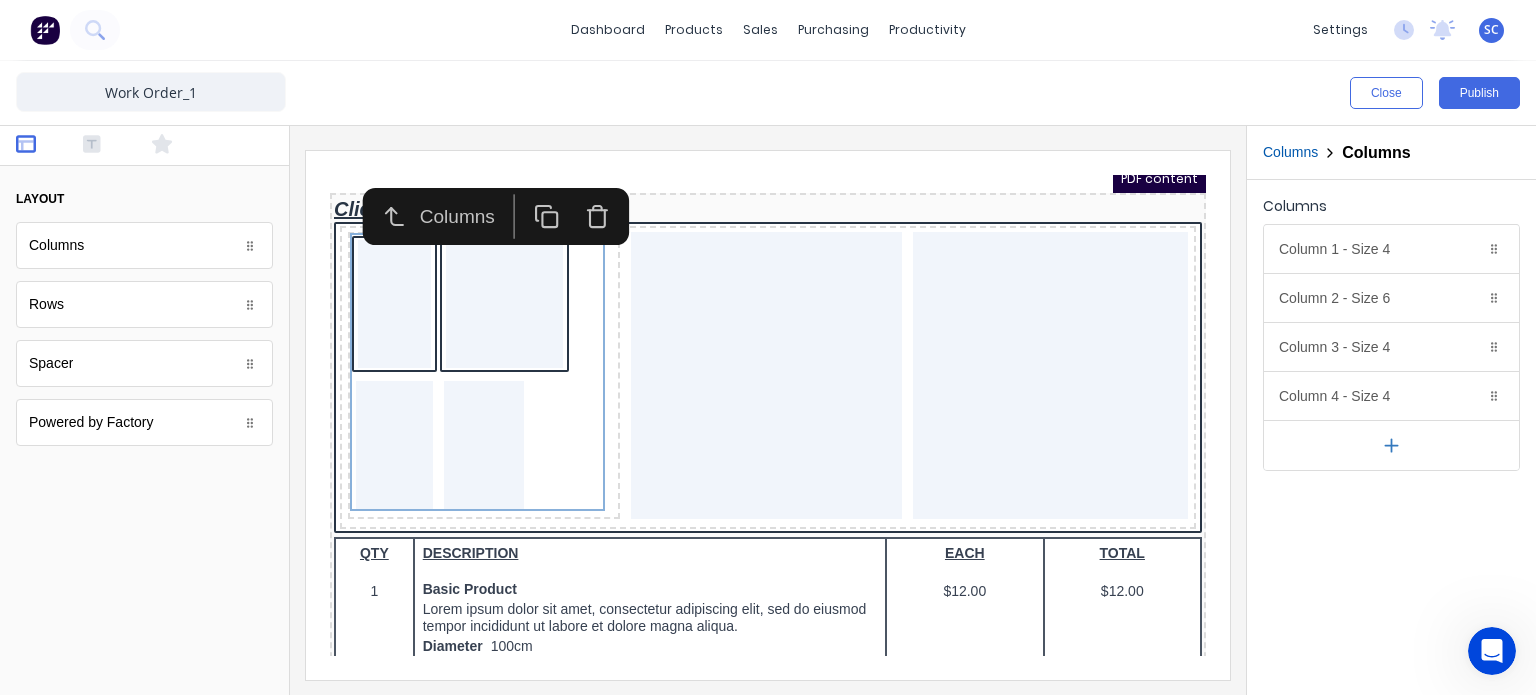 type 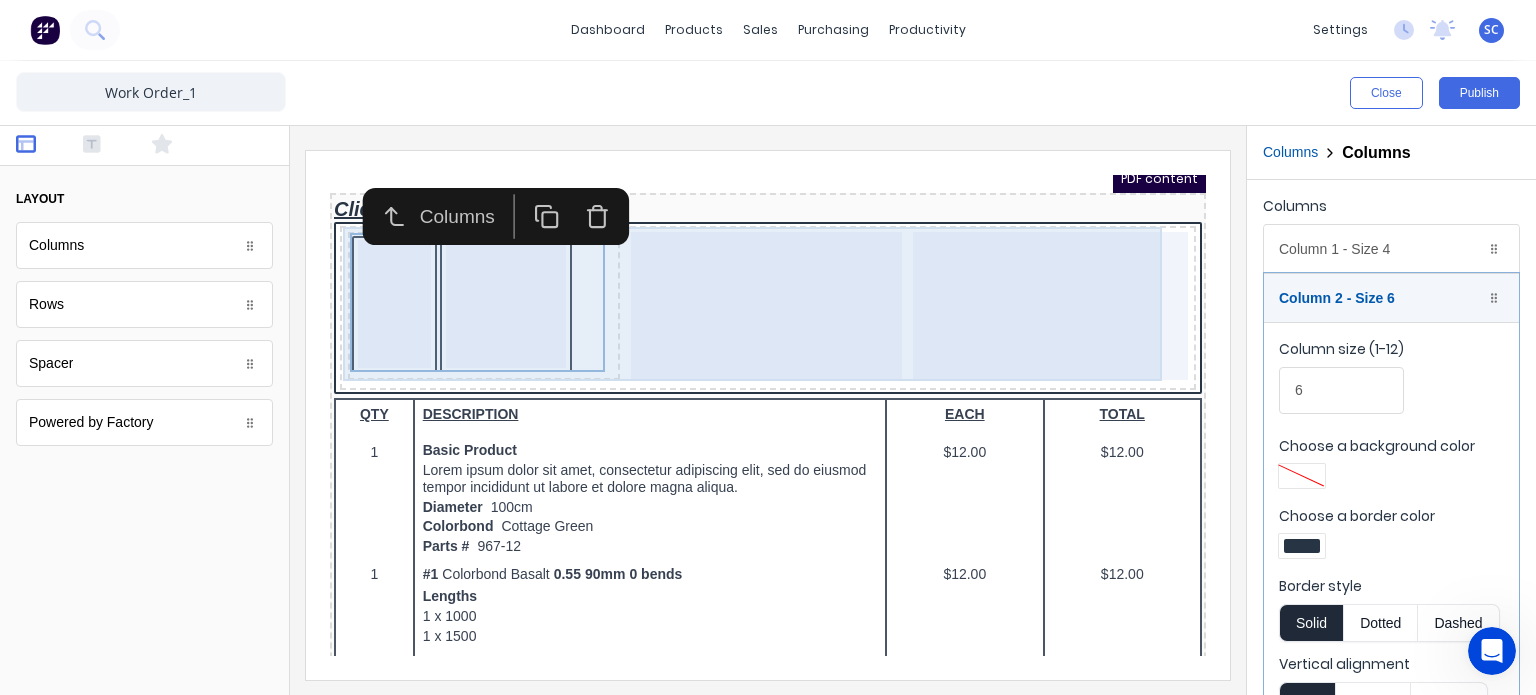 click on "Header LOGO HERE Project Title: Project #:  #0001 Date Received: 29/10/2024 Date Due By: 29/10/2024 PDF content Client Information QTY DESCRIPTION EACH TOTAL 1 Basic Product Lorem ipsum dolor sit amet, consectetur adipiscing elit, sed do eiusmod tempor incididunt ut labore et dolore magna aliqua. Diameter 100cm Colorbond Cottage Green Parts # 967-12 $12.00 $12.00 1 #1 Colorbond Basalt 0.55 90mm 0 bends Lengths 1 x 1000 1 x 1500 $12.00 $12.00 1 Custom Formula Lorem ipsum dolor sit amet, consectetur adipiscing elit, sed do eiusmod tempor incididunt ut labore et dolore magna aliqua. Colorbond Cottage Green Height 23 Width 200 Dimension 2.5 Total:  74.75 $12.00 $12.00 Lineal Metres Lorem ipsum dolor sit amet, consectetur adipiscing elit, sed do eiusmod tempor incididunt ut labore et dolore magna aliqua. Diameter 100cm Colorbond Cottage Green Parts # 967-12 Lengths 1 x 1000 1 x 1500 $12.00 $12.00 Square Metres Diameter 100cm Colorbond Cottage Green Parts # 967-12 Dimensions 1 x 10 1 x 10 $12.00 $12.00 1 1 Diameter" at bounding box center [744, 208] 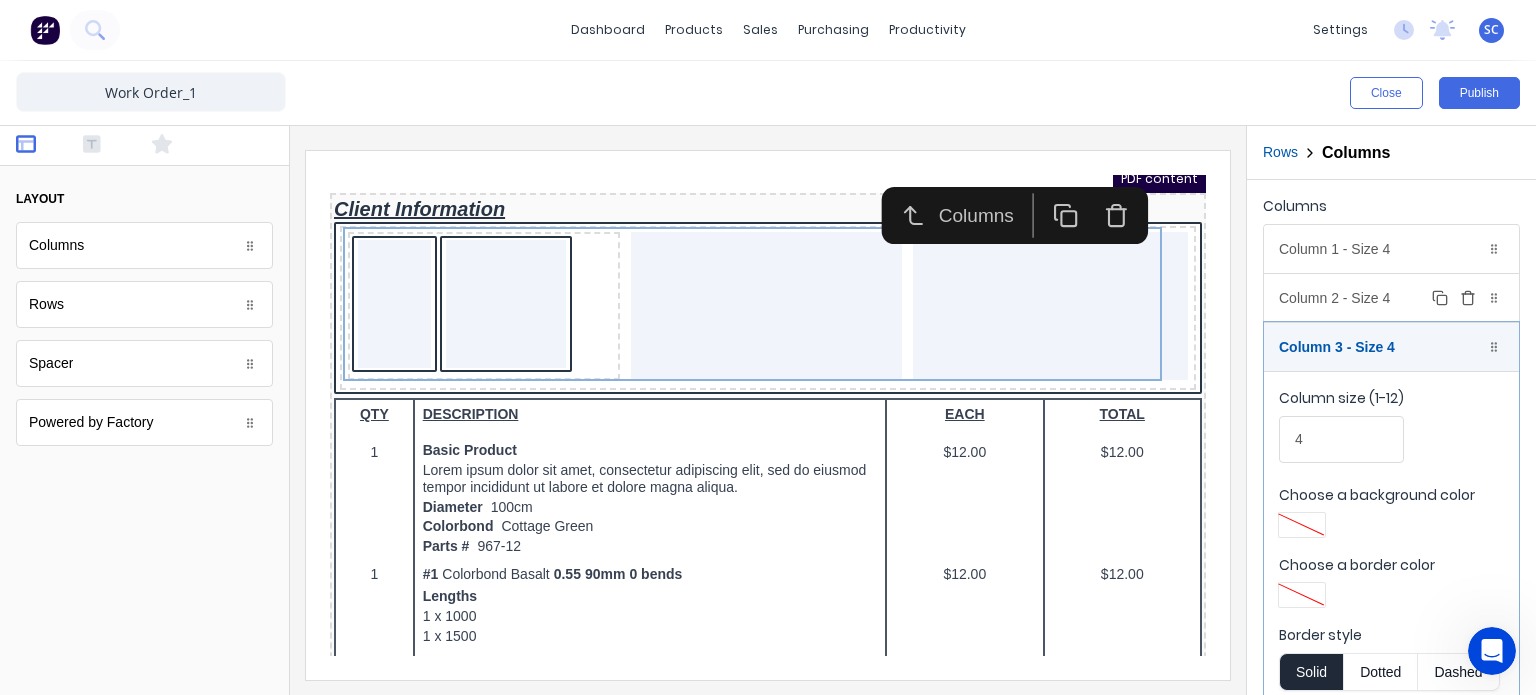 click on "Column 2 - Size 4 Duplicate Delete" at bounding box center (1391, 298) 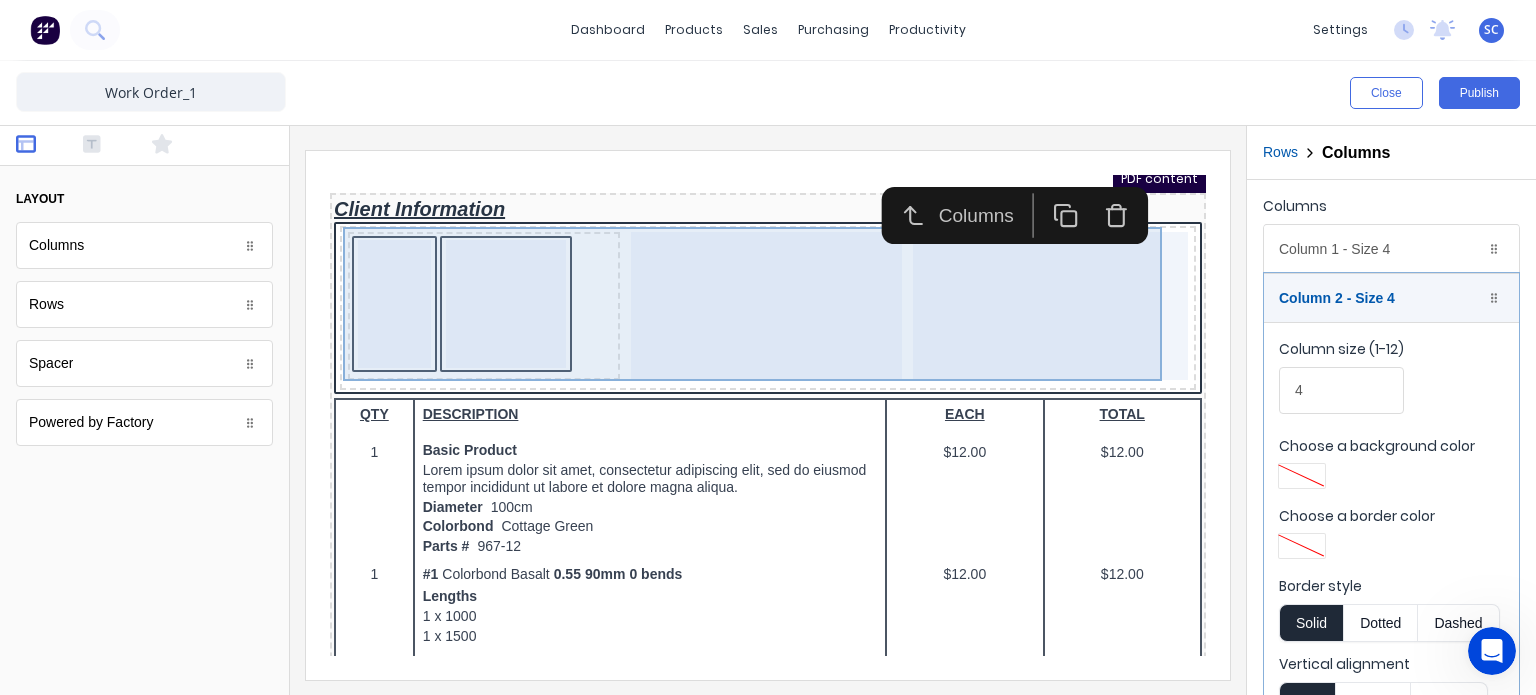 click on "Header LOGO HERE Project Title: Project #:  #0001 Date Received: 29/10/2024 Date Due By: 29/10/2024 PDF content Client Information QTY DESCRIPTION EACH TOTAL 1 Basic Product Lorem ipsum dolor sit amet, consectetur adipiscing elit, sed do eiusmod tempor incididunt ut labore et dolore magna aliqua. Diameter 100cm Colorbond Cottage Green Parts # 967-12 $12.00 $12.00 1 #1 Colorbond Basalt 0.55 90mm 0 bends Lengths 1 x 1000 1 x 1500 $12.00 $12.00 1 Custom Formula Lorem ipsum dolor sit amet, consectetur adipiscing elit, sed do eiusmod tempor incididunt ut labore et dolore magna aliqua. Colorbond Cottage Green Height 23 Width 200 Dimension 2.5 Total:  74.75 $12.00 $12.00 Lineal Metres Lorem ipsum dolor sit amet, consectetur adipiscing elit, sed do eiusmod tempor incididunt ut labore et dolore magna aliqua. Diameter 100cm Colorbond Cottage Green Parts # 967-12 Lengths 1 x 1000 1 x 1500 $12.00 $12.00 Square Metres Diameter 100cm Colorbond Cottage Green Parts # 967-12 Dimensions 1 x 10 1 x 10 $12.00 $12.00 1 1 Diameter" at bounding box center (744, 208) 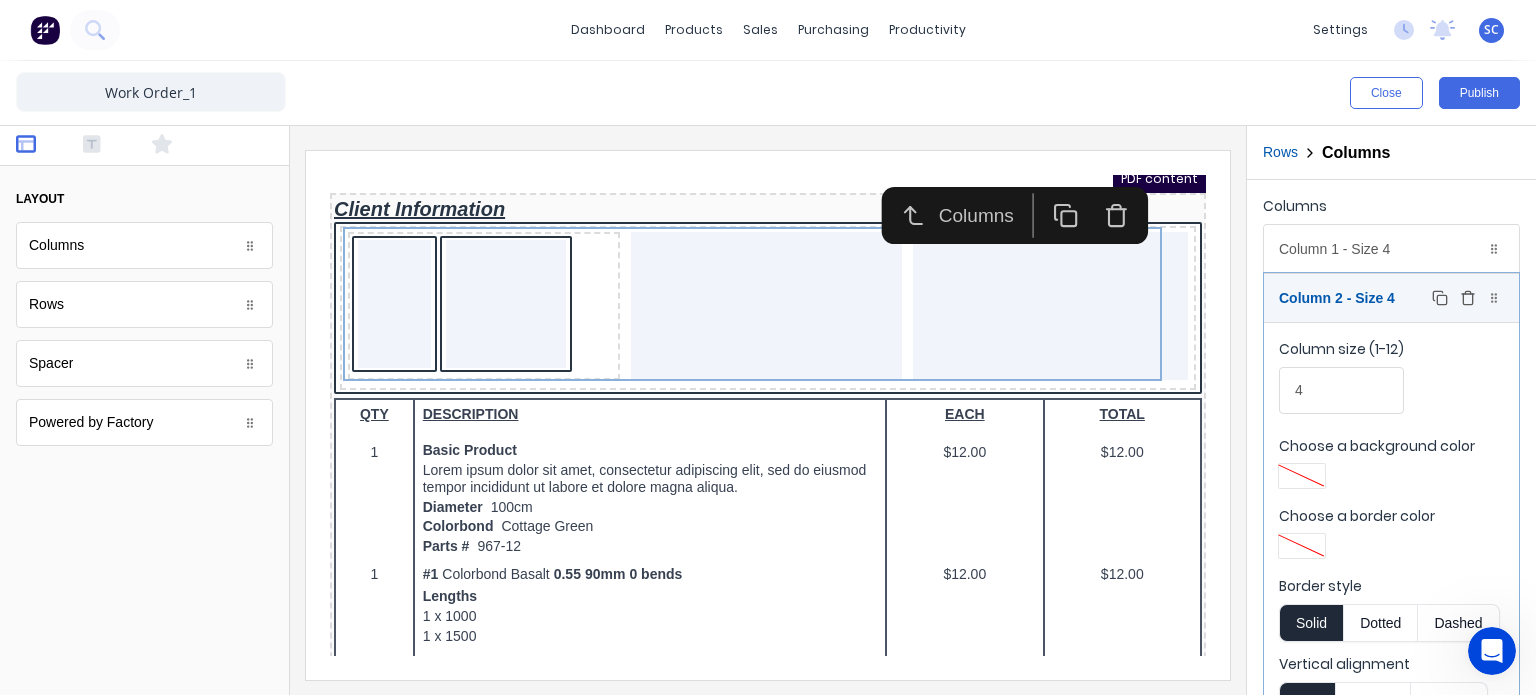 click on "Column 2 - Size 4 Duplicate Delete" at bounding box center [1391, 298] 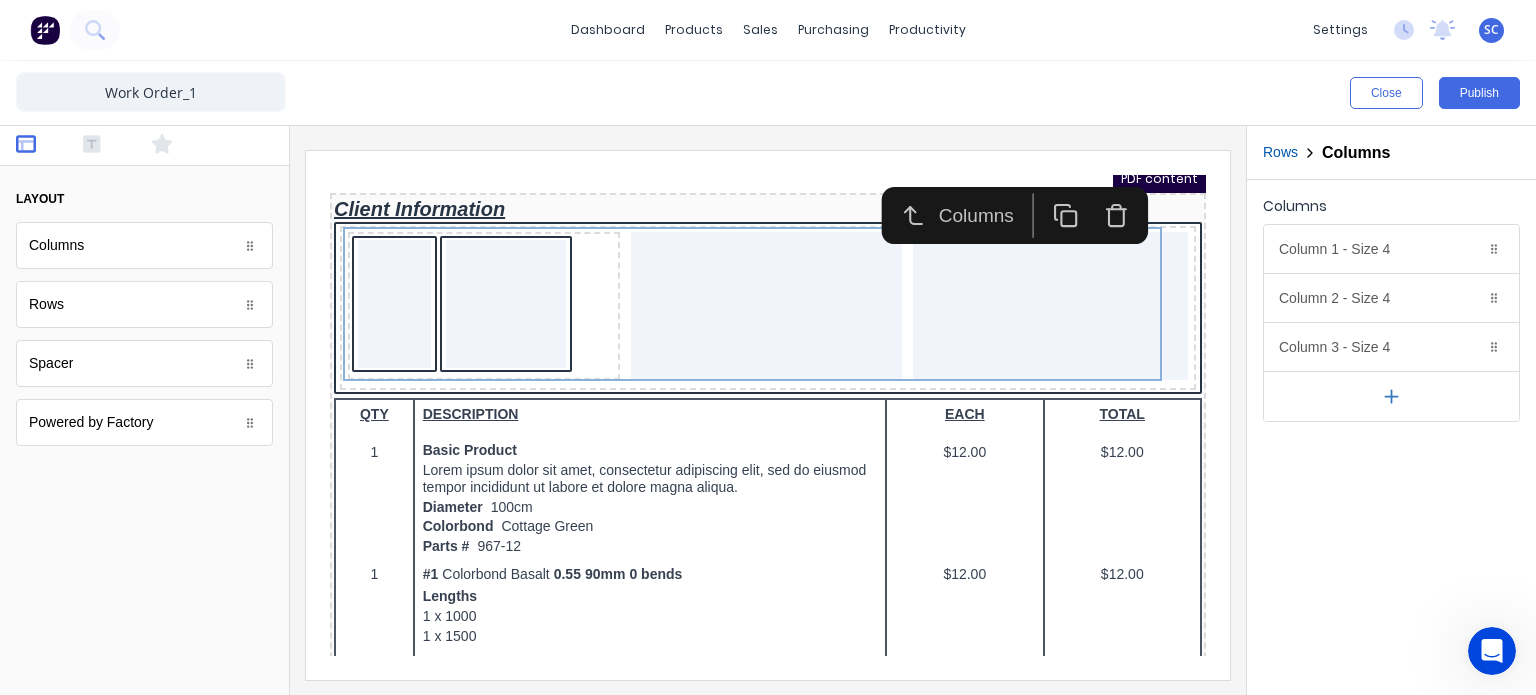 click at bounding box center [1391, 396] 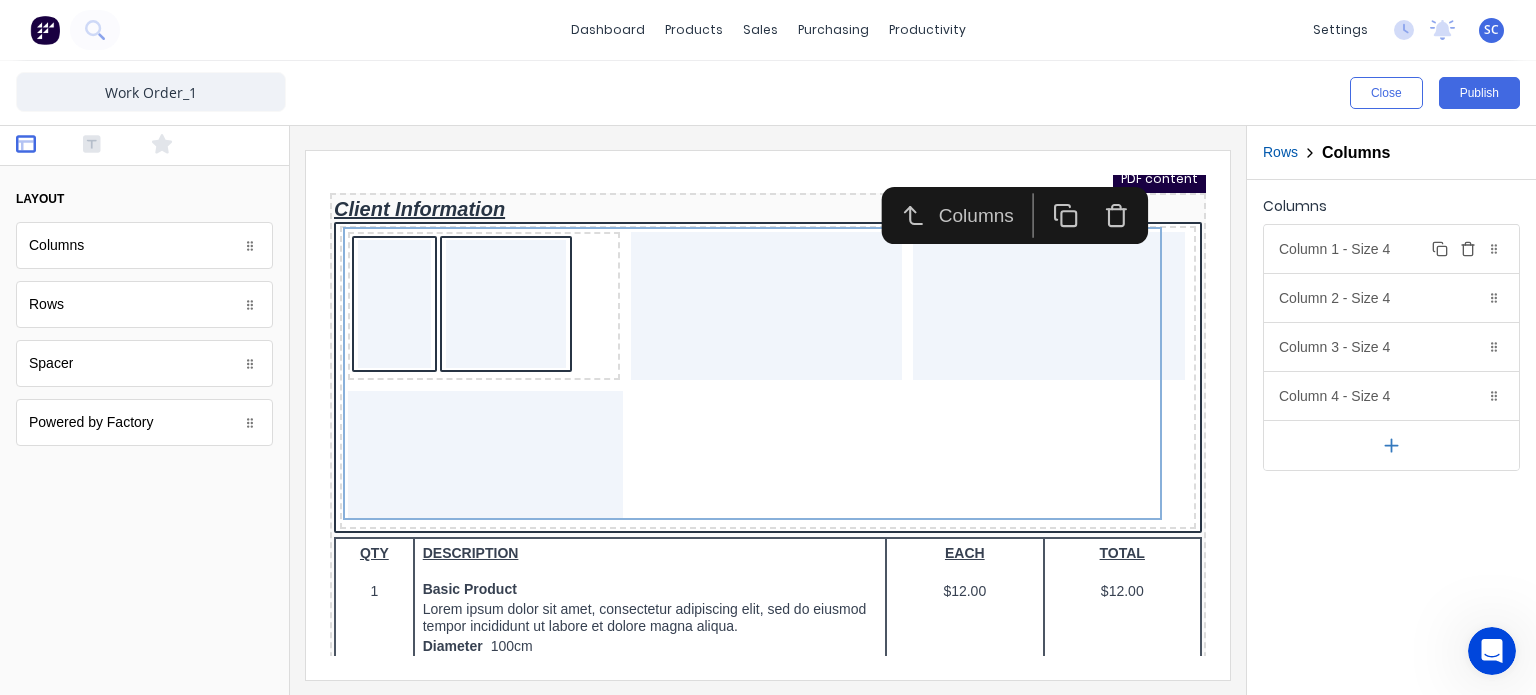 click on "Column 1 - Size 4 Duplicate Delete" at bounding box center [1391, 249] 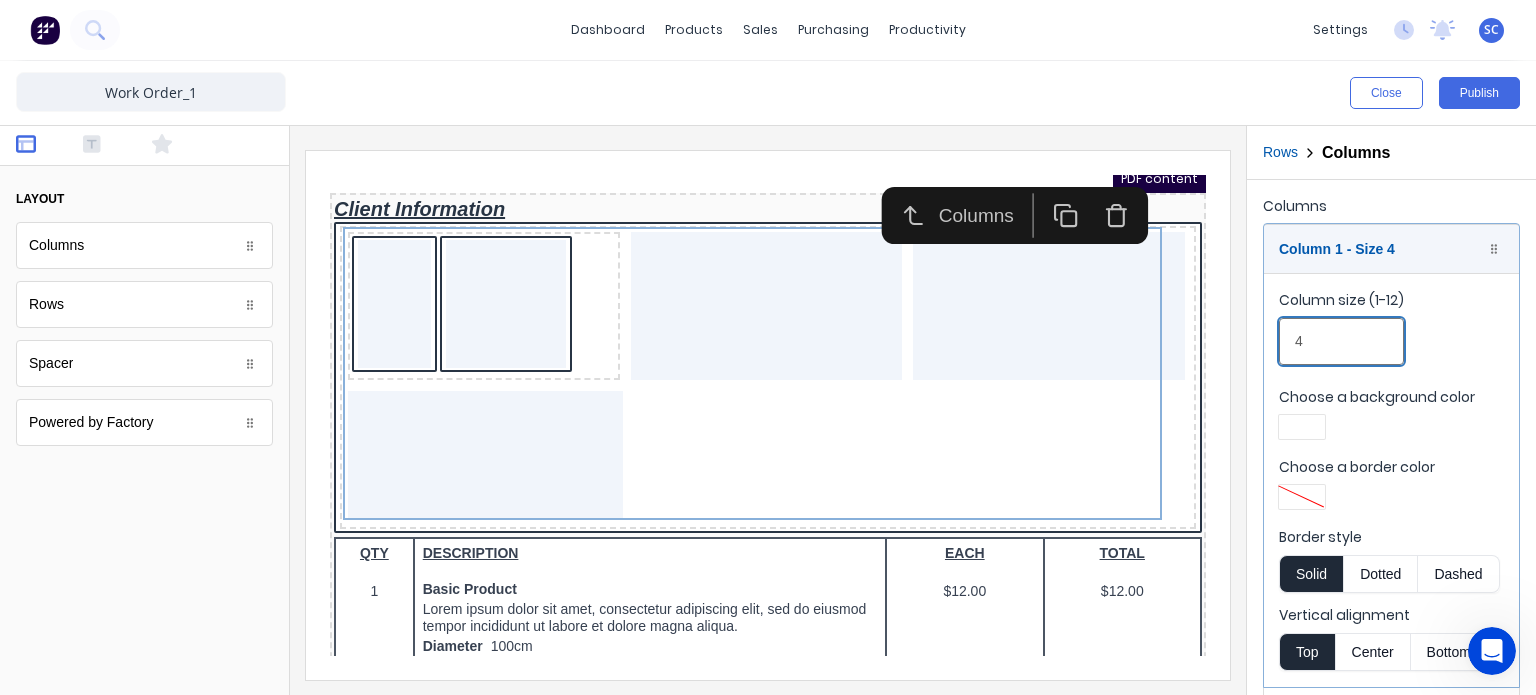 drag, startPoint x: 1654, startPoint y: 482, endPoint x: 1165, endPoint y: 302, distance: 521.0768 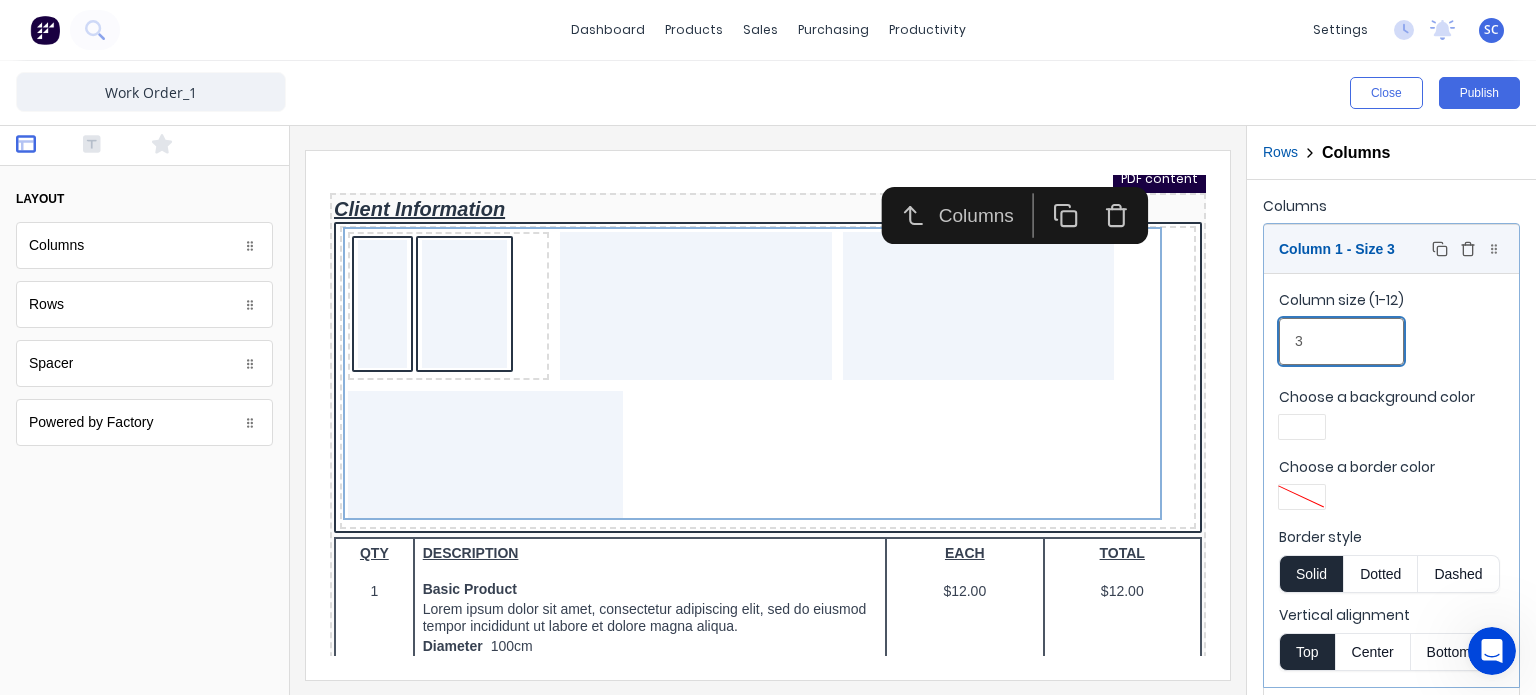 type on "3" 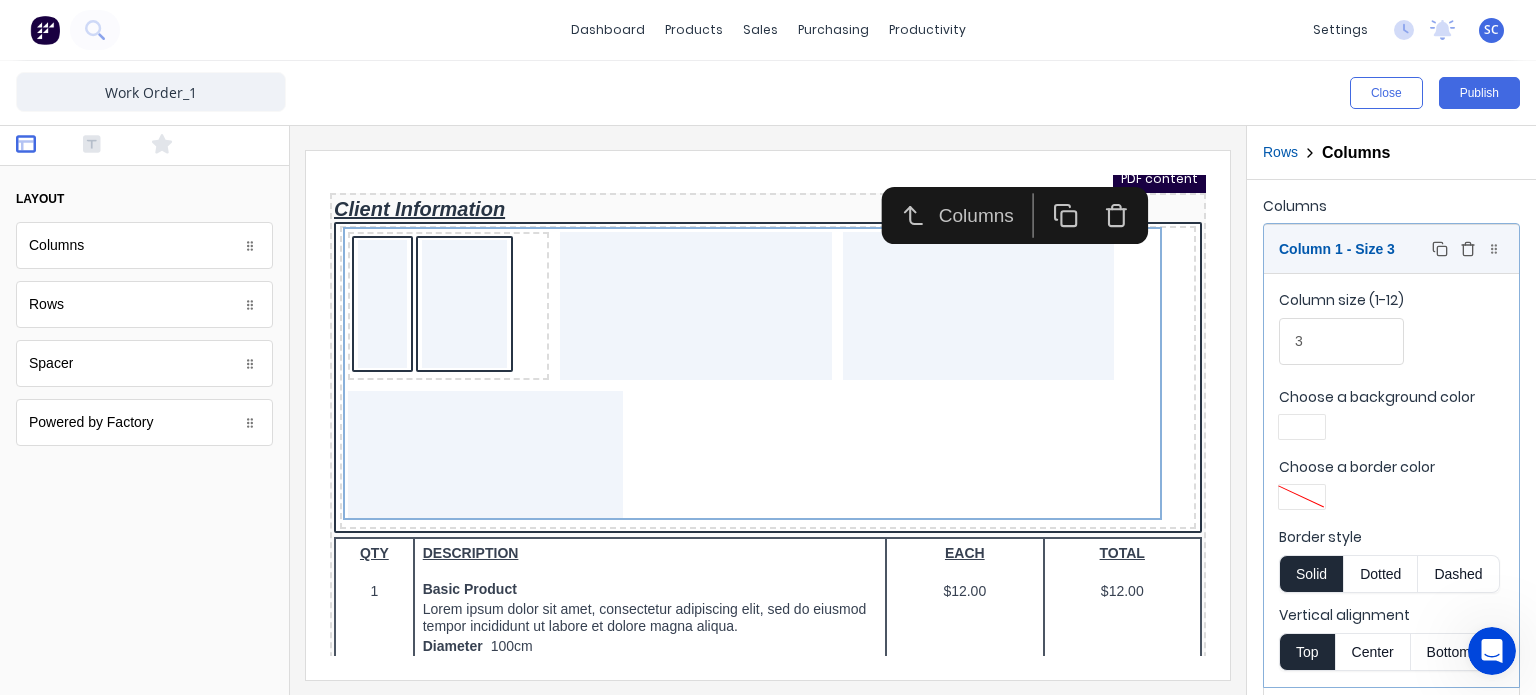 click on "Column 1 - Size 3 Duplicate Delete" at bounding box center [1391, 249] 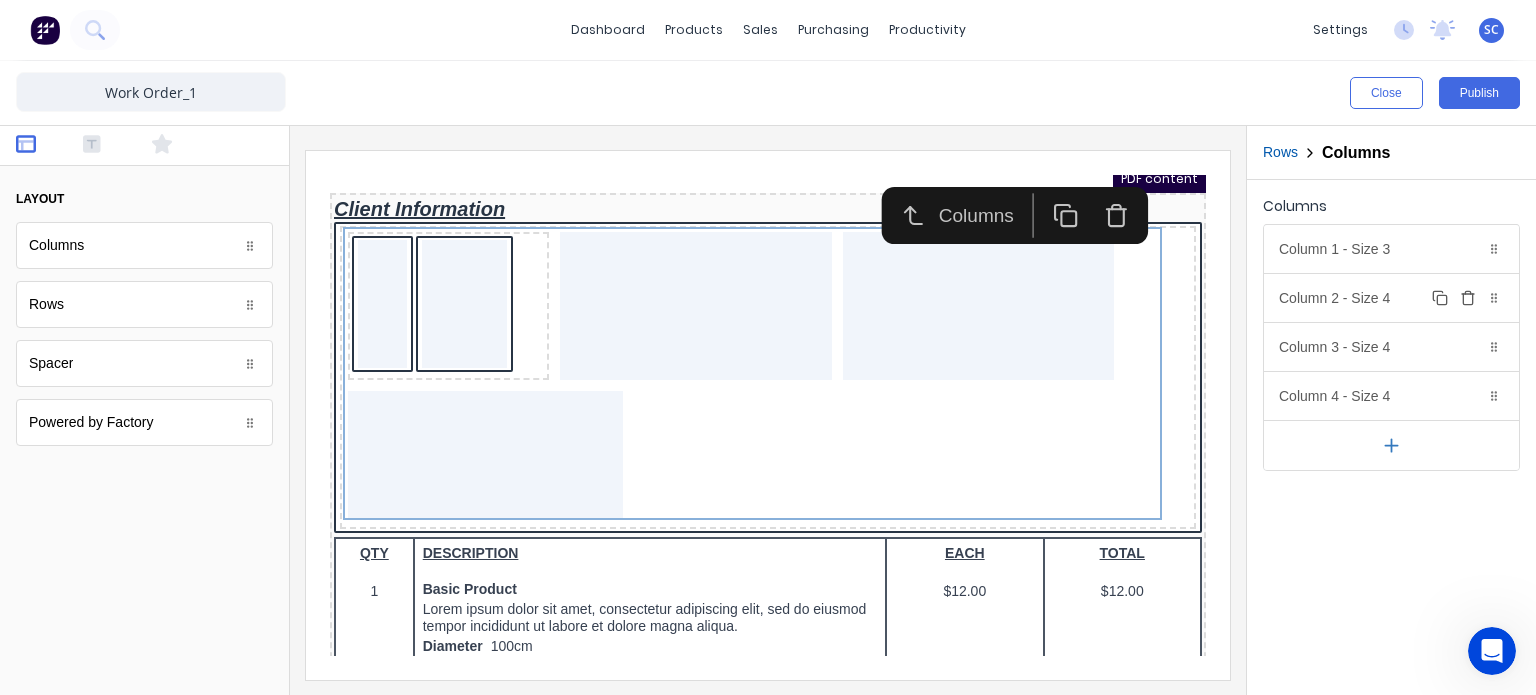 click on "Column 2 - Size 4 Duplicate Delete" at bounding box center [1391, 298] 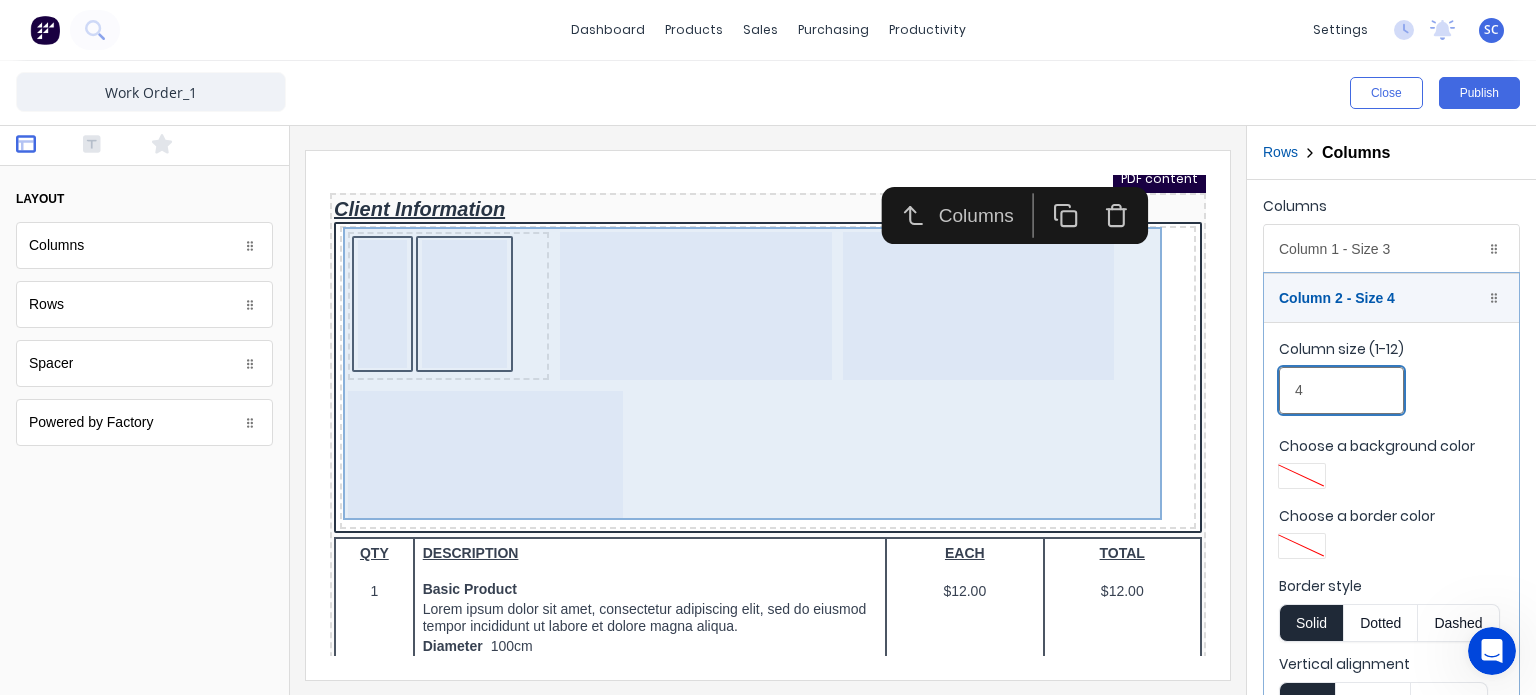 drag, startPoint x: 1649, startPoint y: 536, endPoint x: 1113, endPoint y: 373, distance: 560.2366 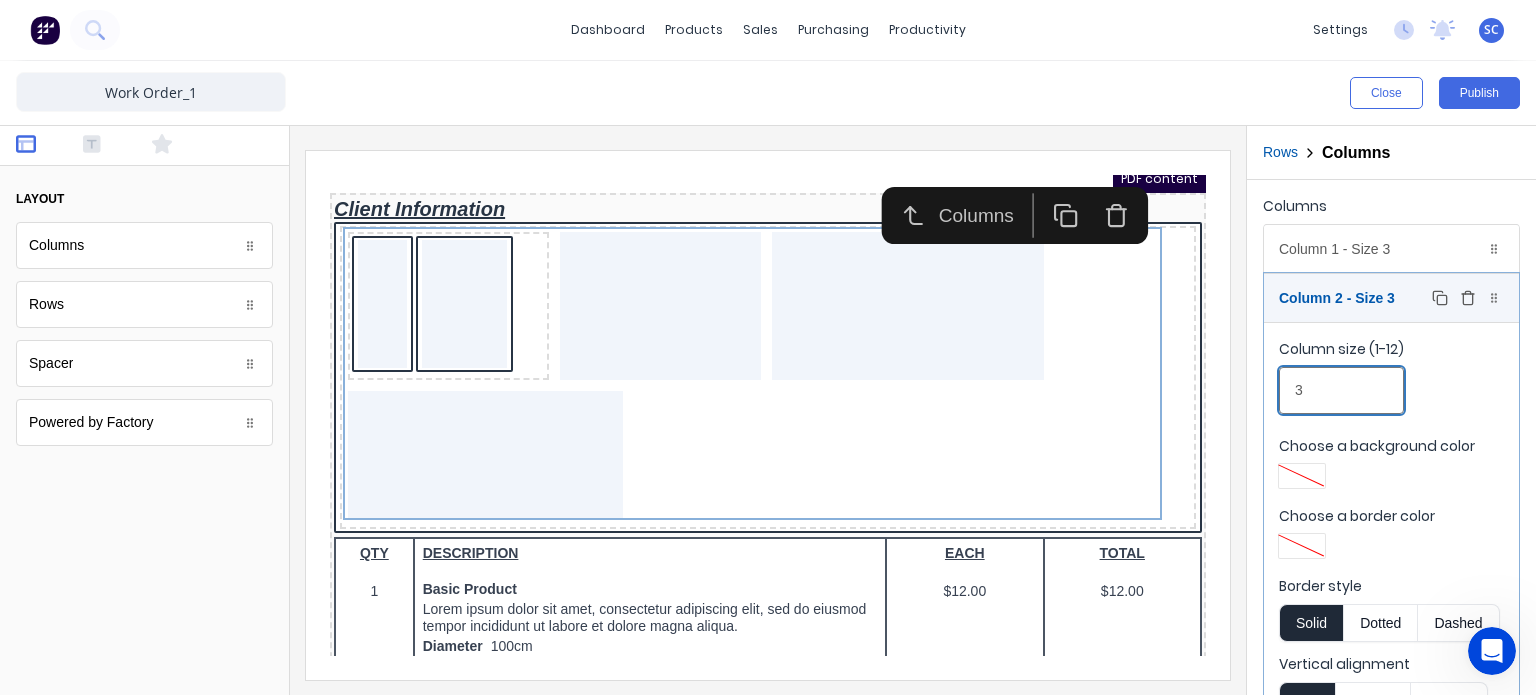 type on "3" 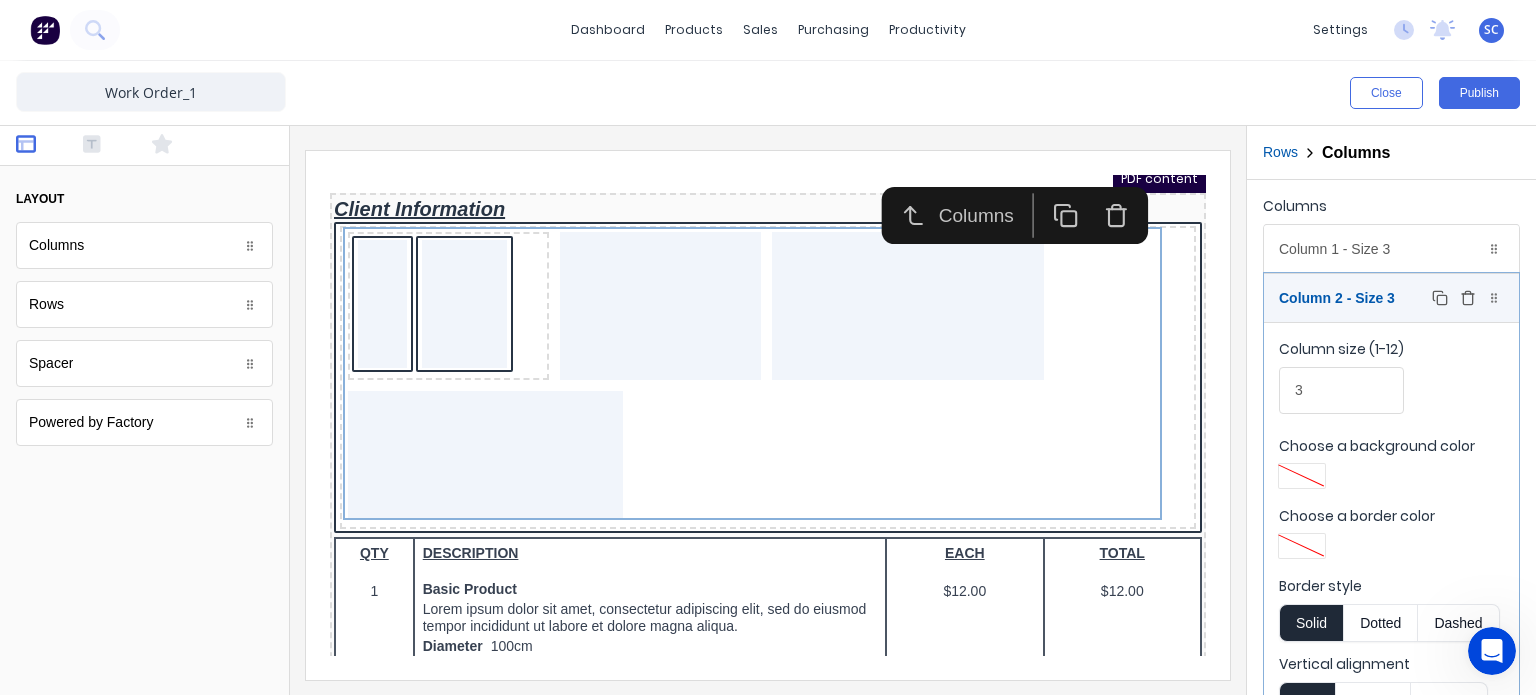 click on "Column 2 - Size 3 Duplicate Delete" at bounding box center [1391, 298] 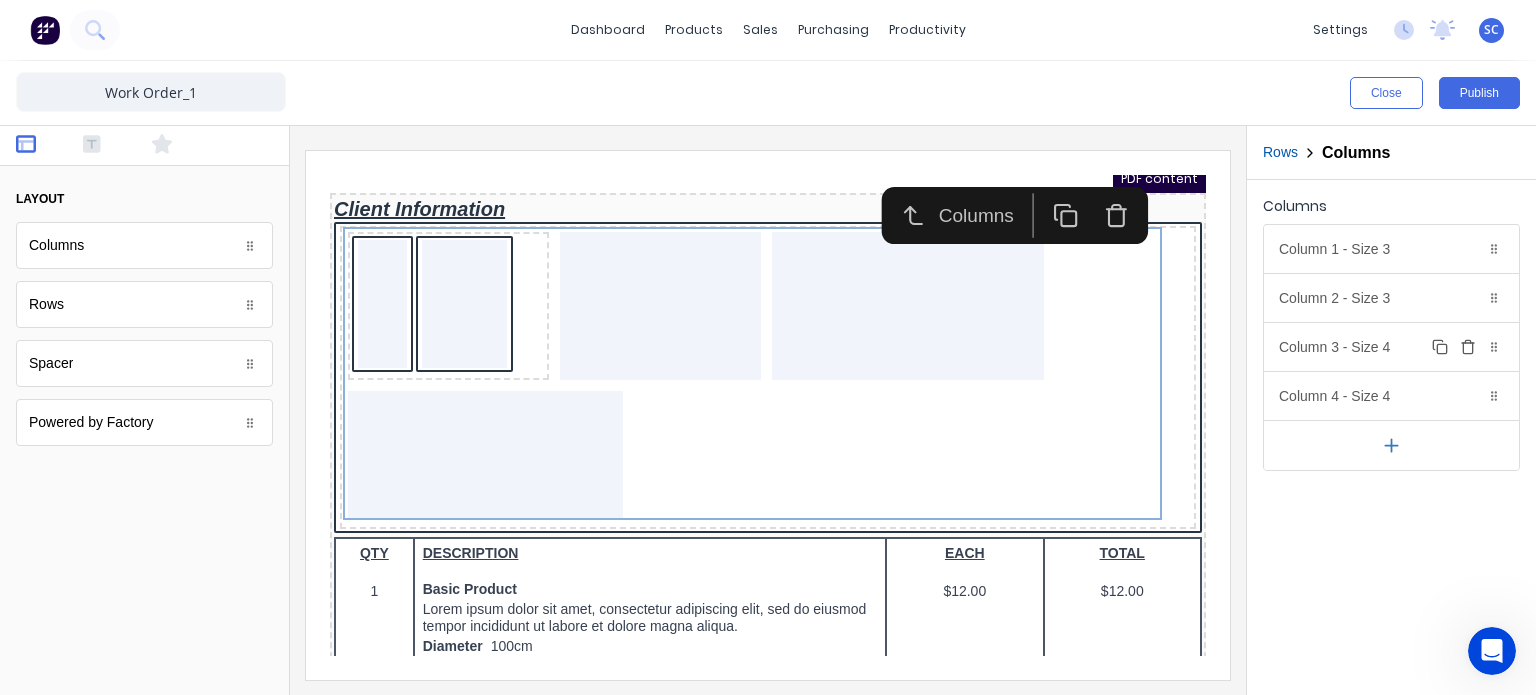 click on "Column 3 - Size 4 Duplicate Delete" at bounding box center (1391, 347) 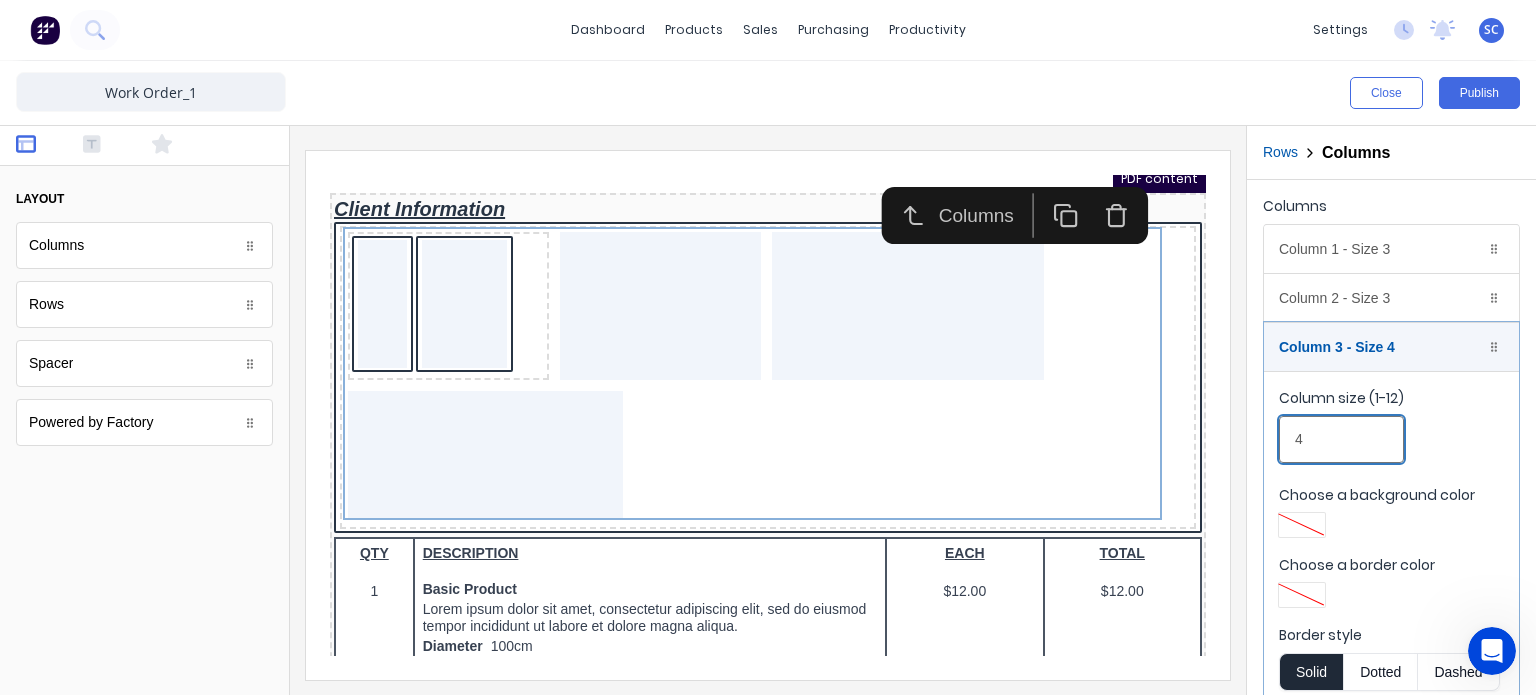 drag, startPoint x: 1650, startPoint y: 592, endPoint x: 1077, endPoint y: 385, distance: 609.2438 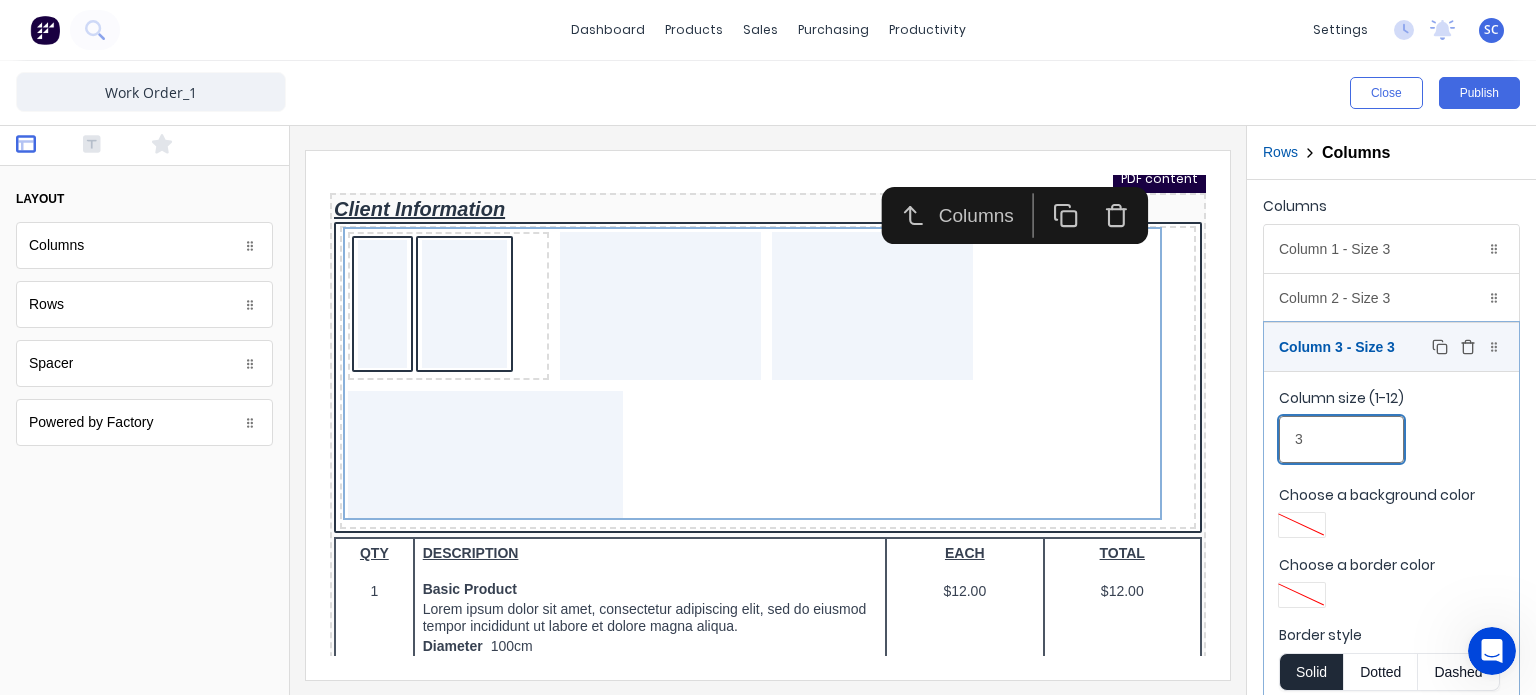 type on "3" 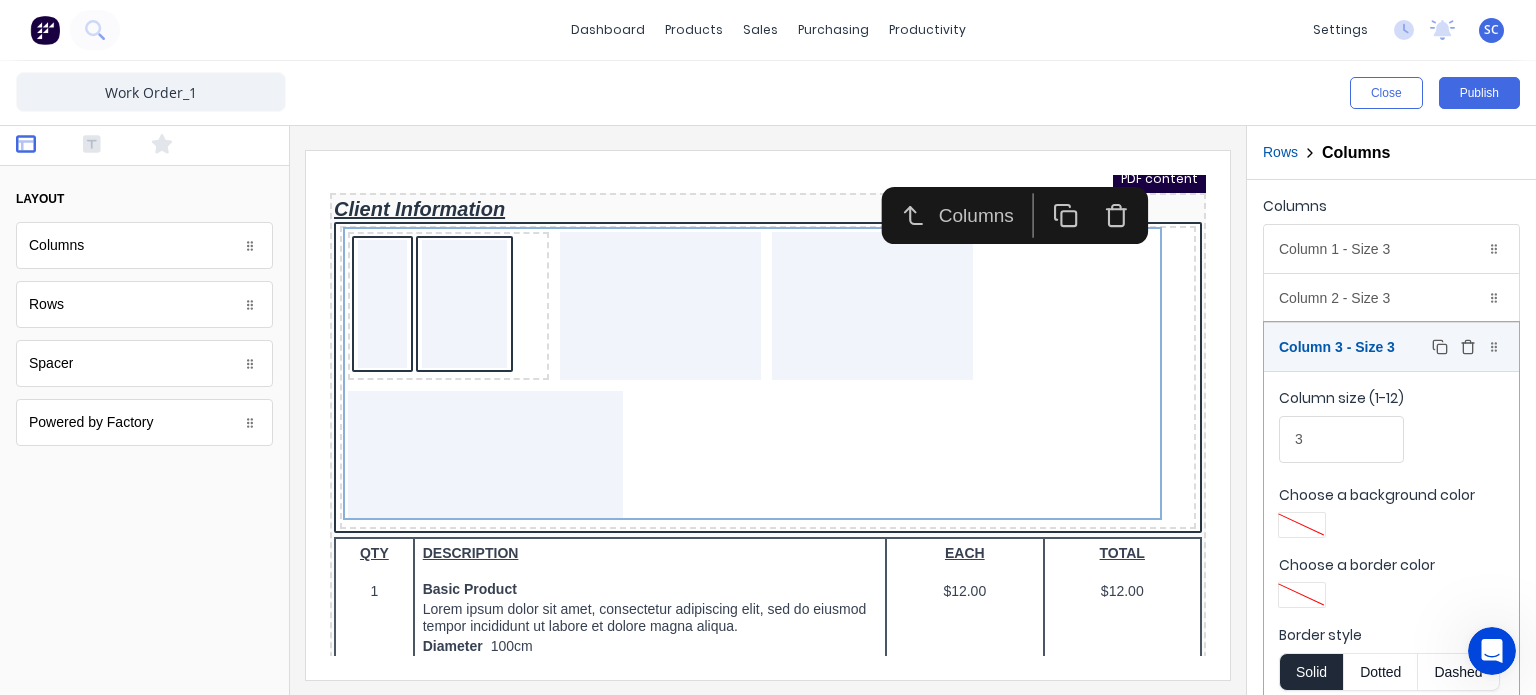 click on "Column 3 - Size 3 Duplicate Delete" at bounding box center [1391, 347] 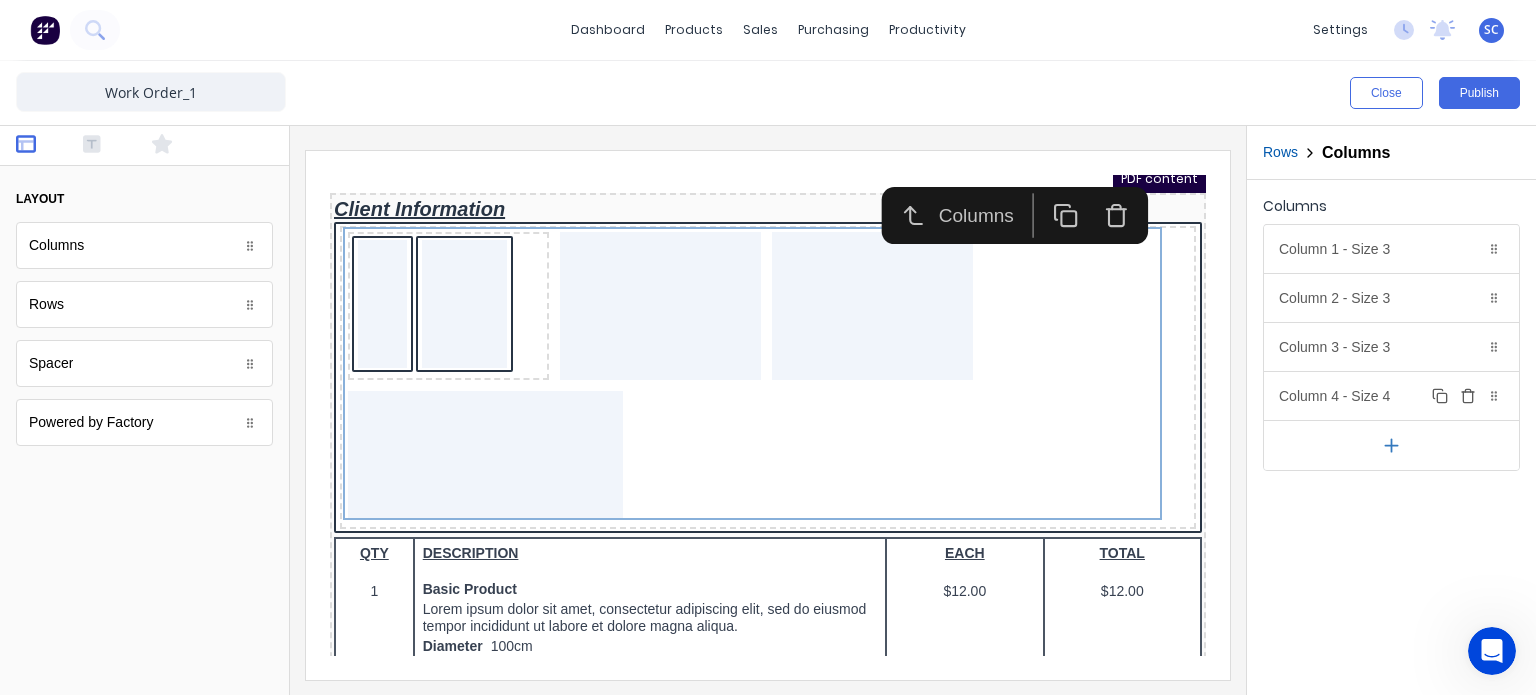 click on "Column 4 - Size 4 Duplicate Delete" at bounding box center (1391, 396) 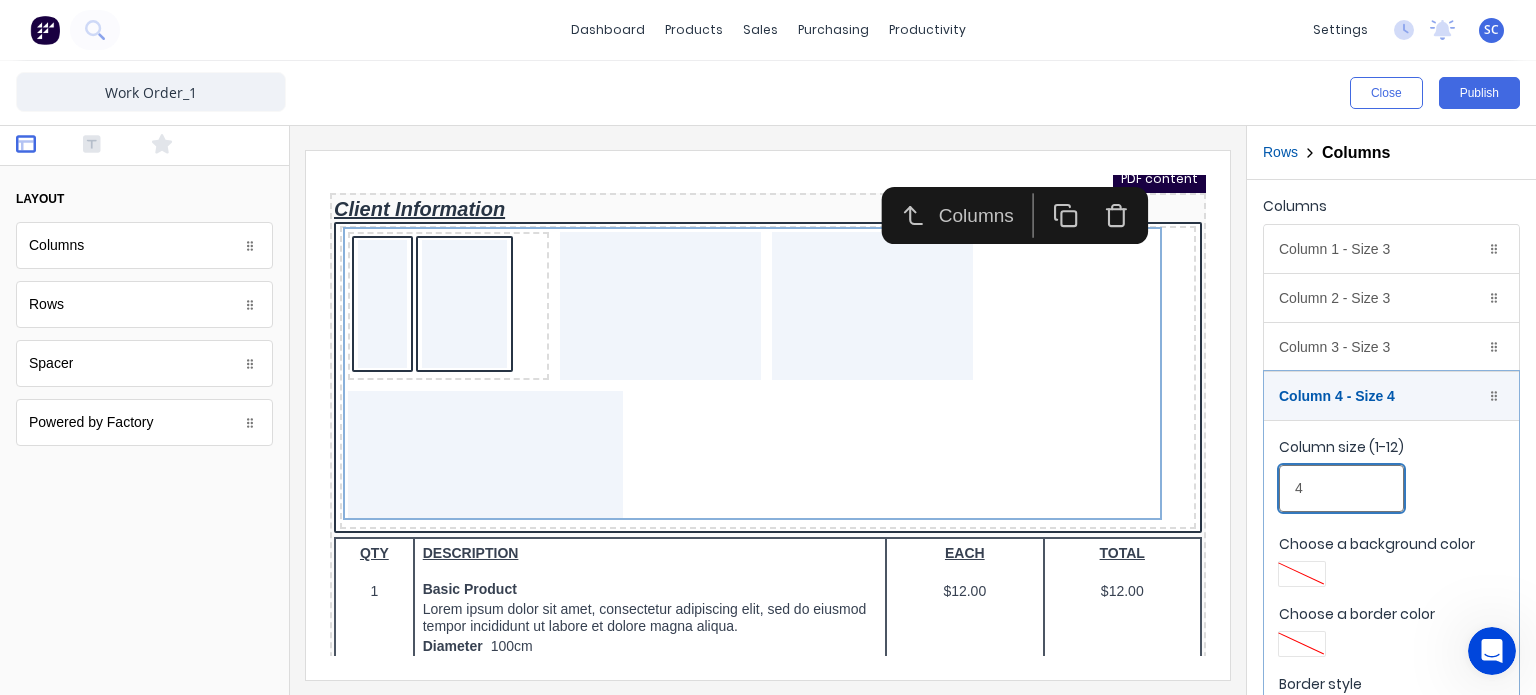 drag, startPoint x: 1372, startPoint y: 471, endPoint x: 1215, endPoint y: 485, distance: 157.62297 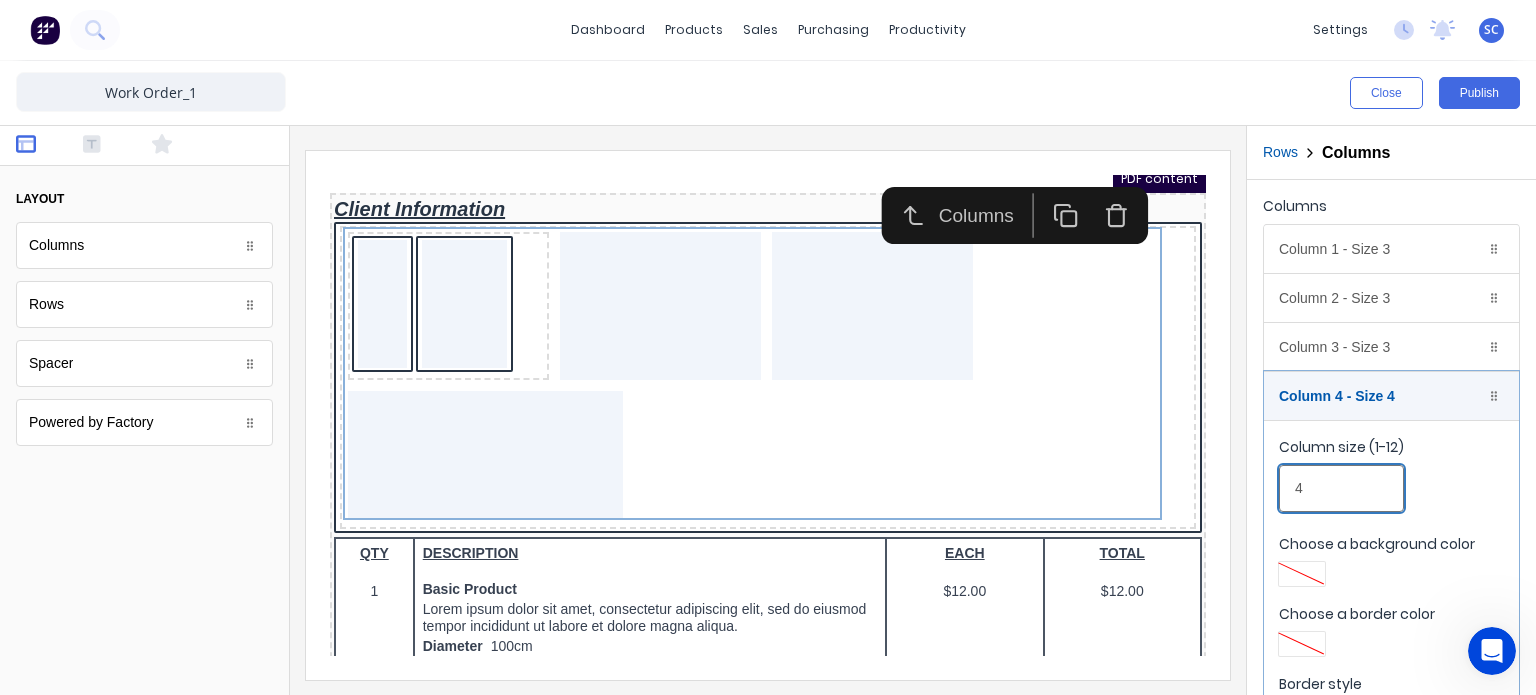 click on "Close   Publish   Components layout Columns Columns Rows Rows Spacer Spacer Powered by Factory Powered by Factory Outline Rows Columns Columns Column 1 - Size 3 Duplicate Delete Column size (1-12) 3 Choose a background color Choose a border color Border style Solid Dotted Dashed Vertical alignment Top Center Bottom Column 2 - Size 3 Duplicate Delete Column size (1-12) 3 Choose a background color Choose a border color Border style Solid Dotted Dashed Vertical alignment Top Center Bottom Column 3 - Size 3 Duplicate Delete Column size (1-12) 3 Choose a background color Choose a border color Border style Solid Dotted Dashed Vertical alignment Top Center Bottom Column 4 - Size 4 Duplicate Delete Column size (1-12) 4 Choose a background color Choose a border color Border style Solid Dotted Dashed Vertical alignment Top Center Bottom" at bounding box center (768, 378) 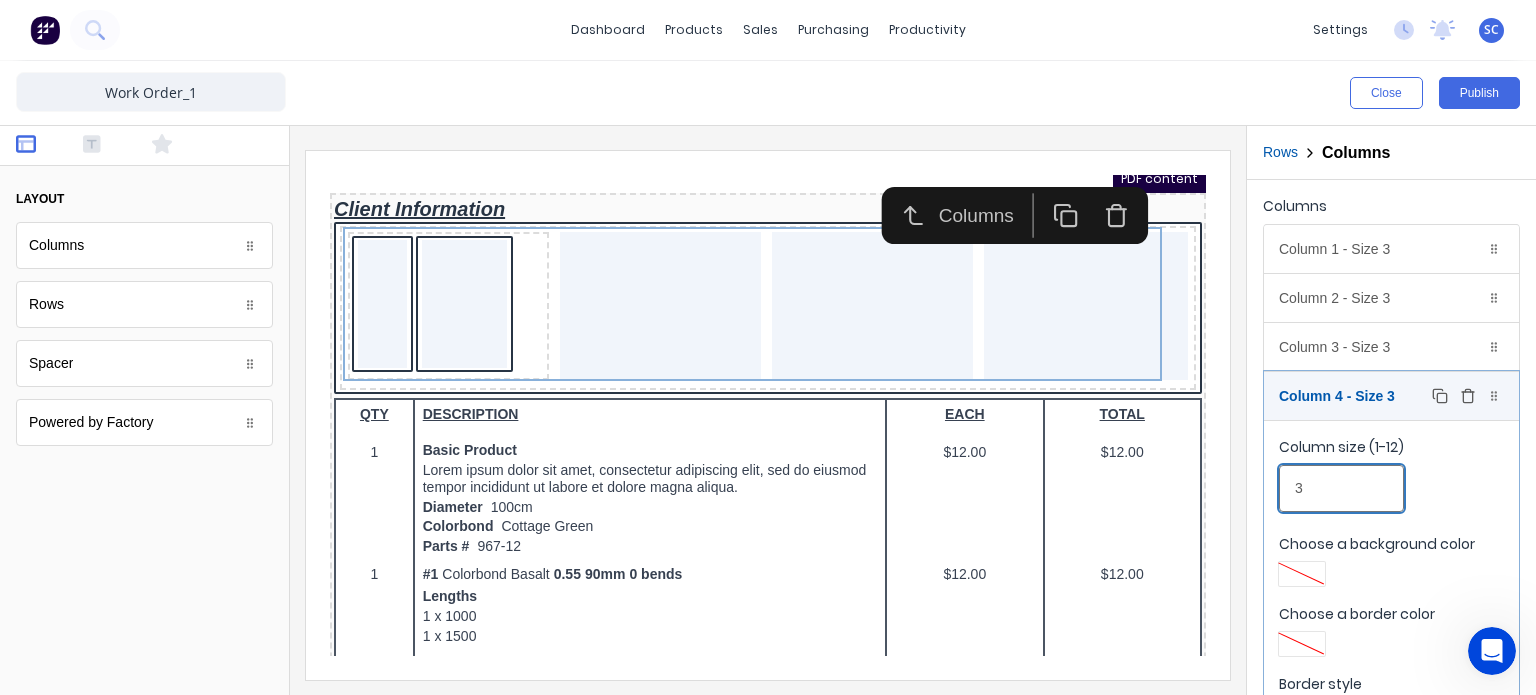 type on "3" 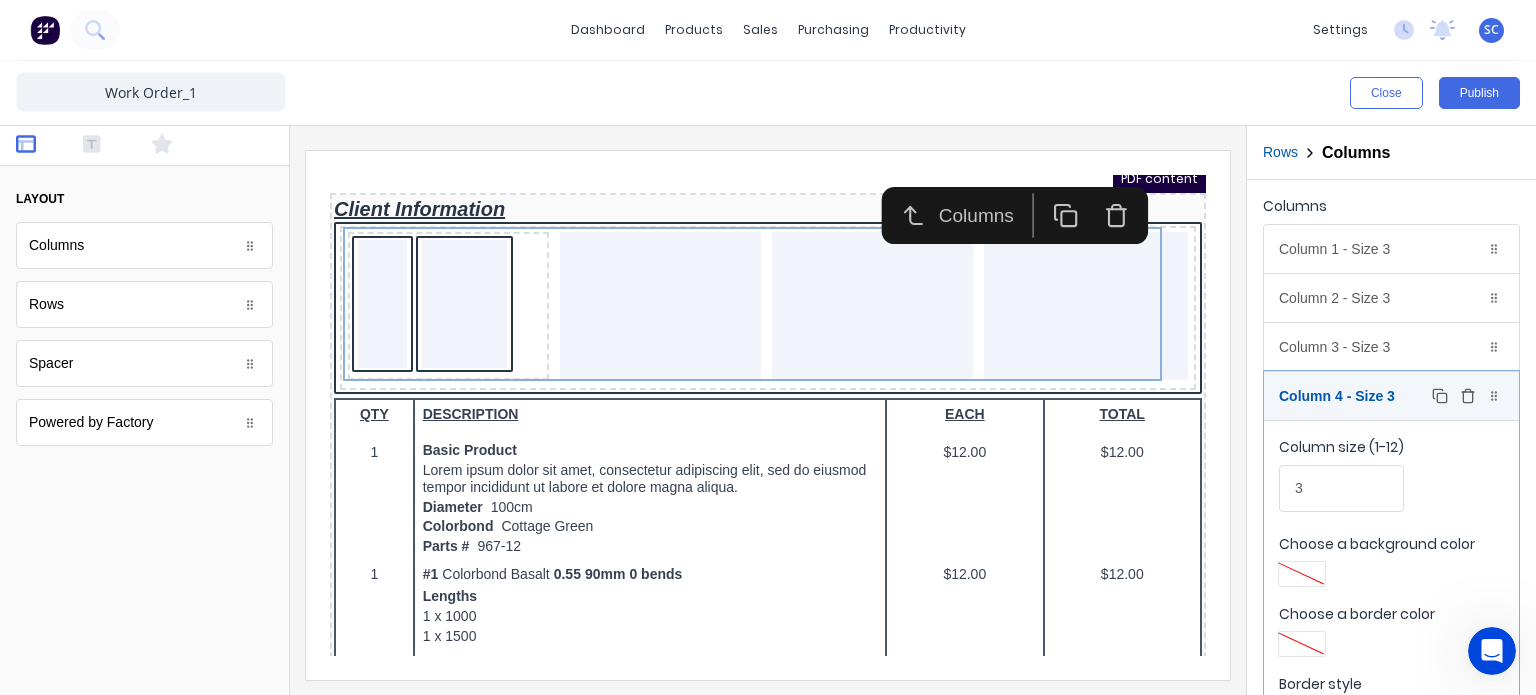 click on "Column 4 - Size 3 Duplicate Delete" at bounding box center [1391, 396] 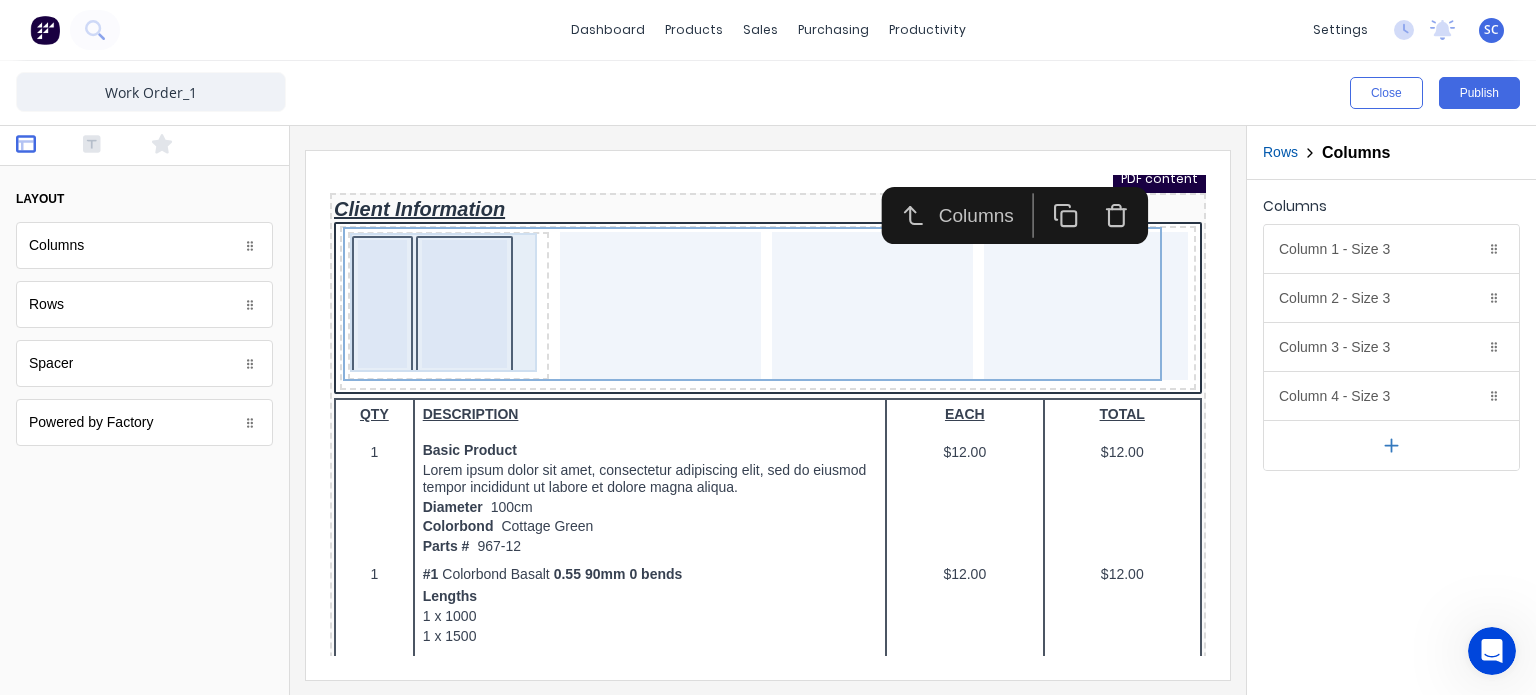 click on "Header LOGO HERE Project Title: Project #:  #0001 Date Received: 29/10/2024 Date Due By: 29/10/2024 PDF content Client Information QTY DESCRIPTION EACH TOTAL 1 Basic Product Lorem ipsum dolor sit amet, consectetur adipiscing elit, sed do eiusmod tempor incididunt ut labore et dolore magna aliqua. Diameter 100cm Colorbond Cottage Green Parts # 967-12 $12.00 $12.00 1 #1 Colorbond Basalt 0.55 90mm 0 bends Lengths 1 x 1000 1 x 1500 $12.00 $12.00 1 Custom Formula Lorem ipsum dolor sit amet, consectetur adipiscing elit, sed do eiusmod tempor incididunt ut labore et dolore magna aliqua. Colorbond Cottage Green Height 23 Width 200 Dimension 2.5 Total:  74.75 $12.00 $12.00 Lineal Metres Lorem ipsum dolor sit amet, consectetur adipiscing elit, sed do eiusmod tempor incididunt ut labore et dolore magna aliqua. Diameter 100cm Colorbond Cottage Green Parts # 967-12 Lengths 1 x 1000 1 x 1500 $12.00 $12.00 Square Metres Diameter 100cm Colorbond Cottage Green Parts # 967-12 Dimensions 1 x 10 1 x 10 $12.00 $12.00 1 1 Diameter" at bounding box center [744, 208] 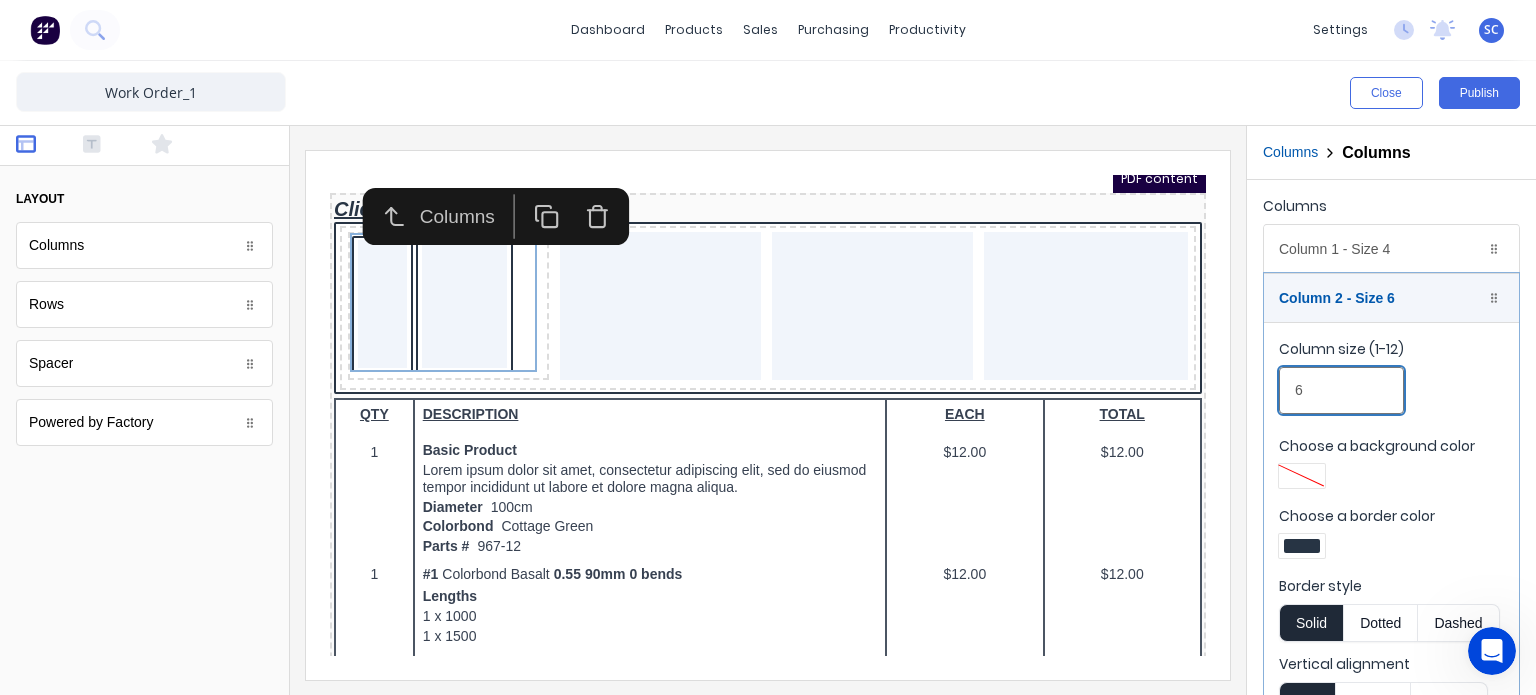 drag, startPoint x: 1618, startPoint y: 537, endPoint x: 1121, endPoint y: 364, distance: 526.24896 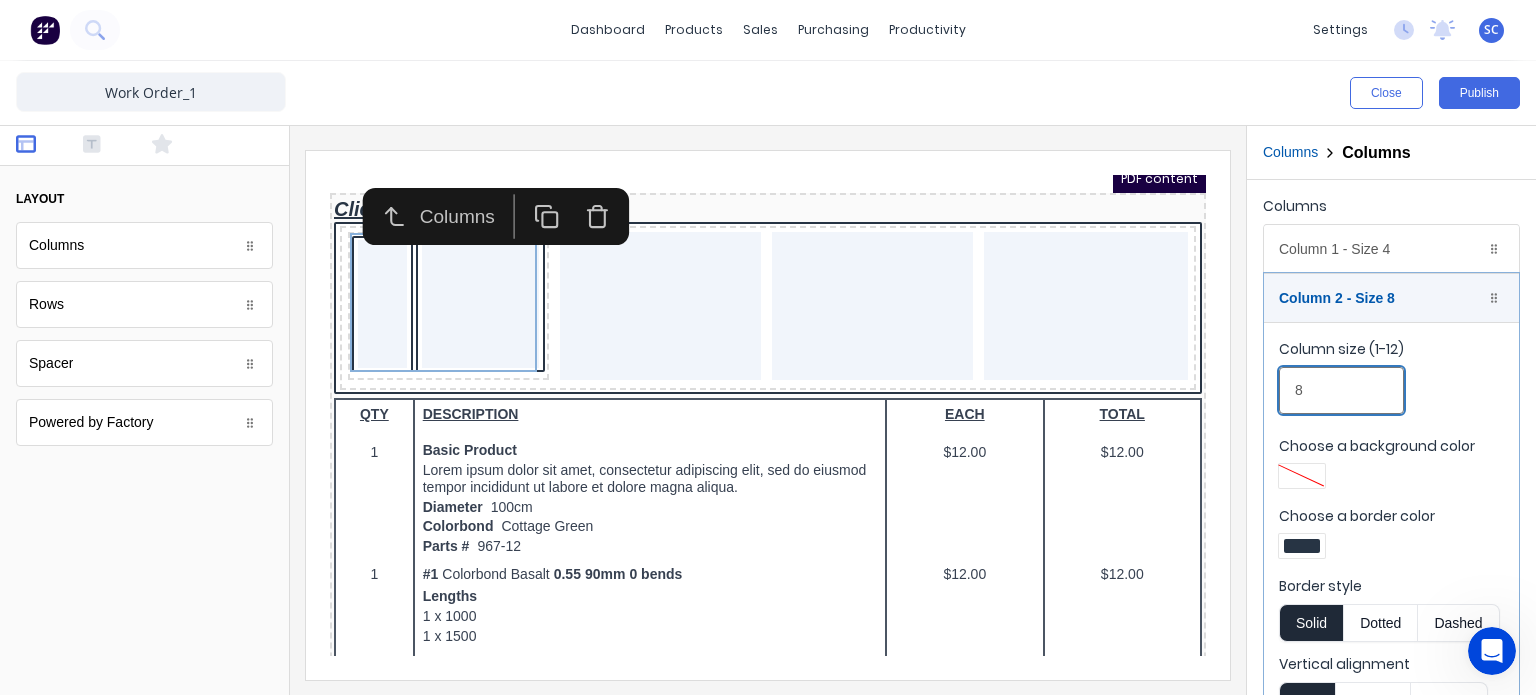 type on "8" 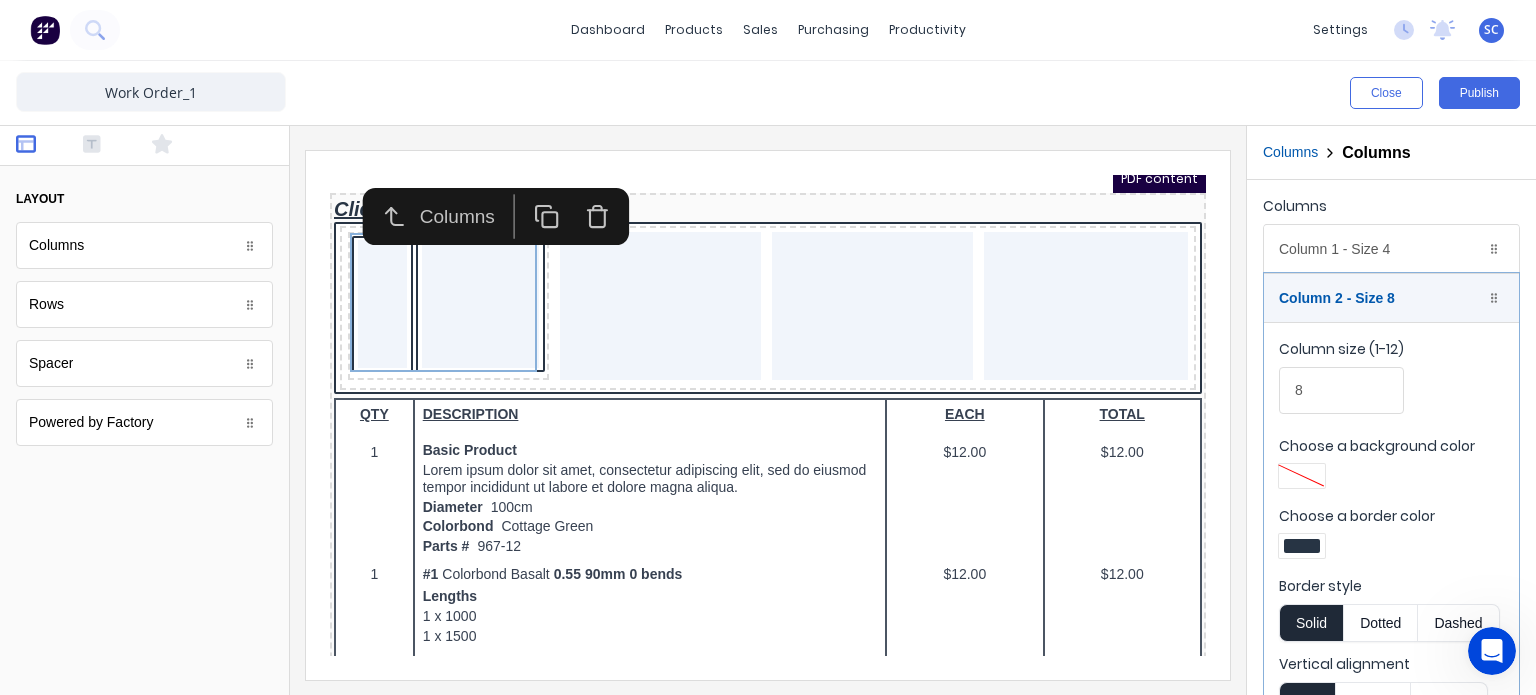 click at bounding box center (1302, 546) 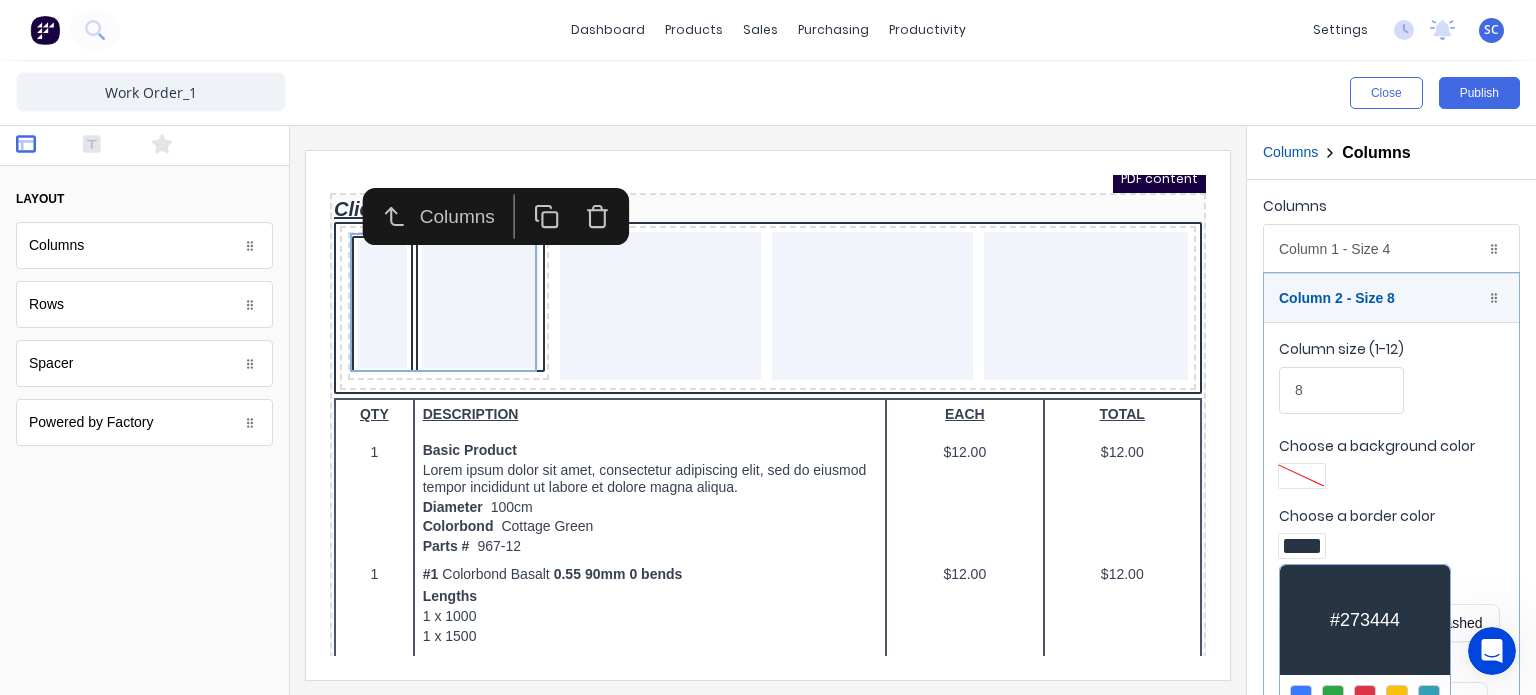 scroll, scrollTop: 103, scrollLeft: 0, axis: vertical 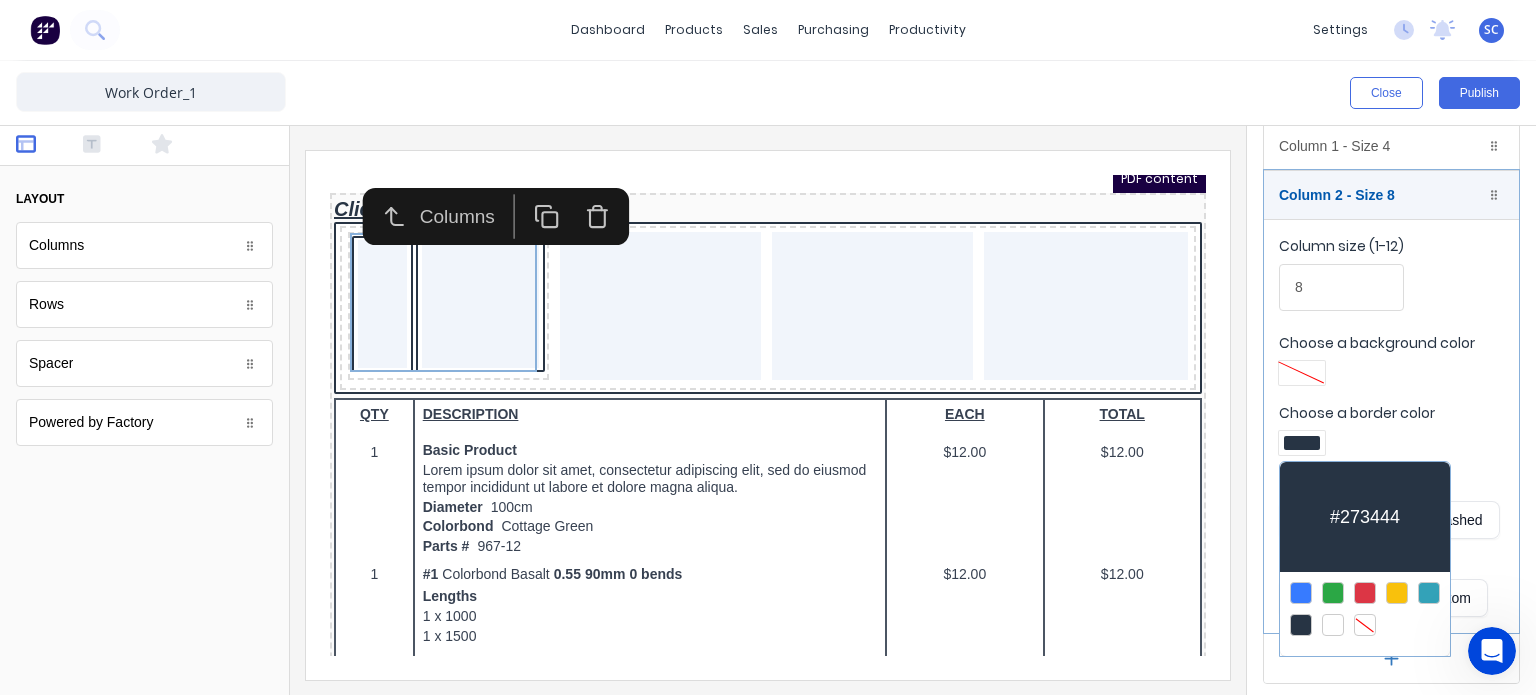 click at bounding box center (1365, 625) 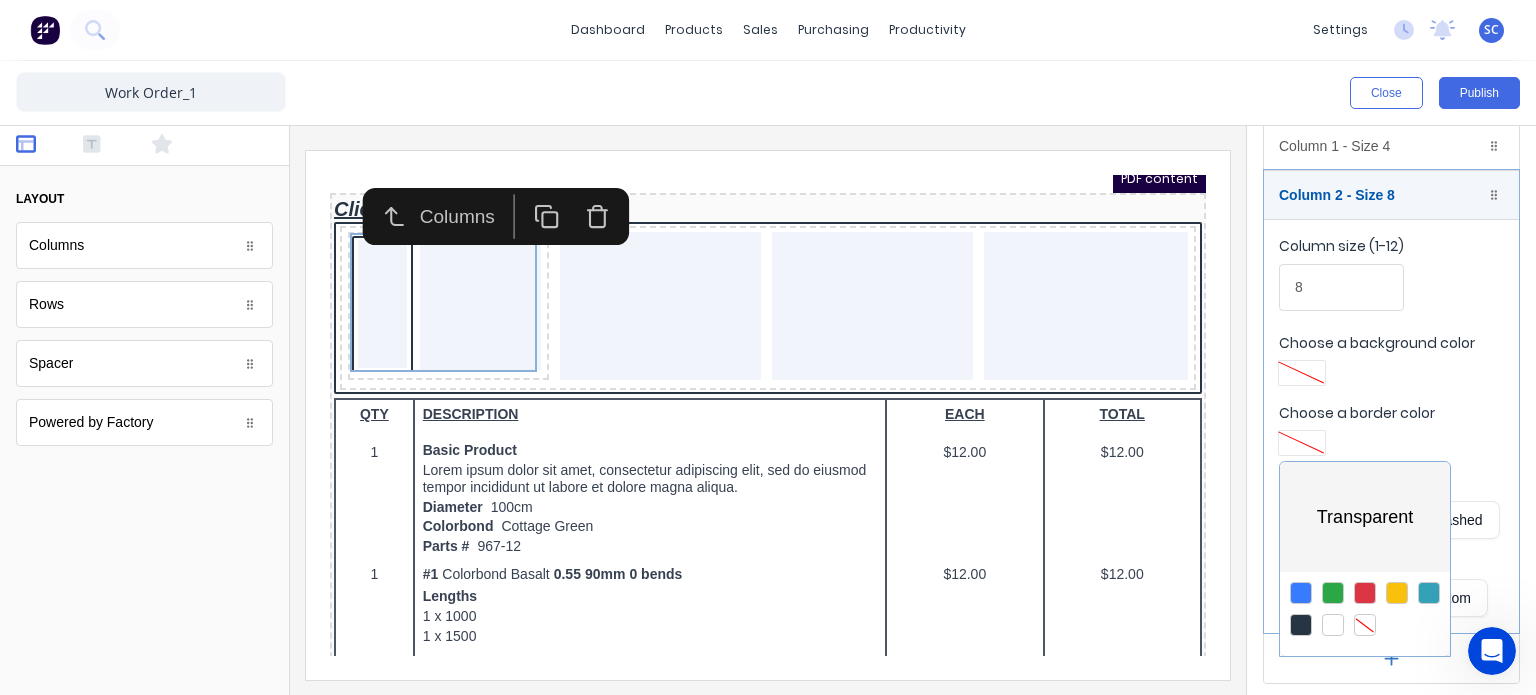 drag, startPoint x: 1345, startPoint y: 191, endPoint x: 1353, endPoint y: 143, distance: 48.6621 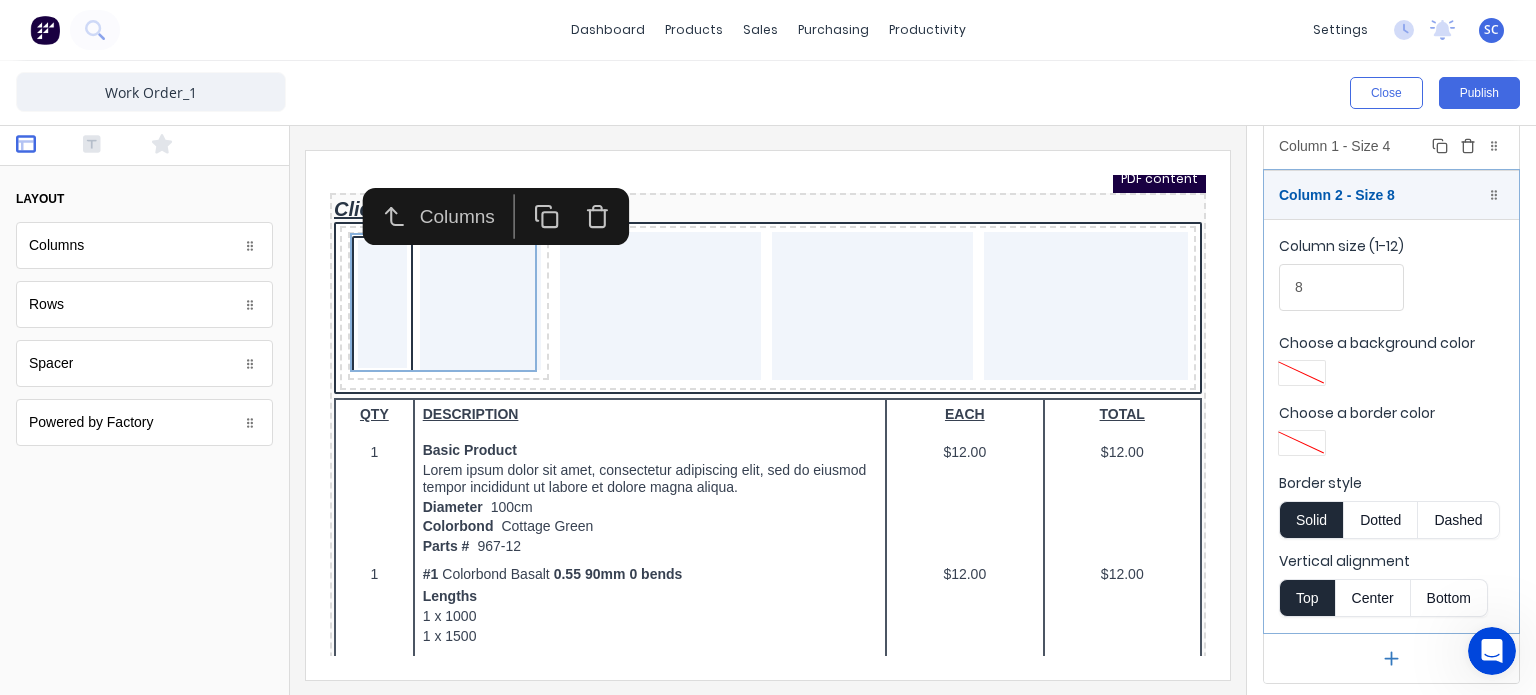 click on "Column 1 - Size 4 Duplicate Delete" at bounding box center (1391, 146) 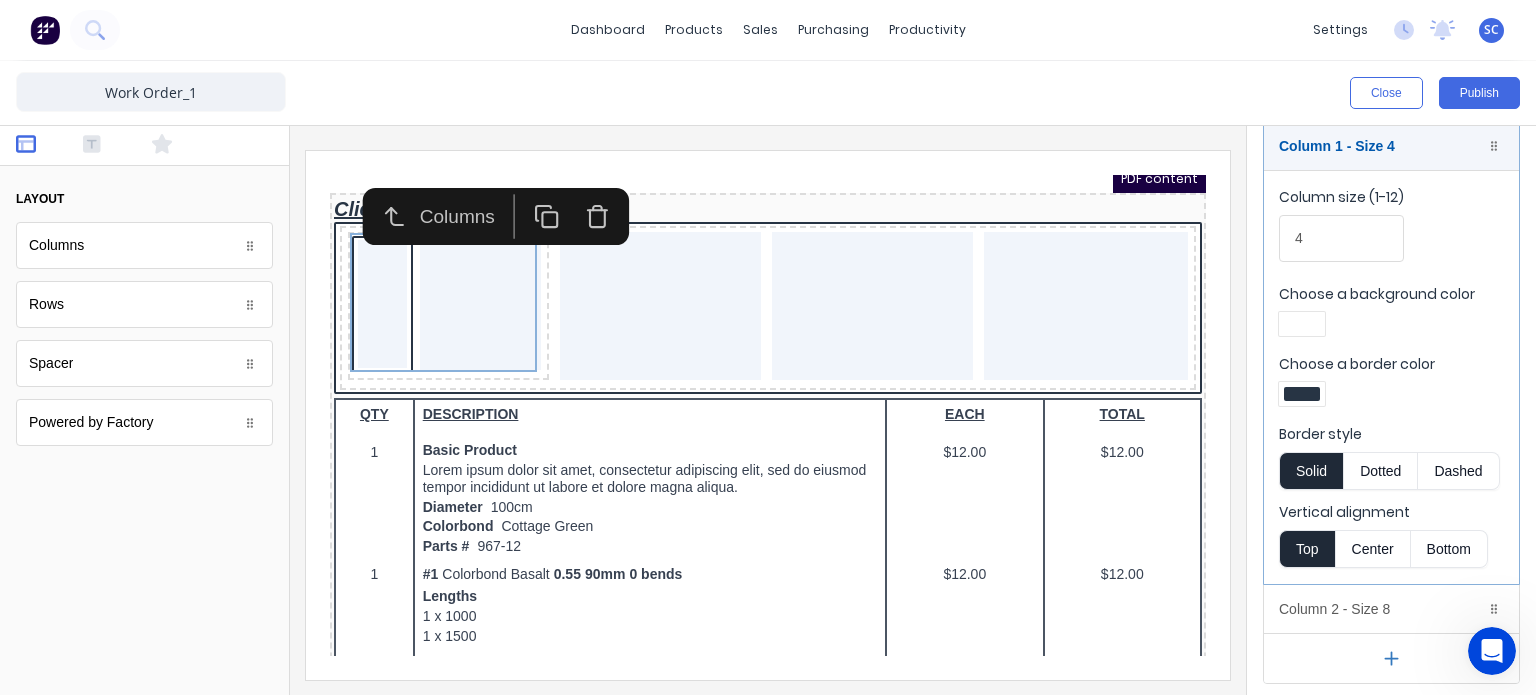 click at bounding box center [1302, 394] 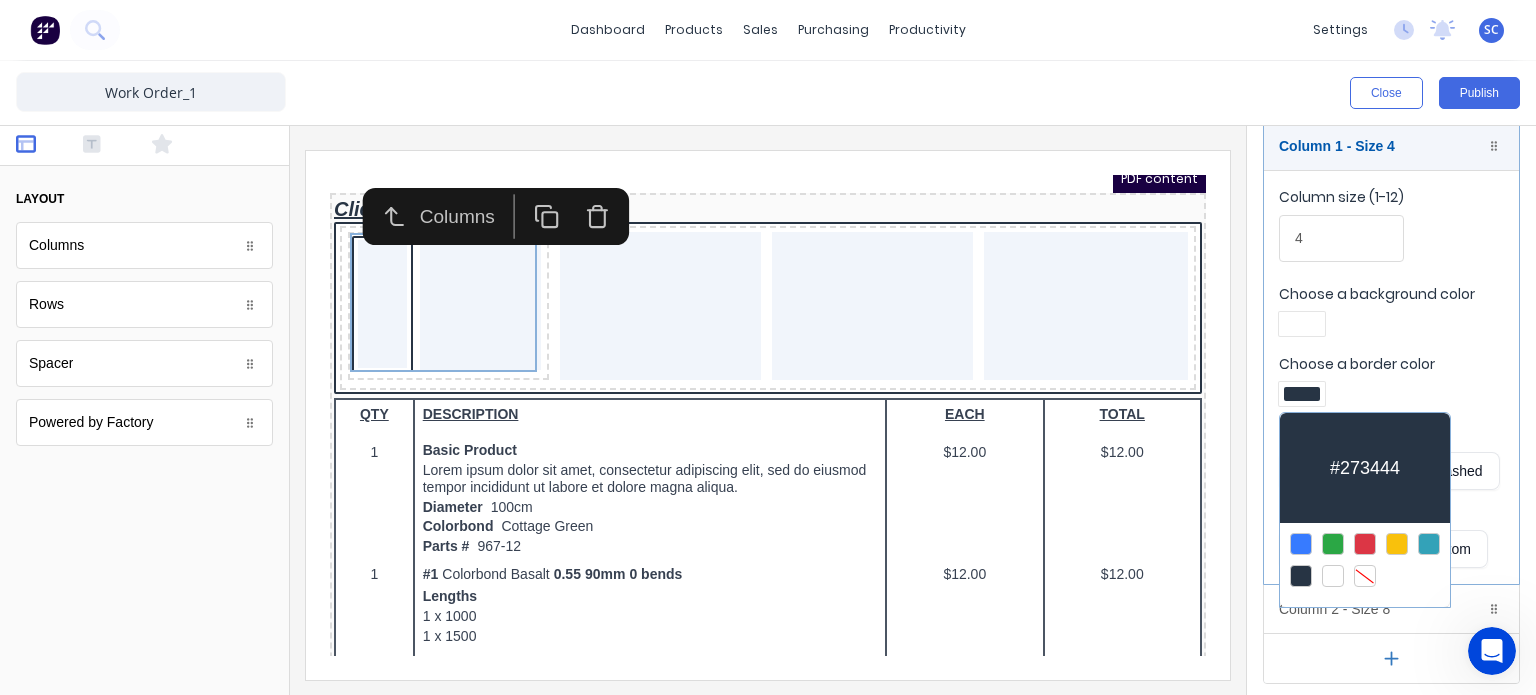 click at bounding box center [1365, 576] 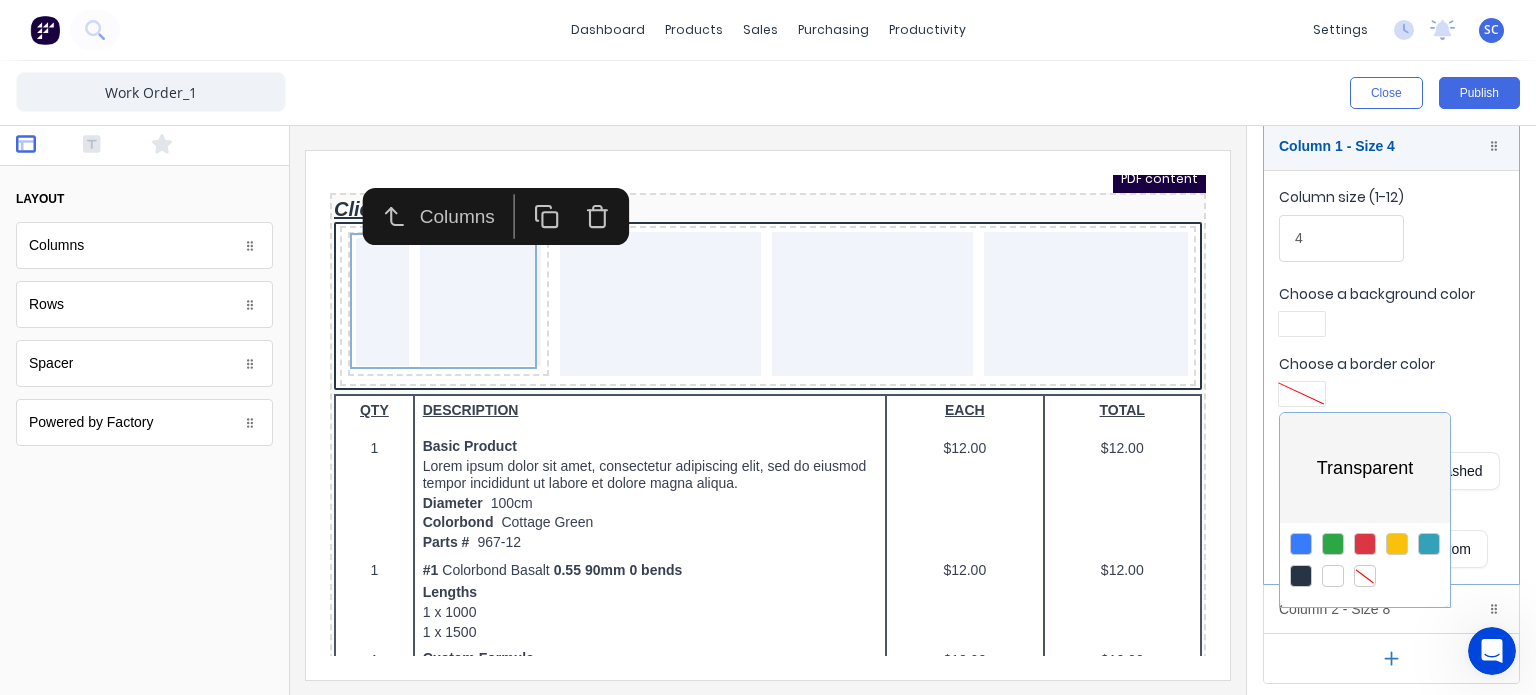 click at bounding box center (768, 347) 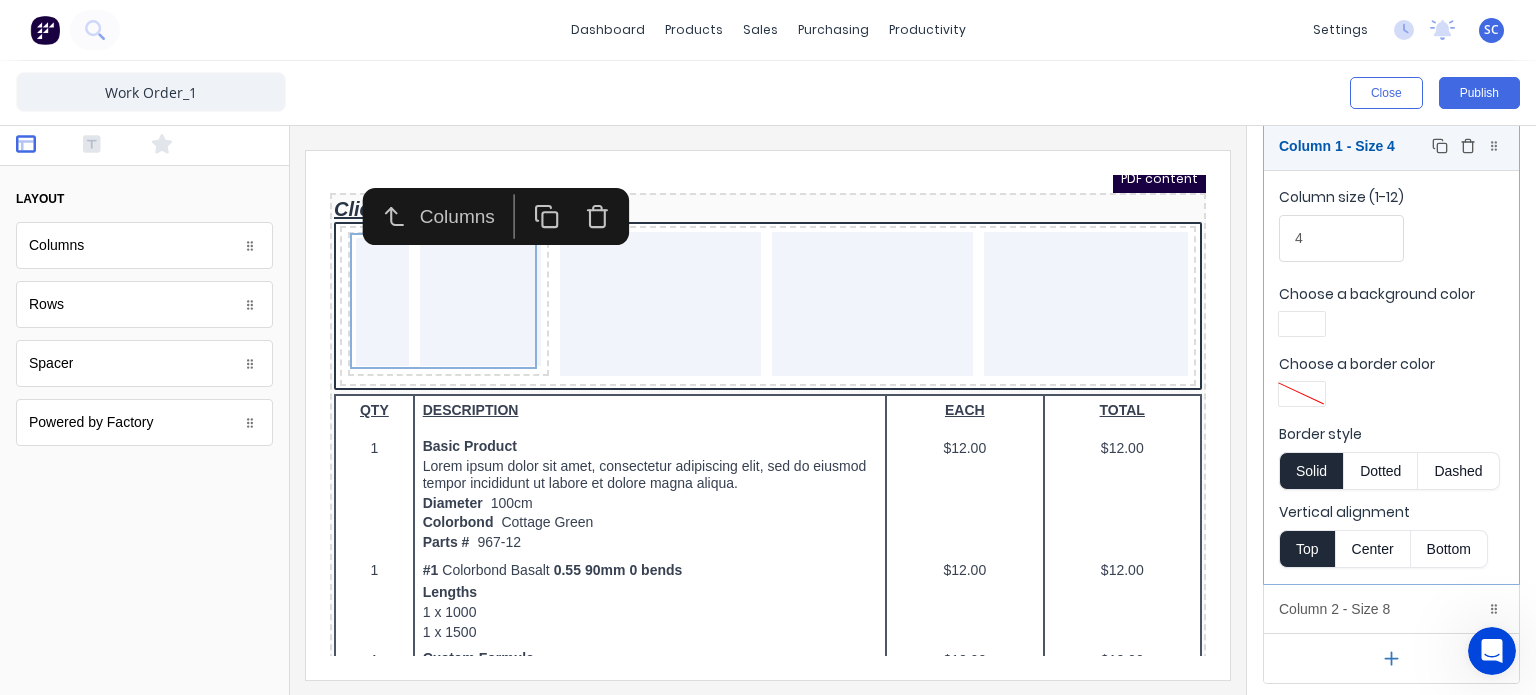 click on "Column 1 - Size 4 Duplicate Delete" at bounding box center [1391, 146] 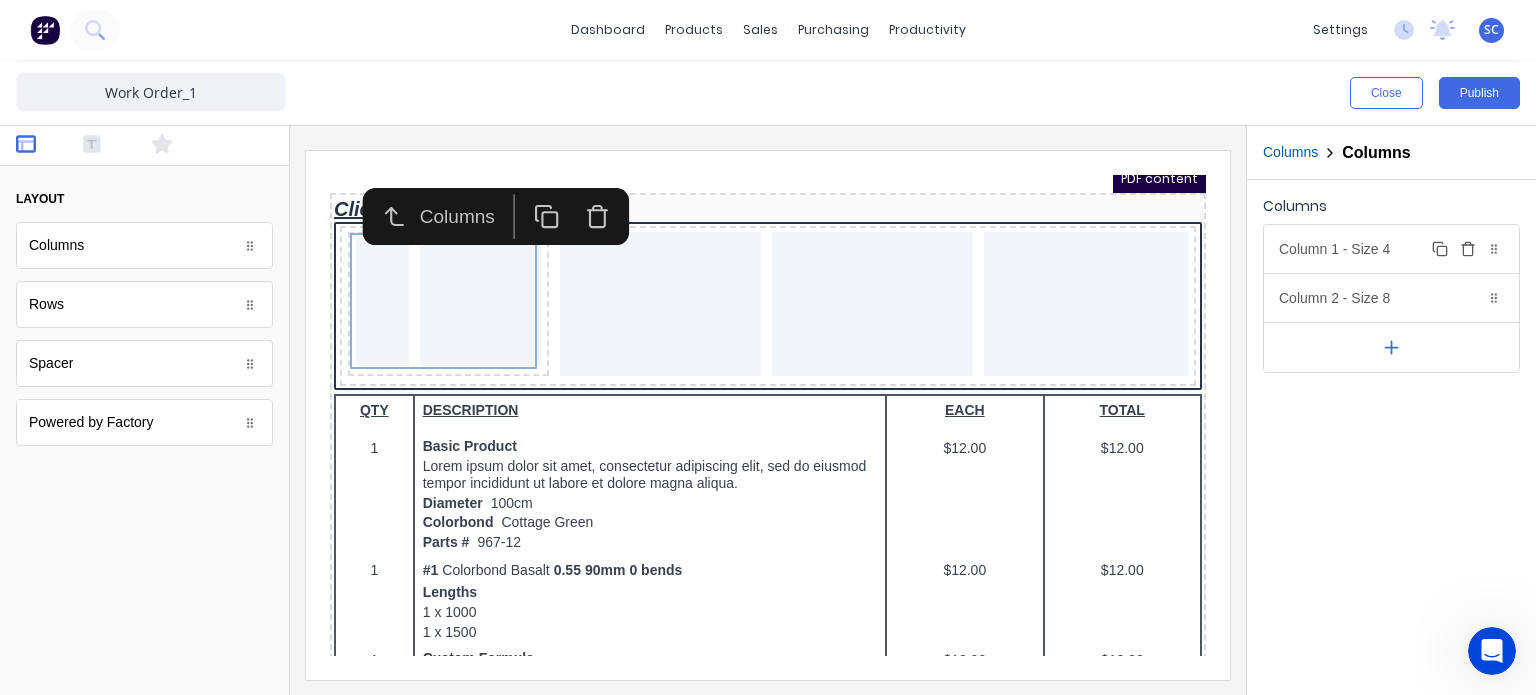 scroll, scrollTop: 0, scrollLeft: 0, axis: both 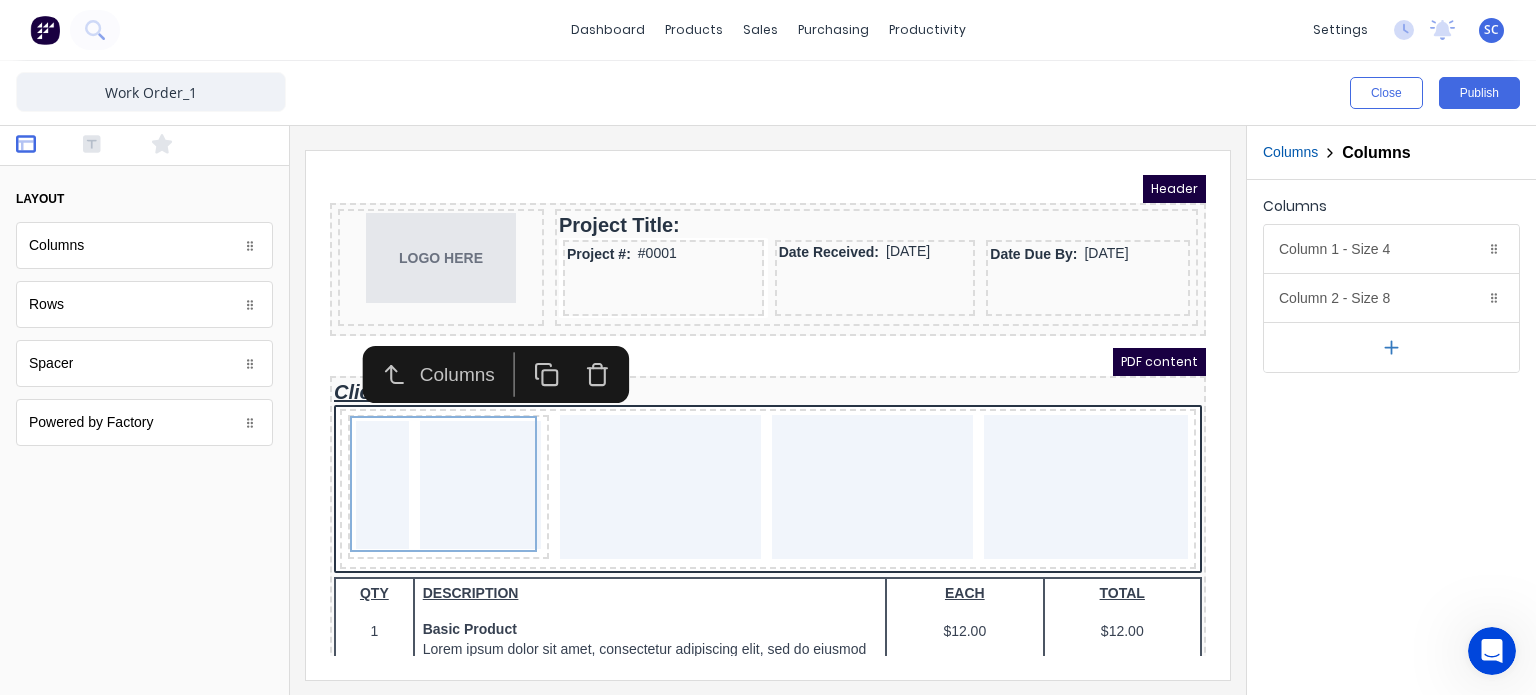 click on "Header" at bounding box center [744, 165] 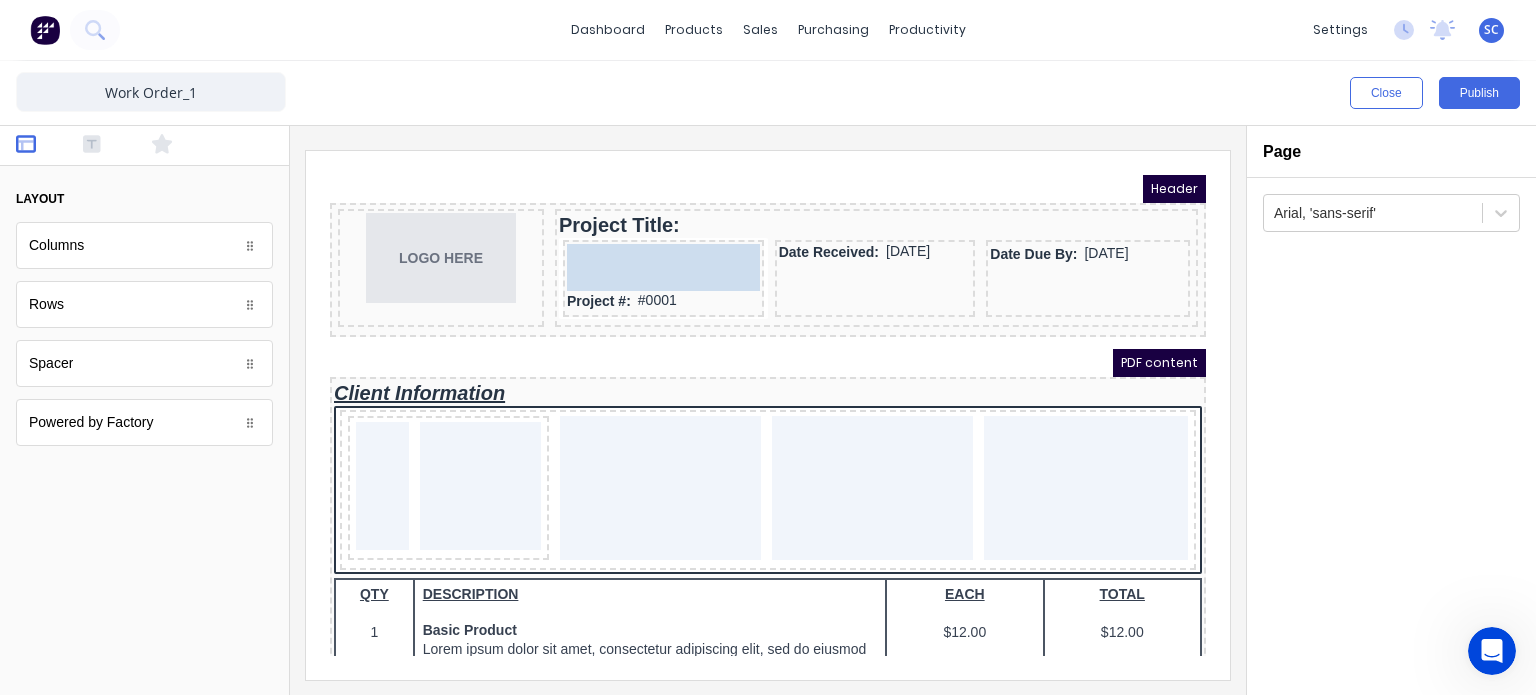 drag, startPoint x: 128, startPoint y: 367, endPoint x: 312, endPoint y: 72, distance: 347.67944 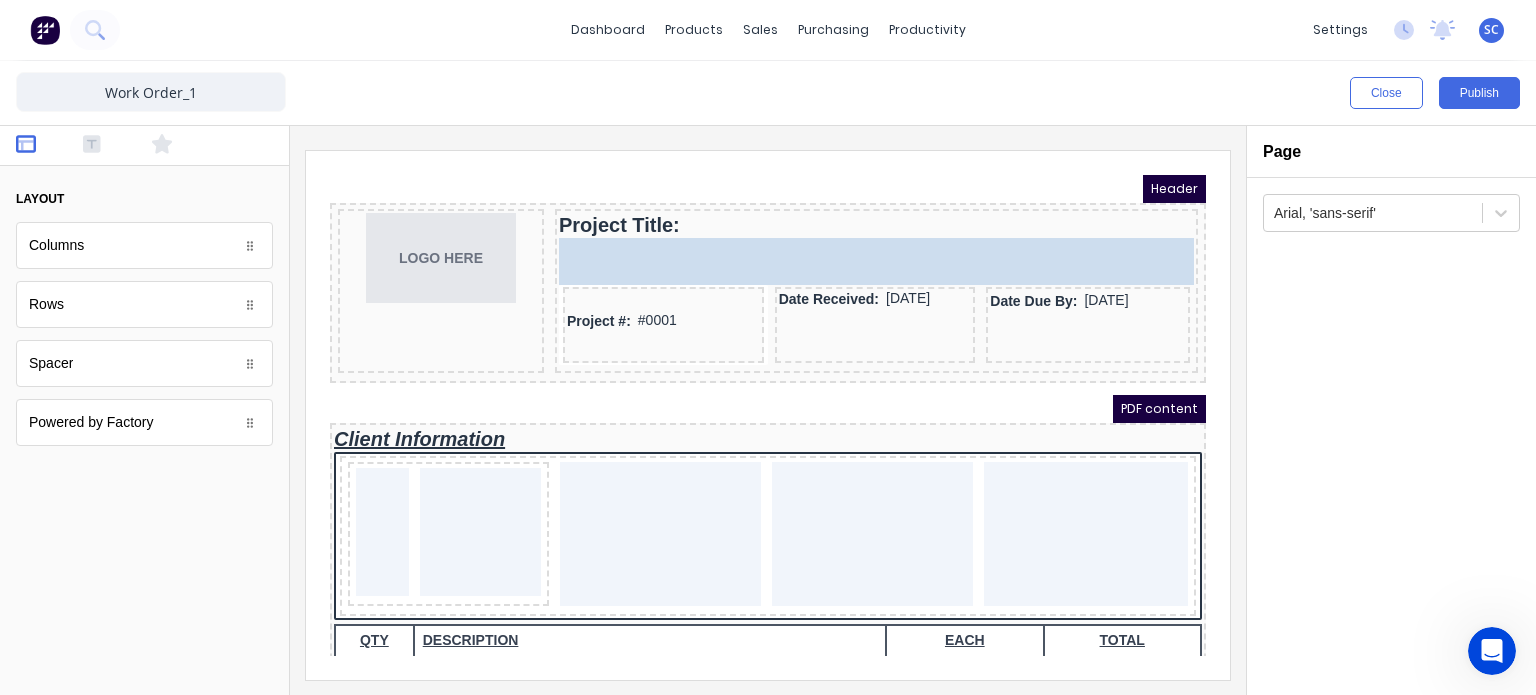 drag, startPoint x: 160, startPoint y: 359, endPoint x: 852, endPoint y: 221, distance: 705.626 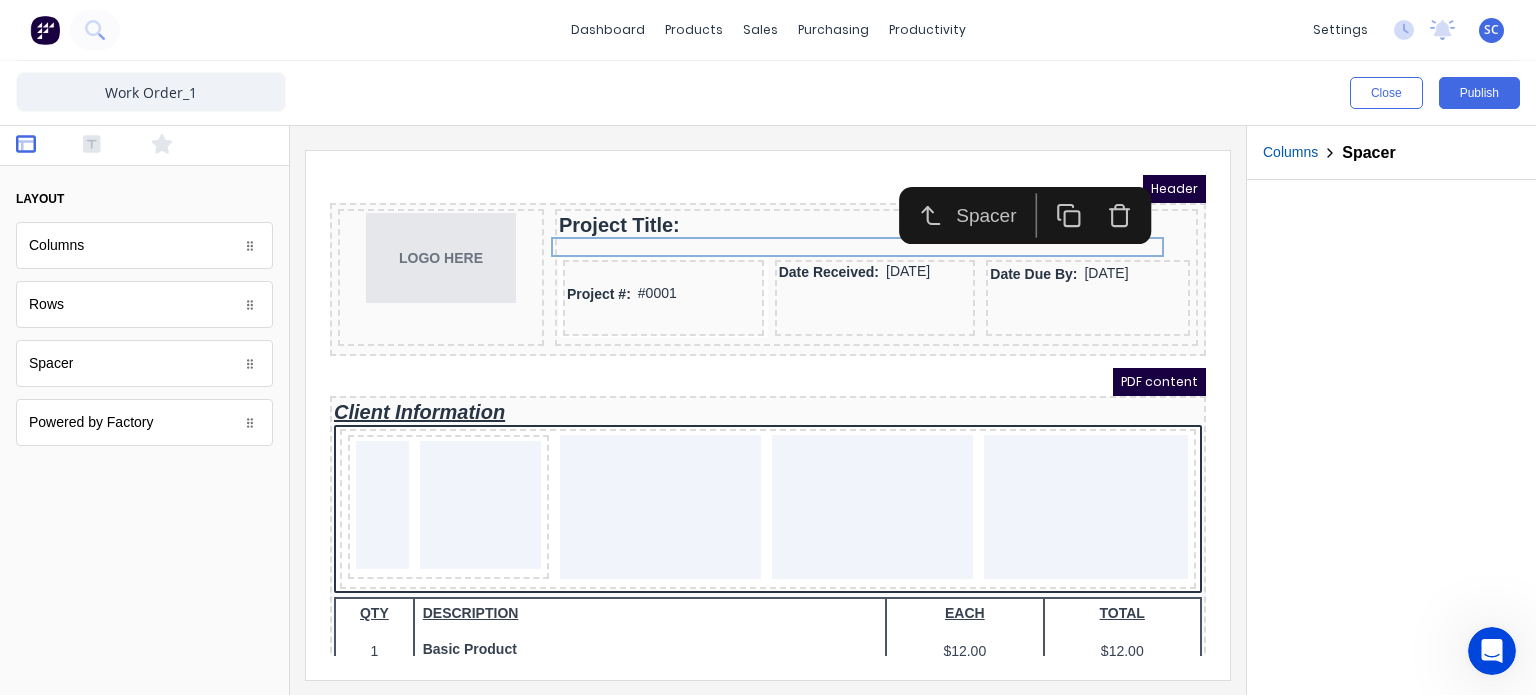click 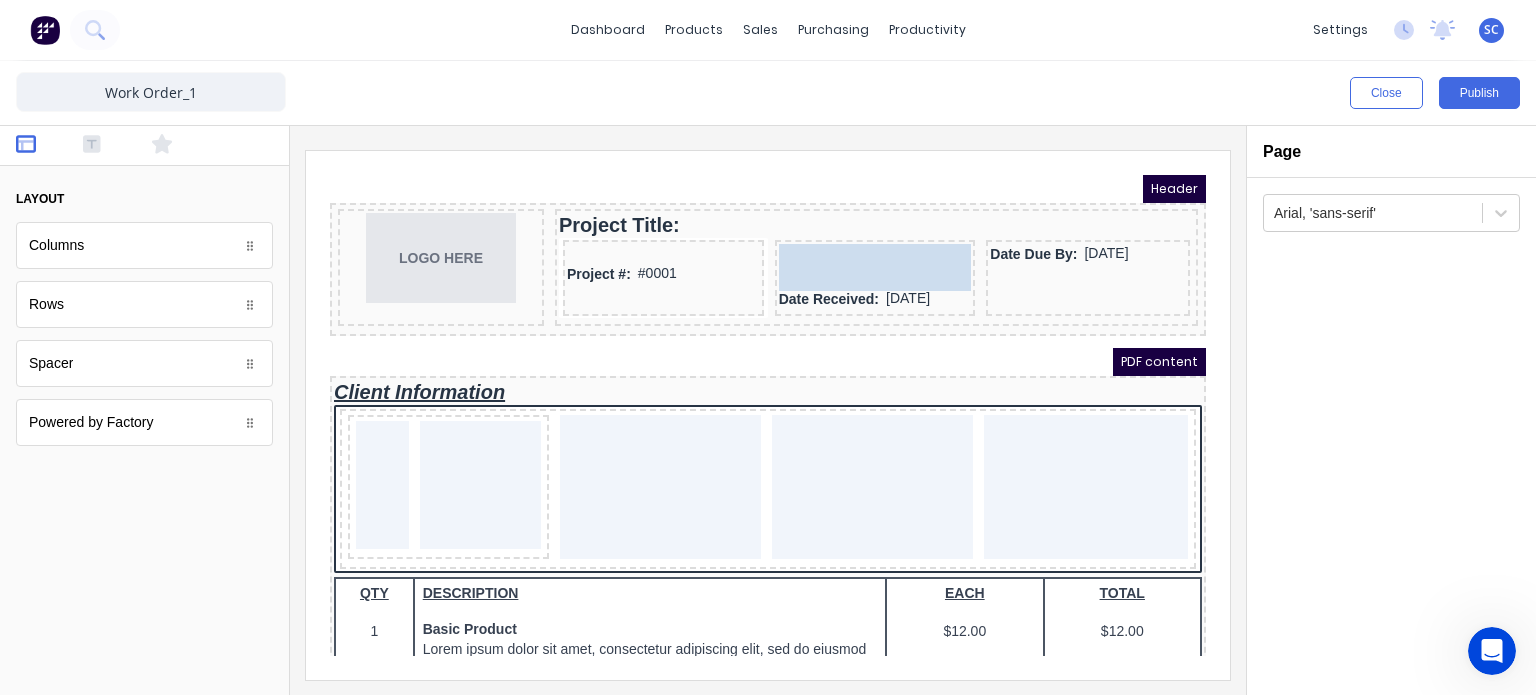 drag, startPoint x: 108, startPoint y: 359, endPoint x: 861, endPoint y: 246, distance: 761.4315 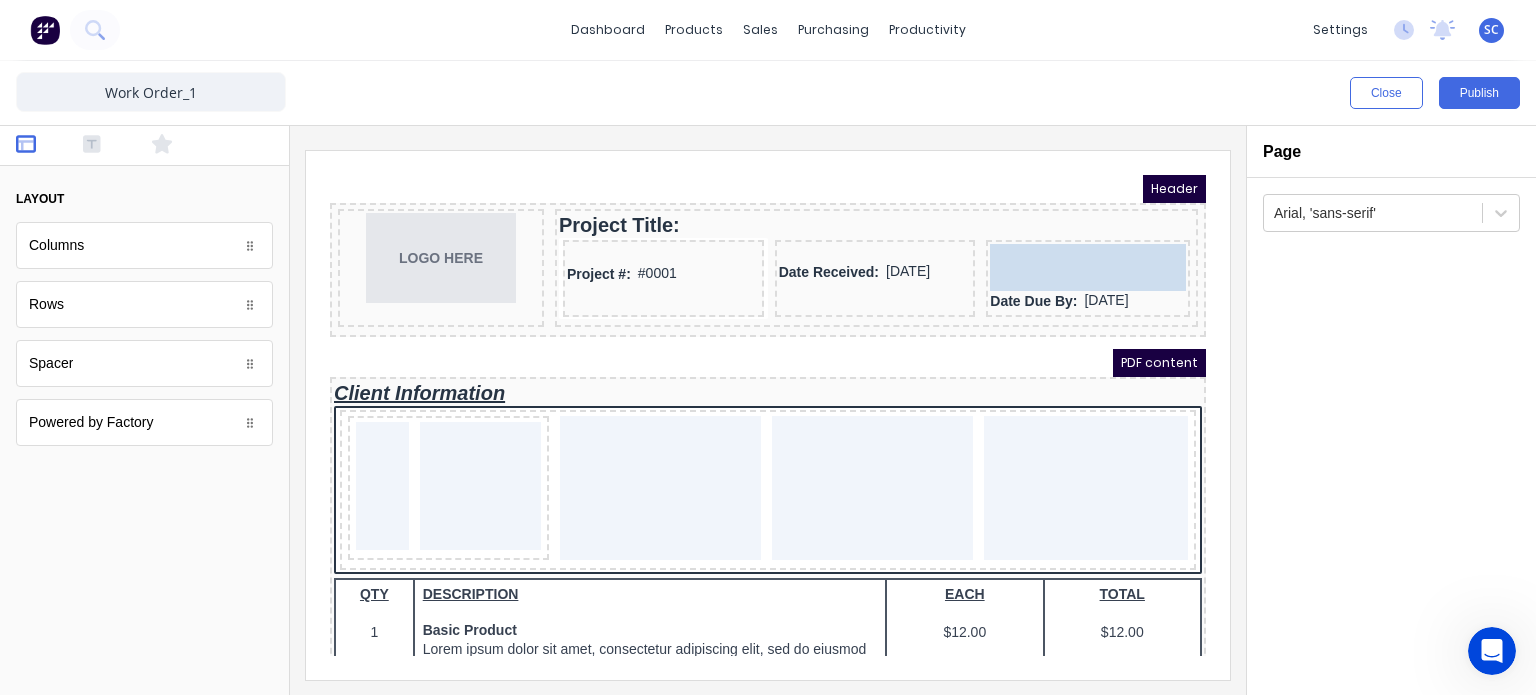 drag, startPoint x: 136, startPoint y: 363, endPoint x: 1050, endPoint y: 240, distance: 922.23914 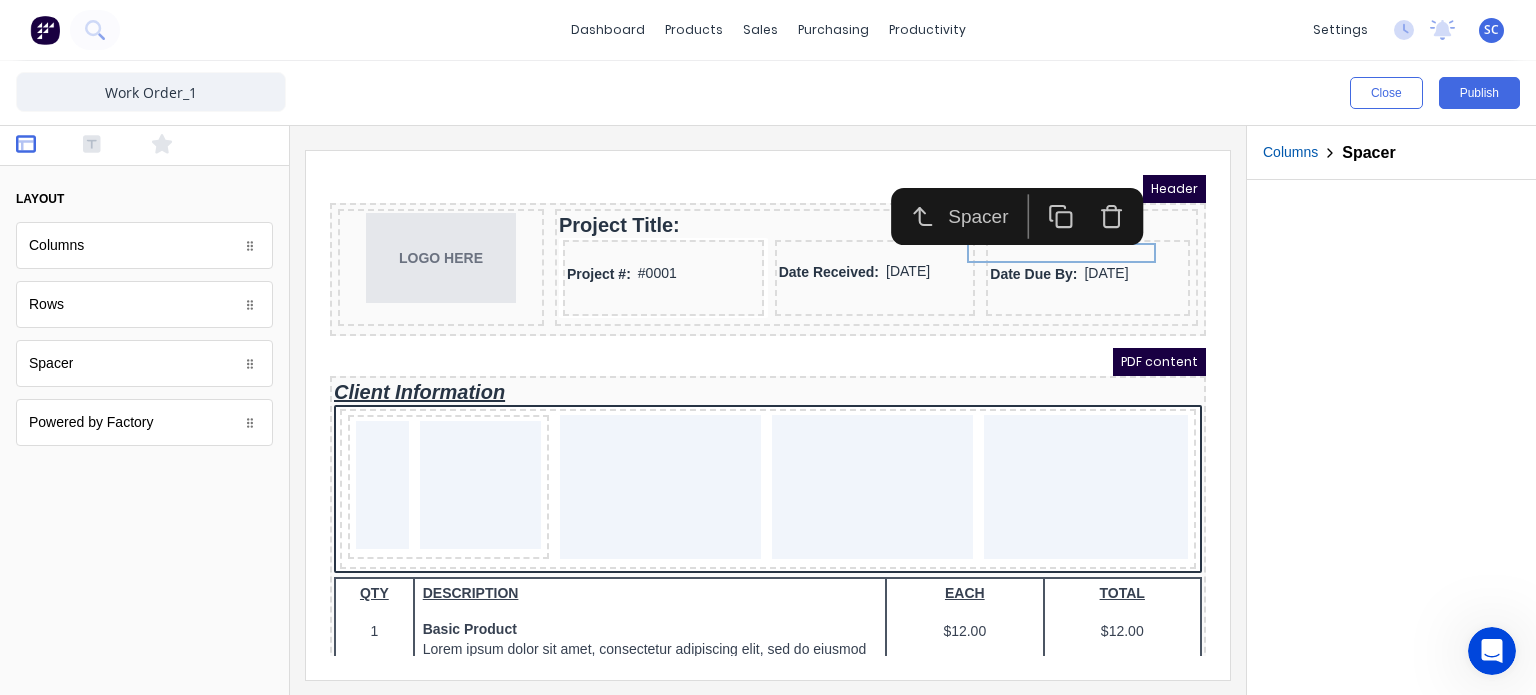 click at bounding box center [1391, 437] 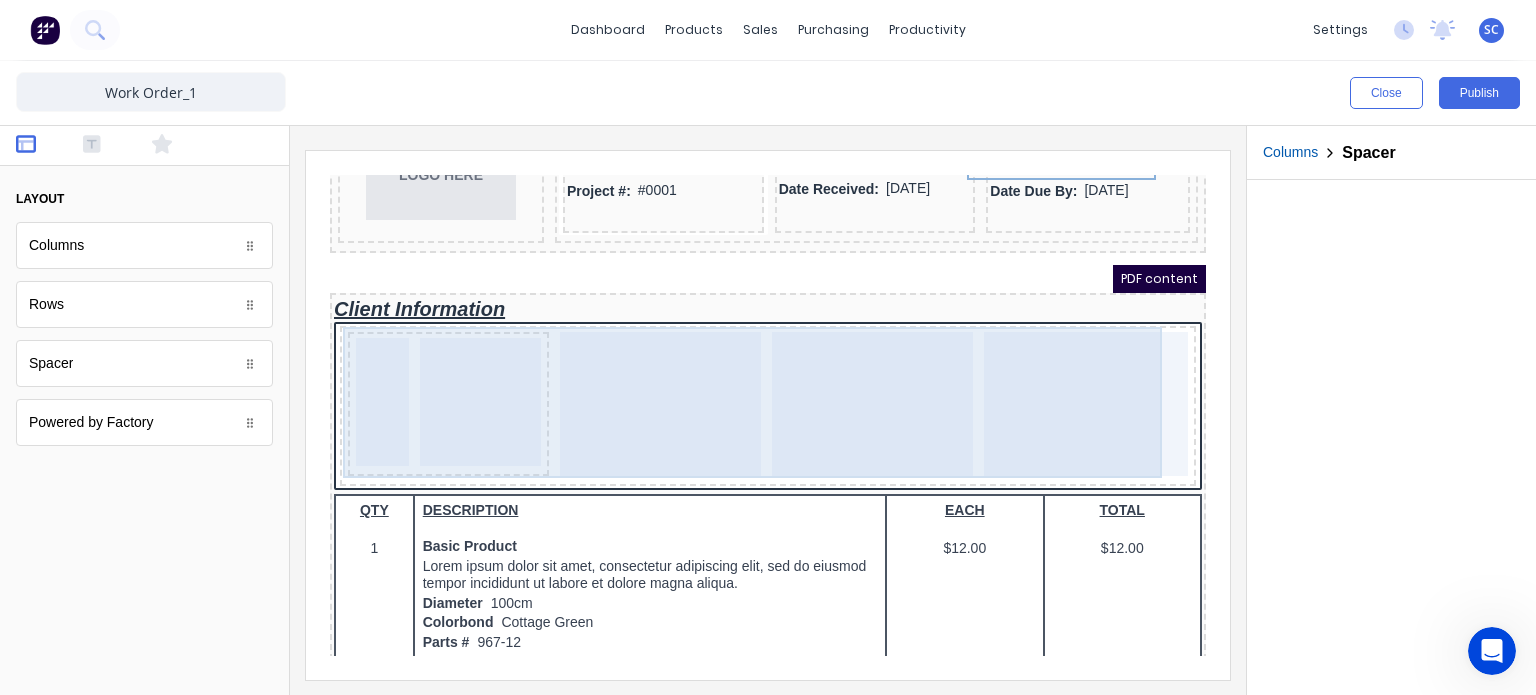 scroll, scrollTop: 87, scrollLeft: 0, axis: vertical 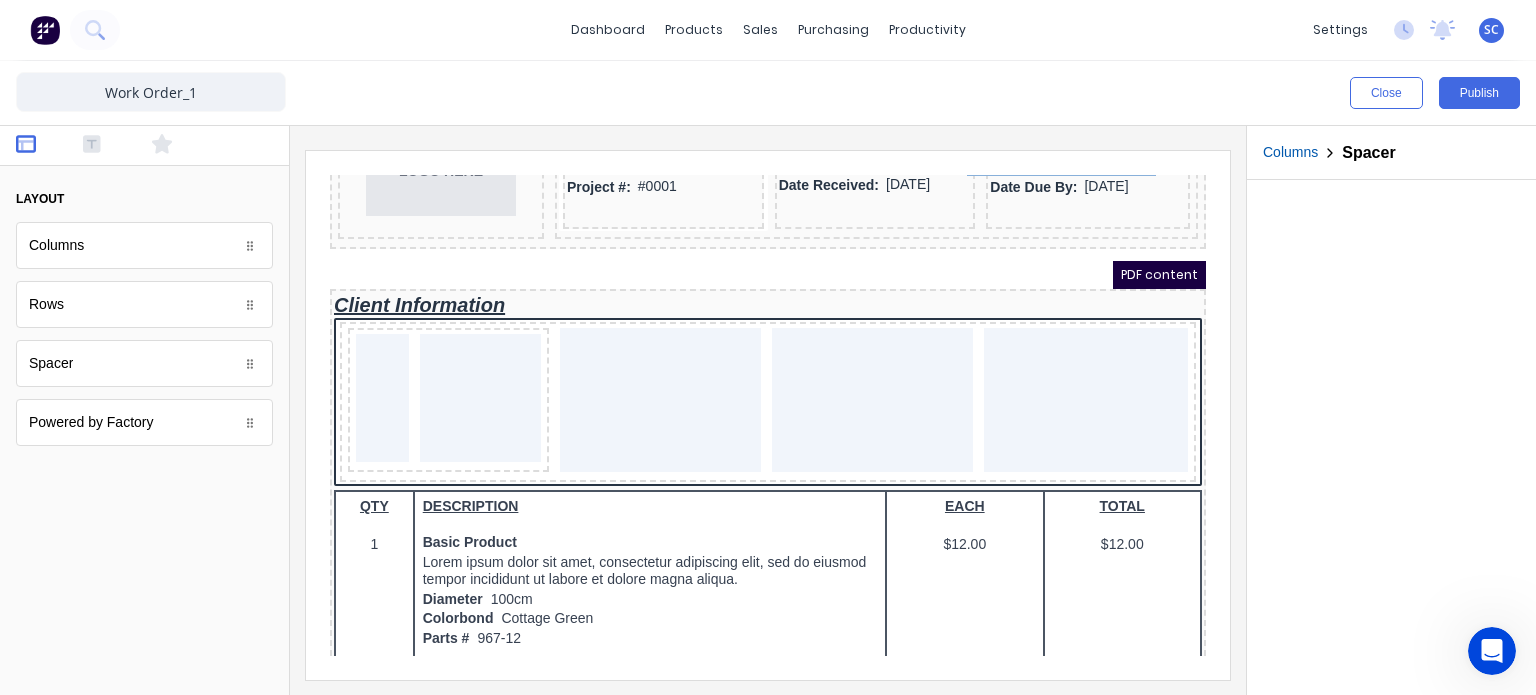click at bounding box center [144, 146] 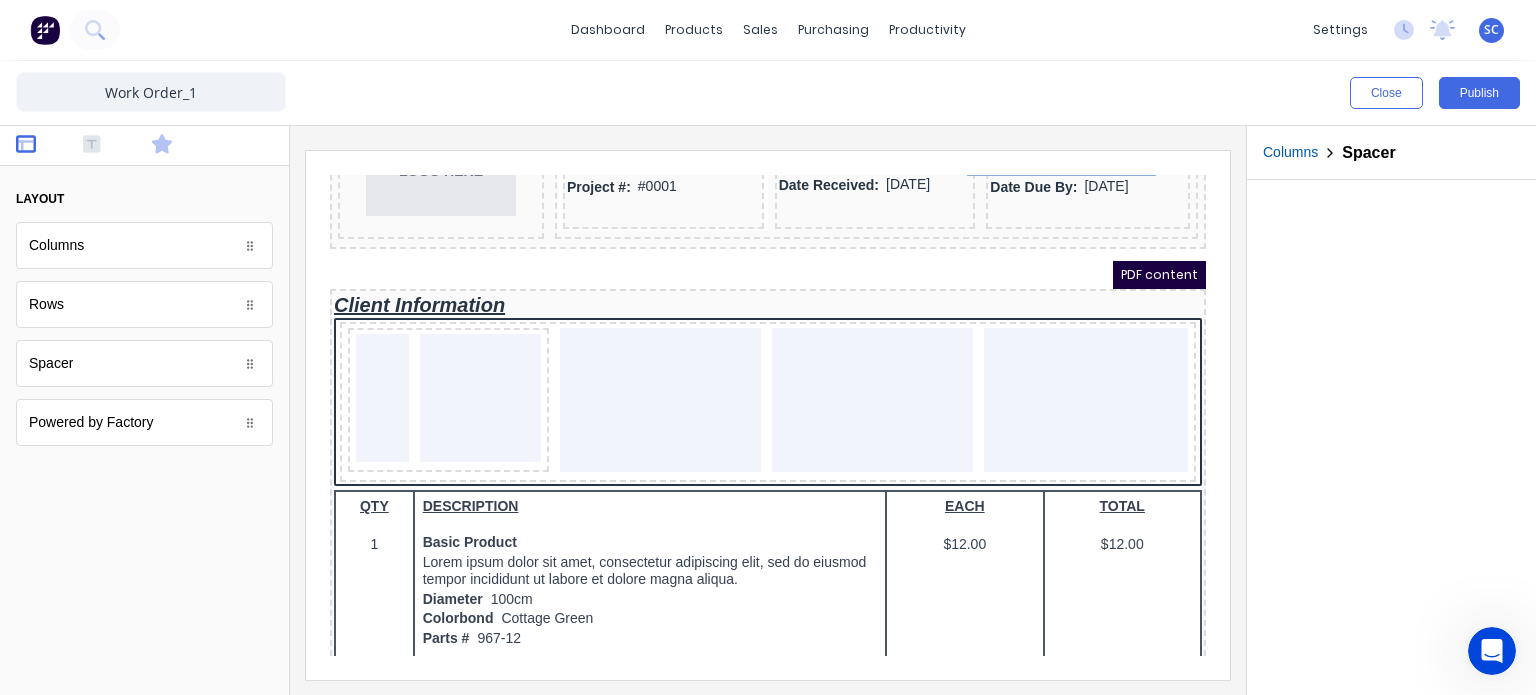 click 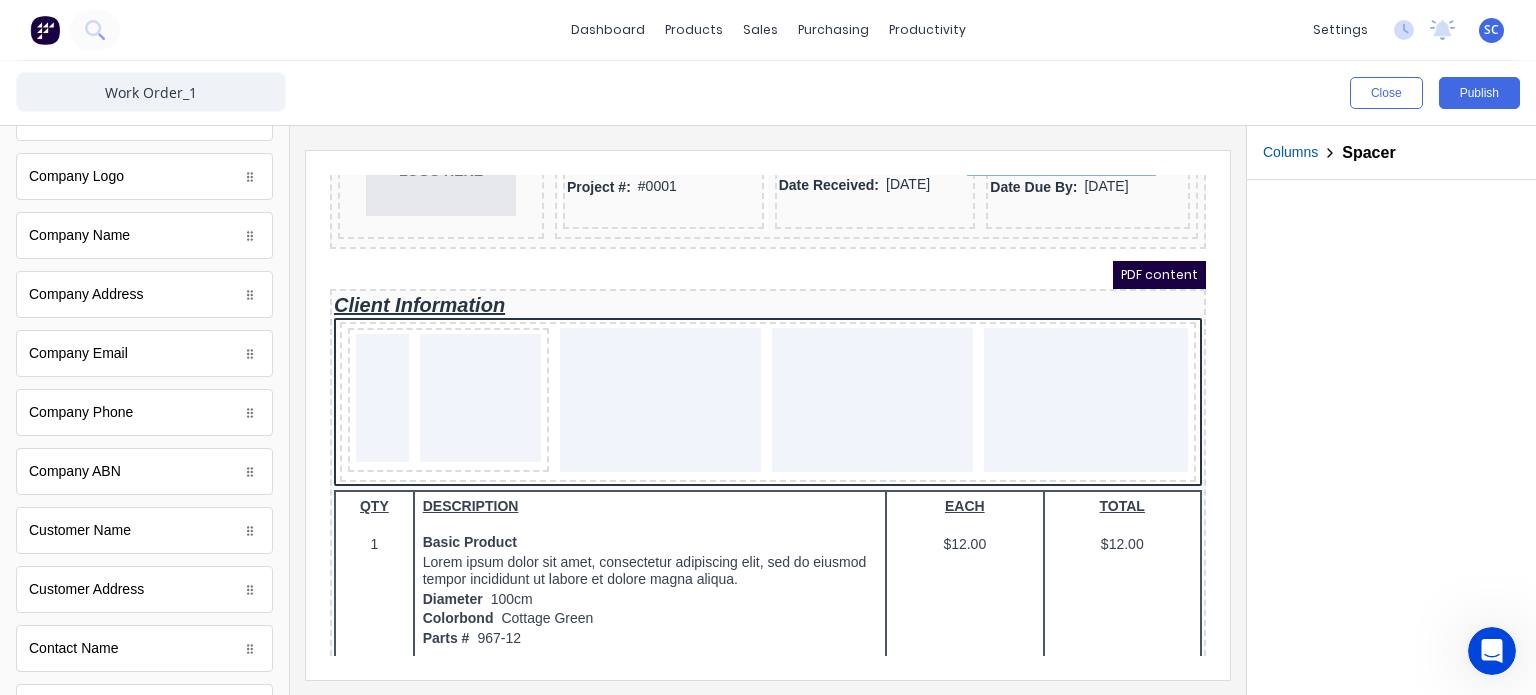 scroll, scrollTop: 602, scrollLeft: 0, axis: vertical 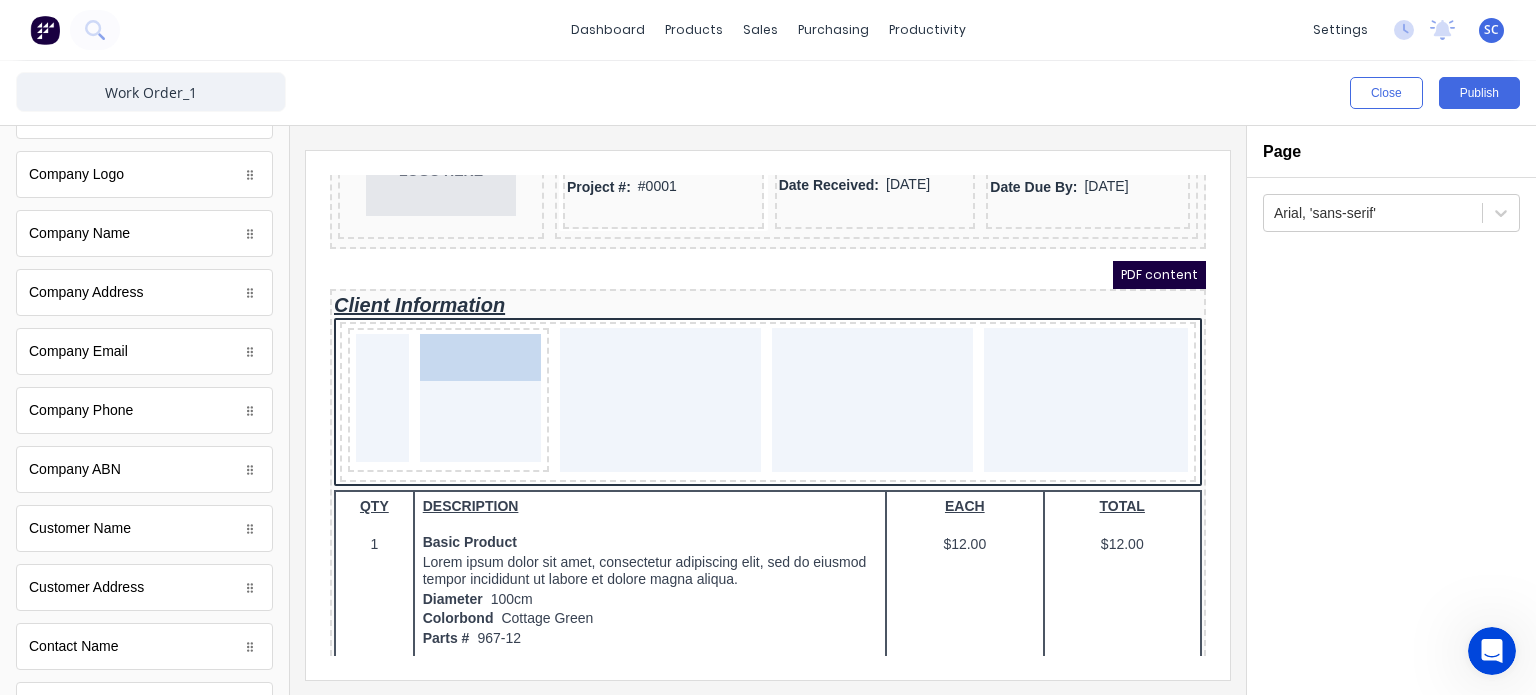 drag, startPoint x: 133, startPoint y: 527, endPoint x: 460, endPoint y: 397, distance: 351.89346 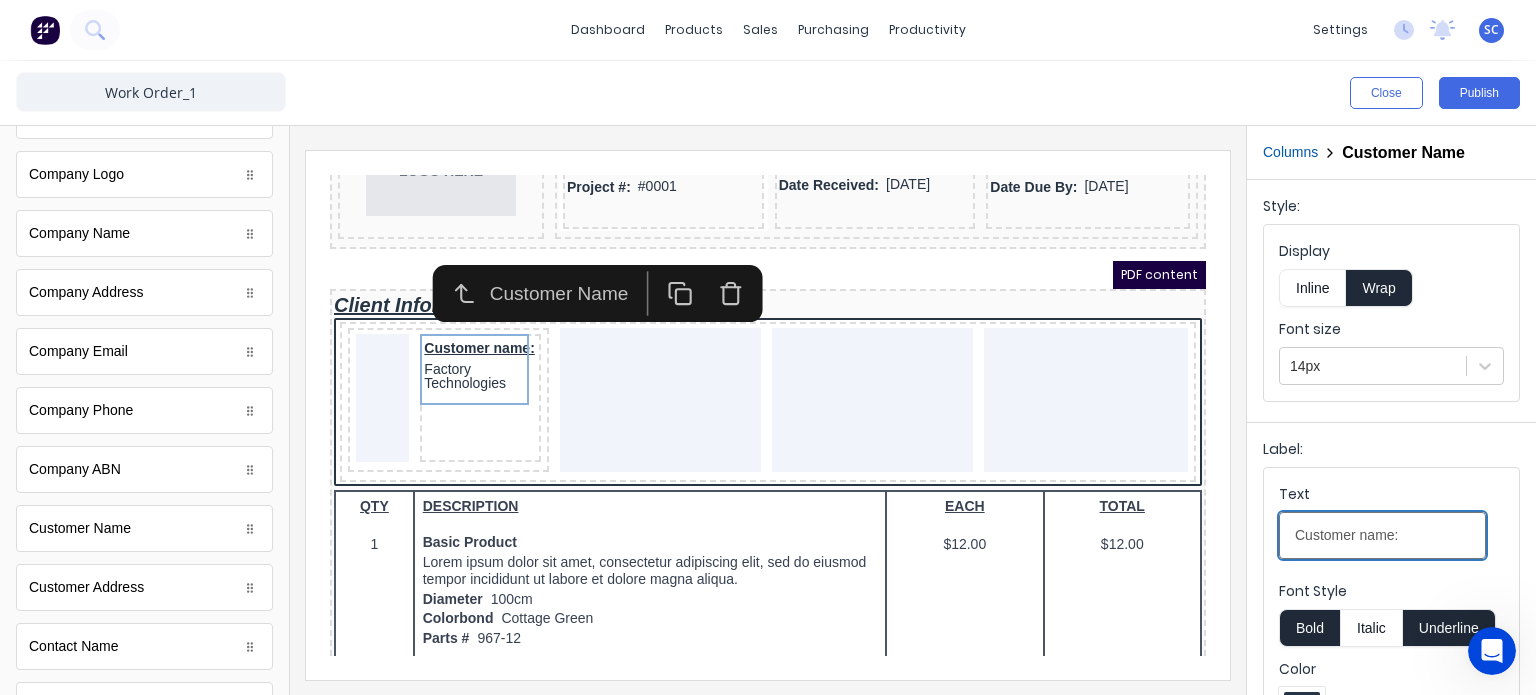click on "Customer name:" at bounding box center [1382, 535] 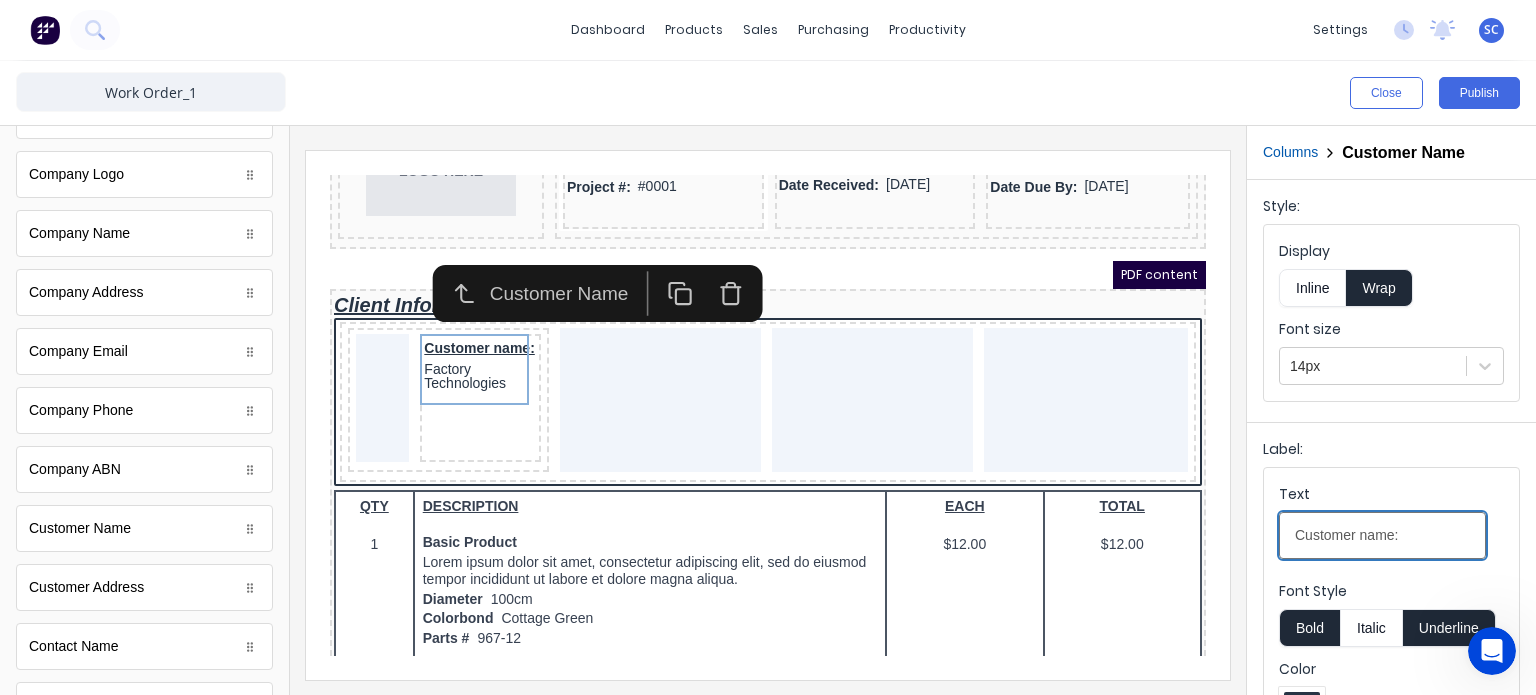 click on "Customer name:" at bounding box center [1382, 535] 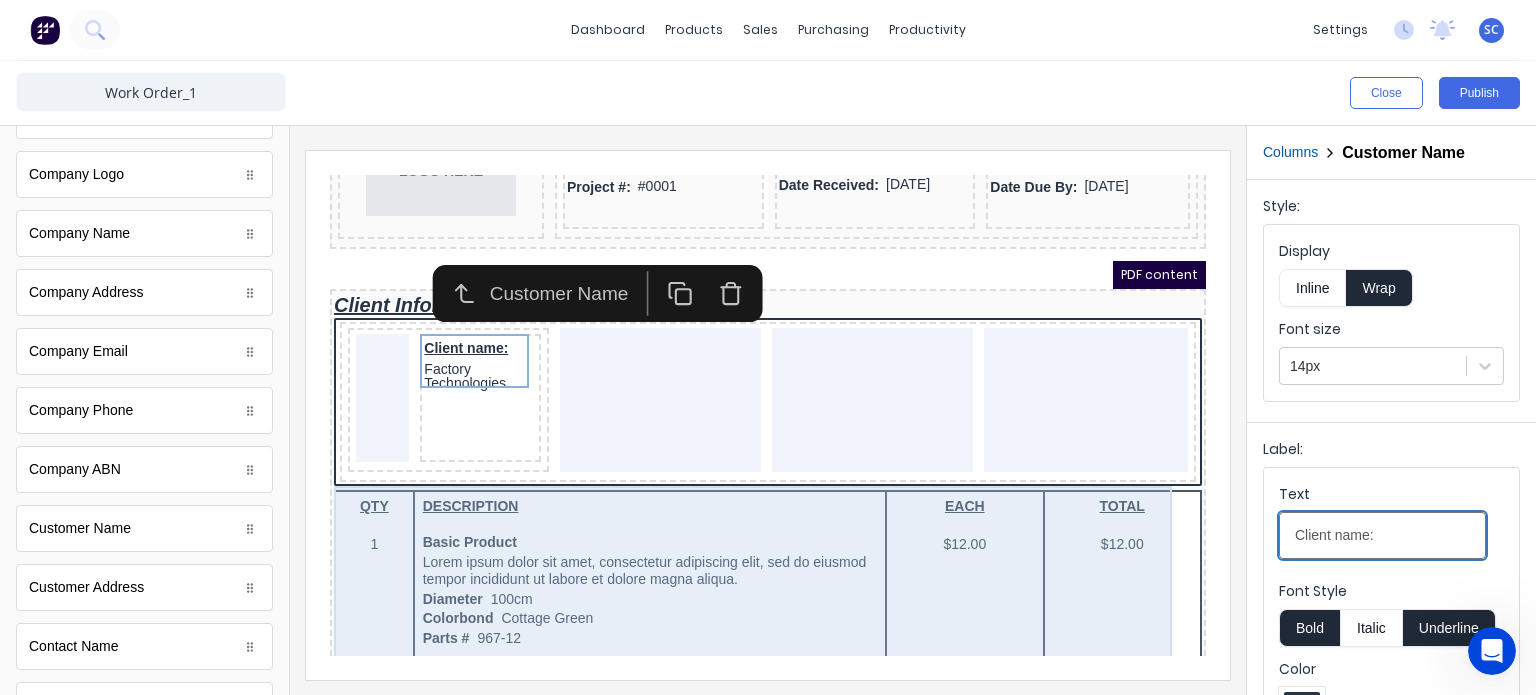 drag, startPoint x: 1686, startPoint y: 685, endPoint x: 1059, endPoint y: 478, distance: 660.2863 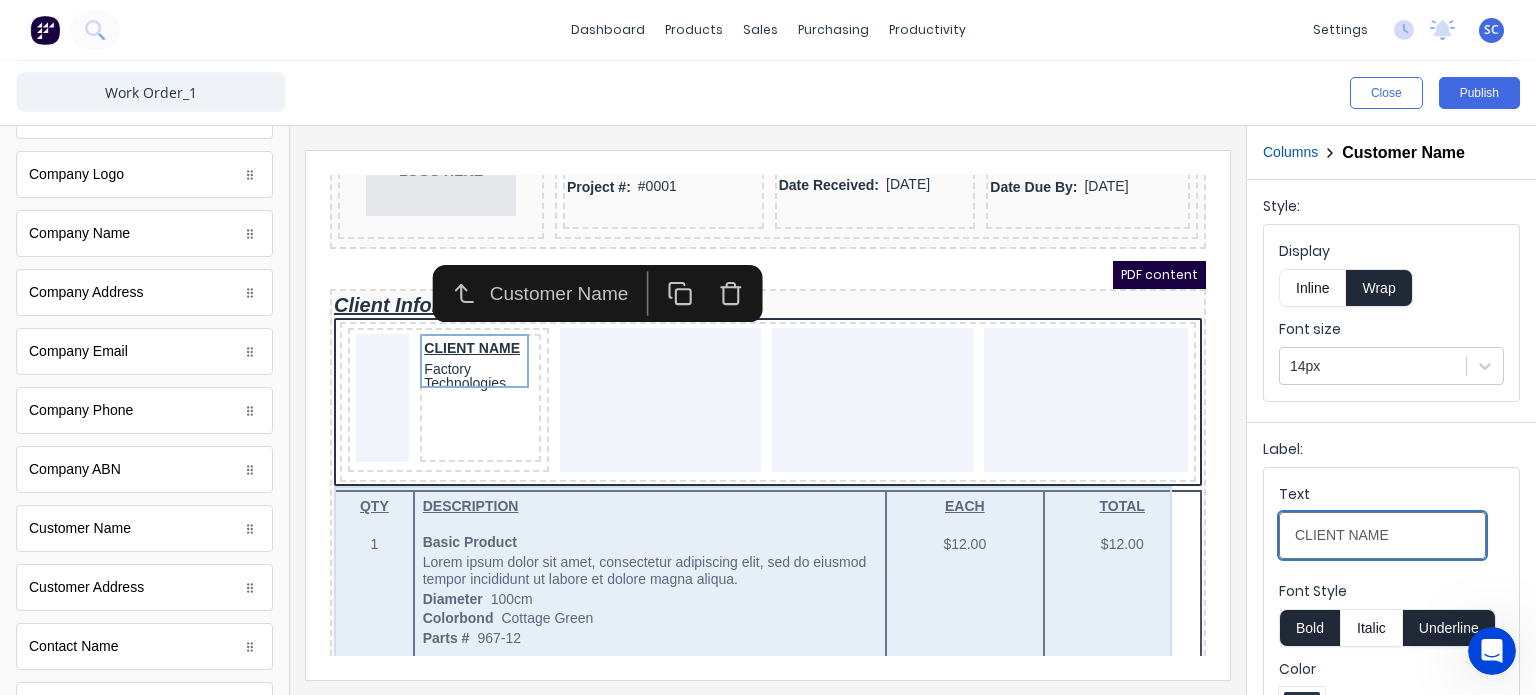 type on "CLIENT NAME" 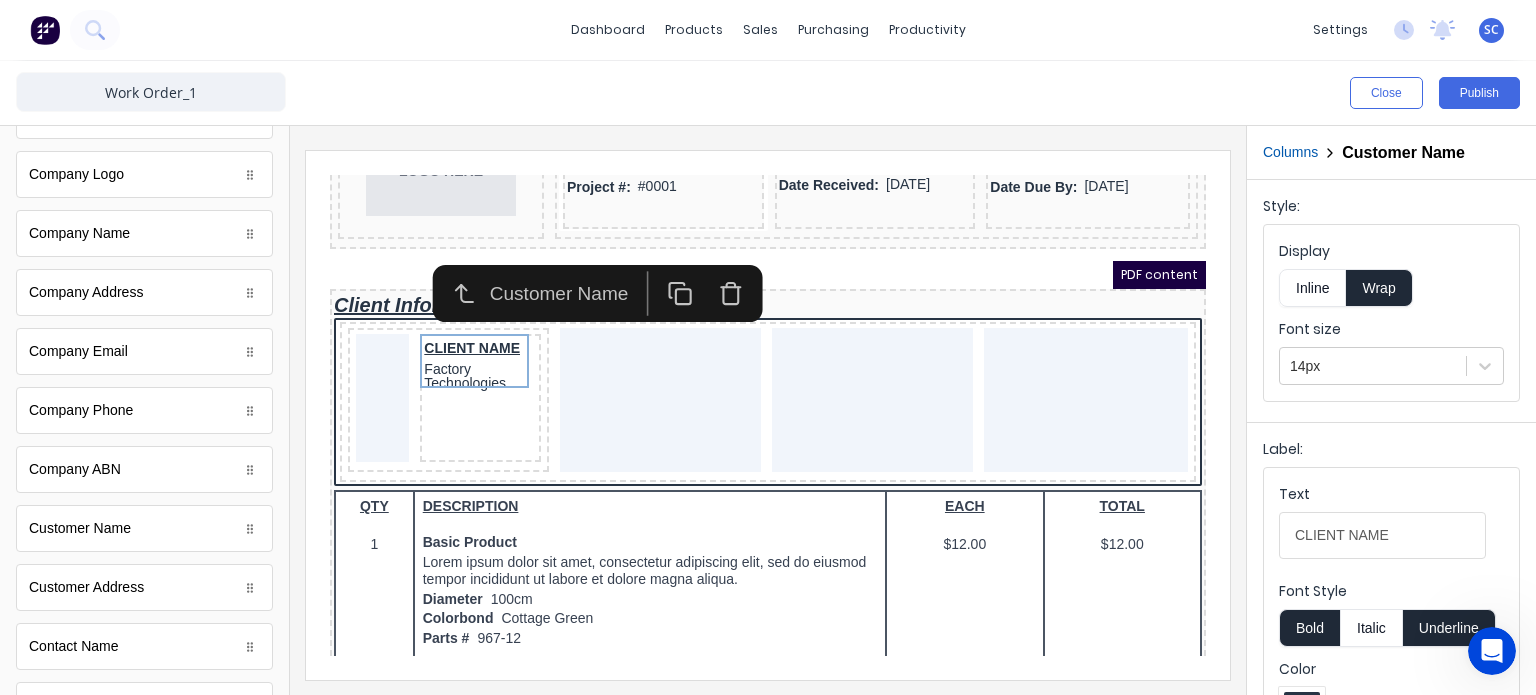 type 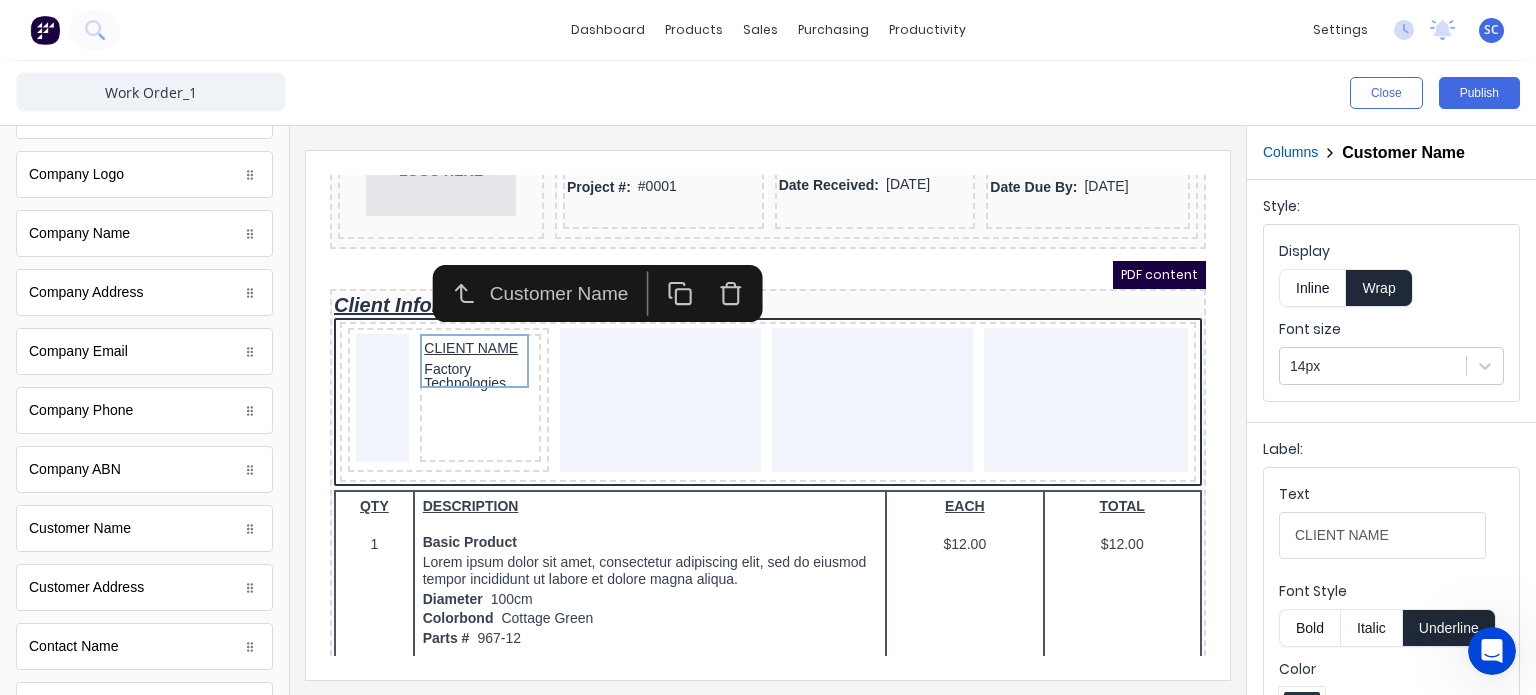 click on "Underline" at bounding box center (1449, 628) 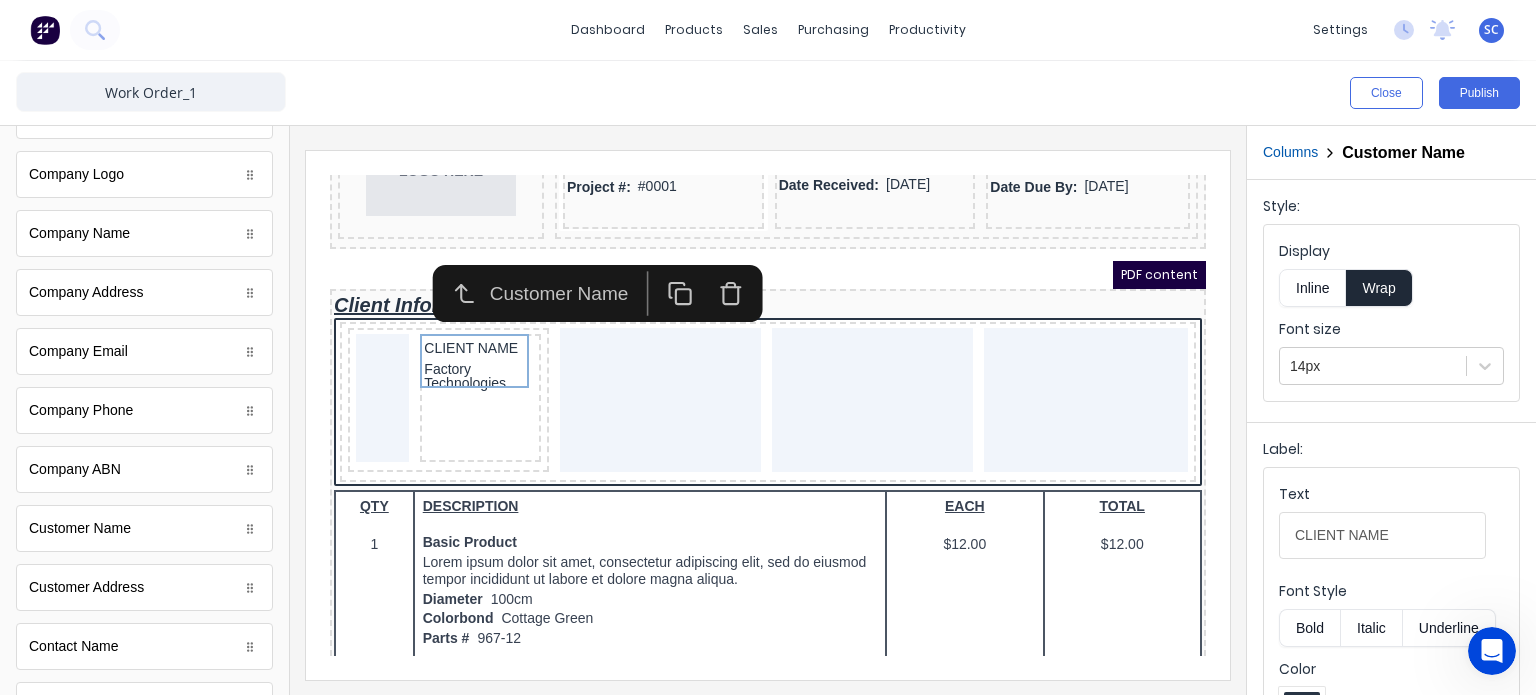 type 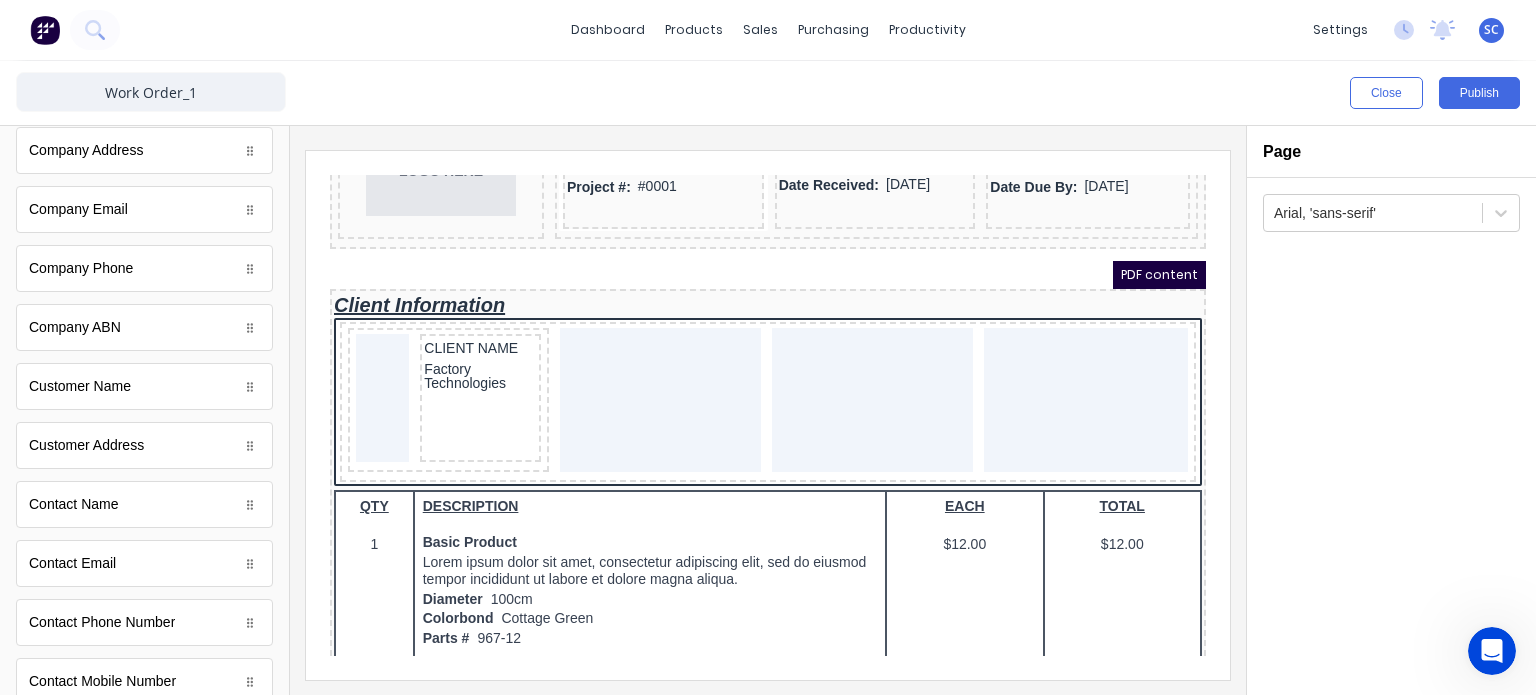 scroll, scrollTop: 747, scrollLeft: 0, axis: vertical 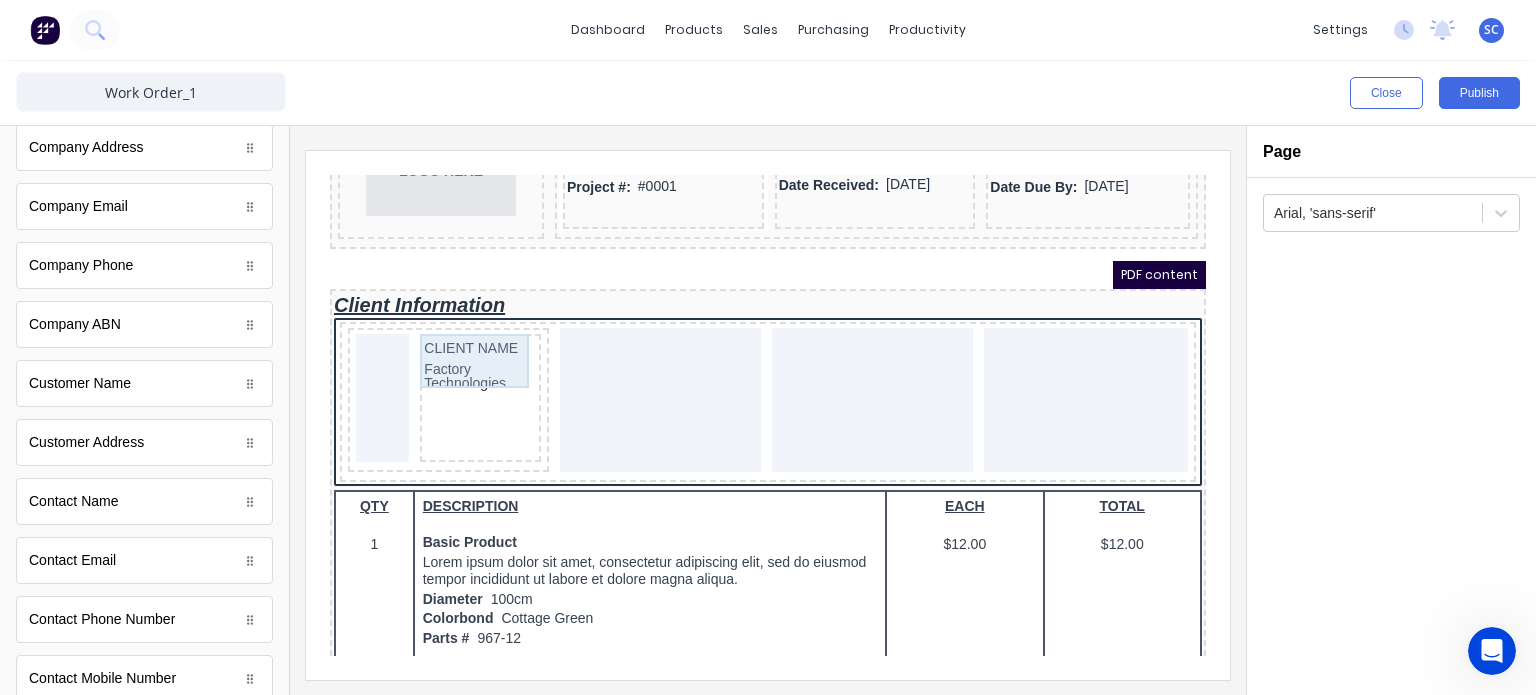 click on "Header LOGO HERE Project Title: Project #:  #0001 Date Received: 29/10/2024 Date Due By: 29/10/2024 PDF content Client Information CLIENT NAME Factory Technologies QTY DESCRIPTION EACH TOTAL 1 Basic Product Lorem ipsum dolor sit amet, consectetur adipiscing elit, sed do eiusmod tempor incididunt ut labore et dolore magna aliqua. Diameter 100cm Colorbond Cottage Green Parts # 967-12 $12.00 $12.00 1 #1 Colorbond Basalt 0.55 90mm 0 bends Lengths 1 x 1000 1 x 1500 $12.00 $12.00 1 Custom Formula Lorem ipsum dolor sit amet, consectetur adipiscing elit, sed do eiusmod tempor incididunt ut labore et dolore magna aliqua. Colorbond Cottage Green Height 23 Width 200 Dimension 2.5 Total:  74.75 $12.00 $12.00 Lineal Metres Lorem ipsum dolor sit amet, consectetur adipiscing elit, sed do eiusmod tempor incididunt ut labore et dolore magna aliqua. Diameter 100cm Colorbond Cottage Green Parts # 967-12 Lengths 1 x 1000 1 x 1500 $12.00 $12.00 Square Metres Diameter 100cm Colorbond Cottage Green Parts # 967-12 Dimensions 1 x 10" at bounding box center (744, 304) 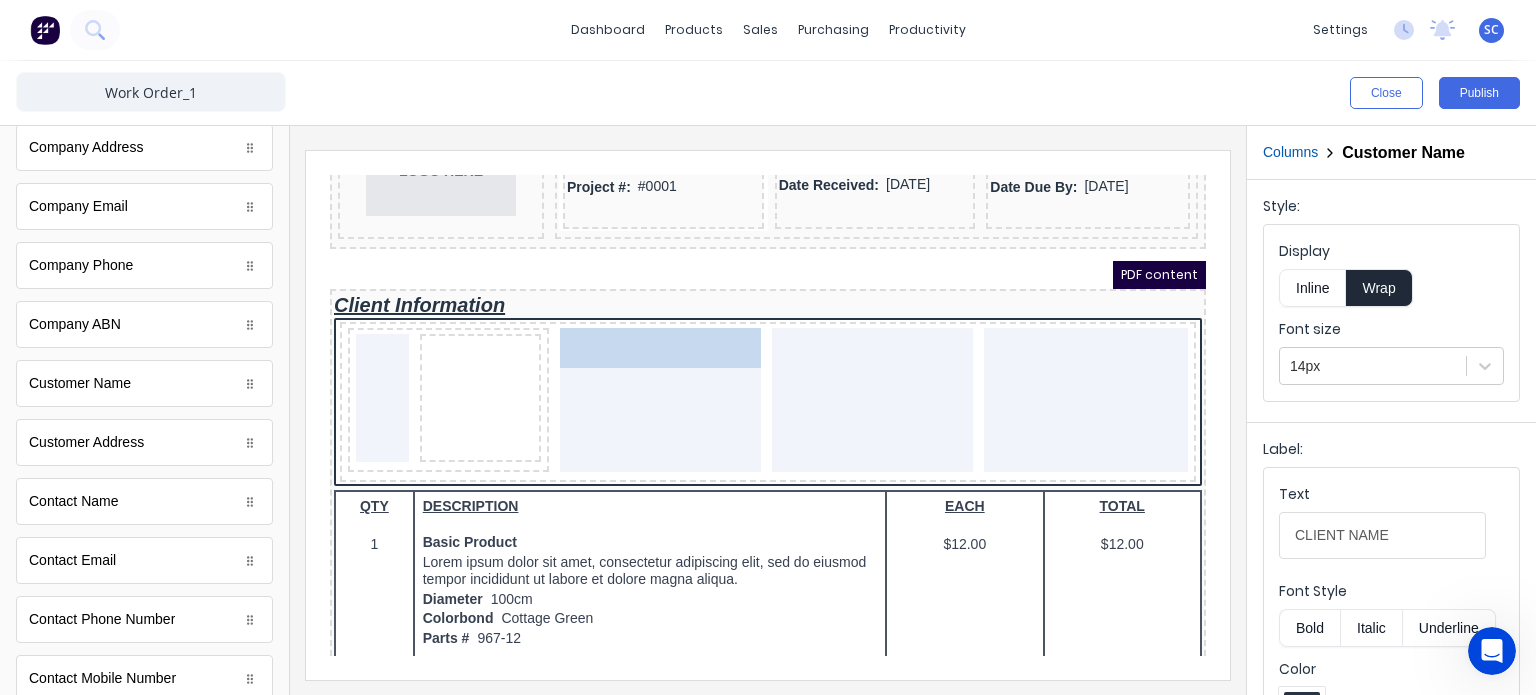 drag, startPoint x: 460, startPoint y: 341, endPoint x: 652, endPoint y: 331, distance: 192.26024 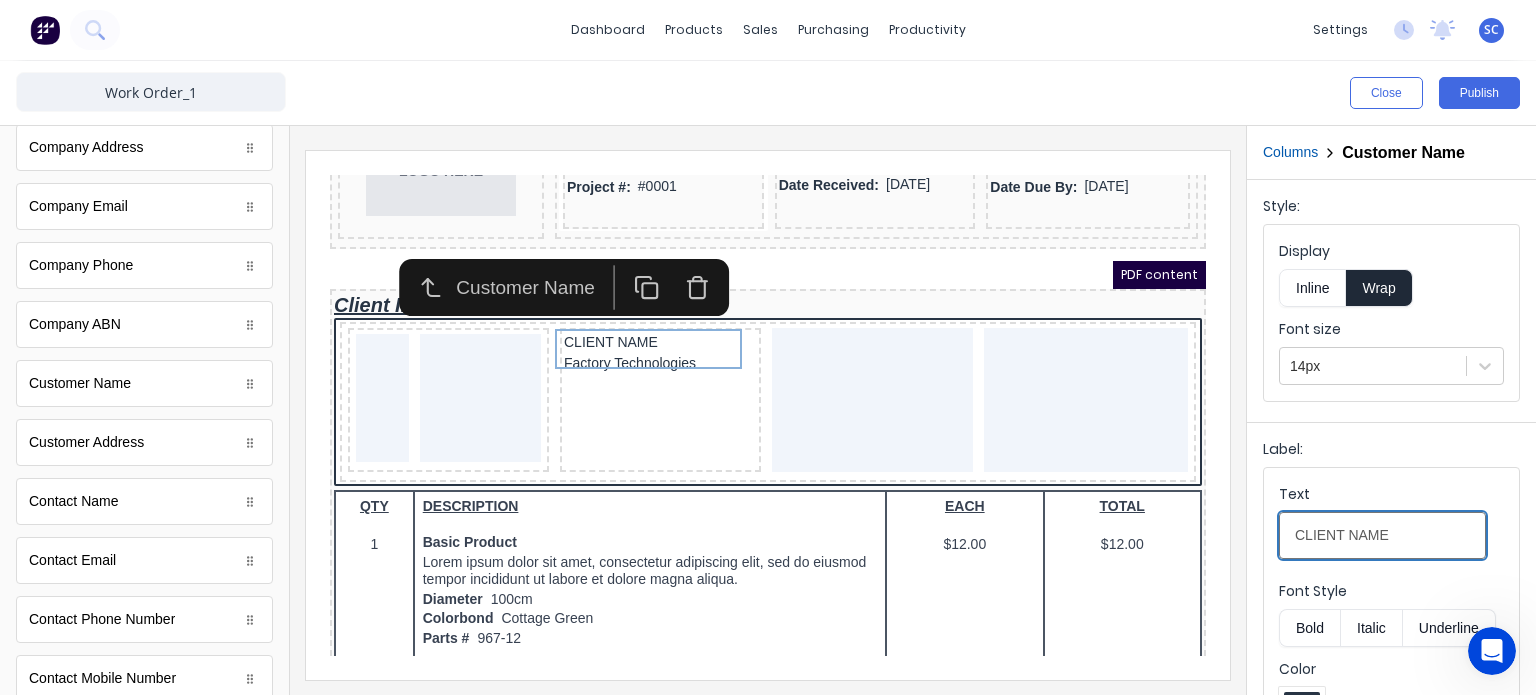 click on "CLIENT NAME" at bounding box center (1382, 535) 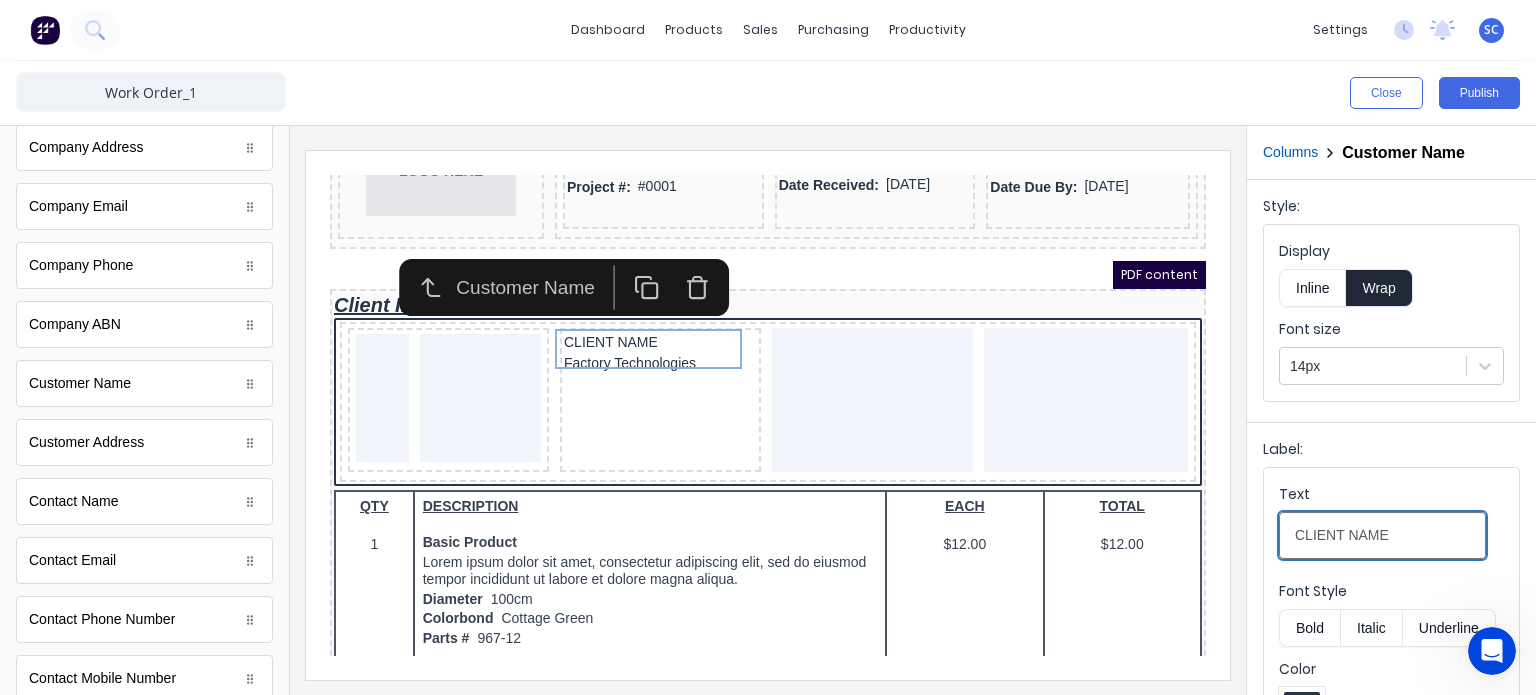 click on "CLIENT NAME" at bounding box center [1382, 535] 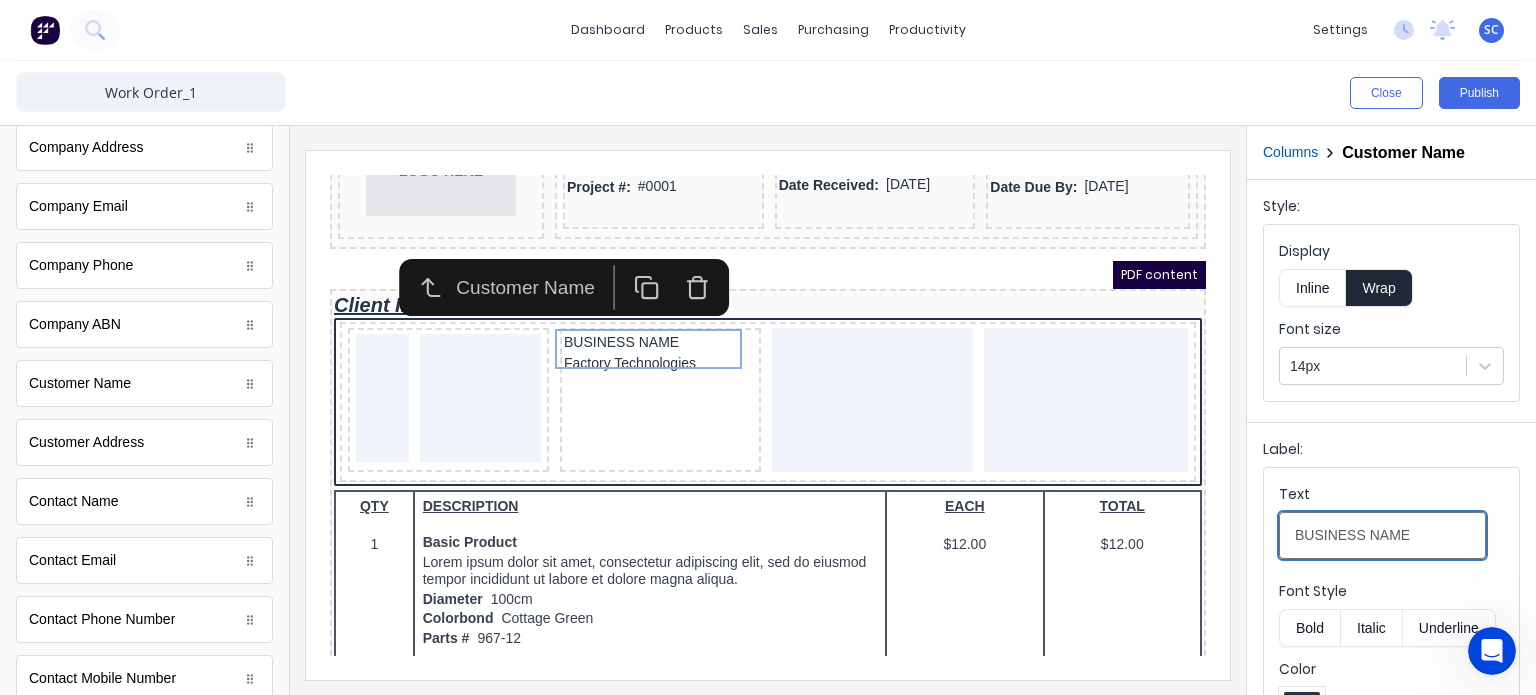 type on "BUSINESS NAME" 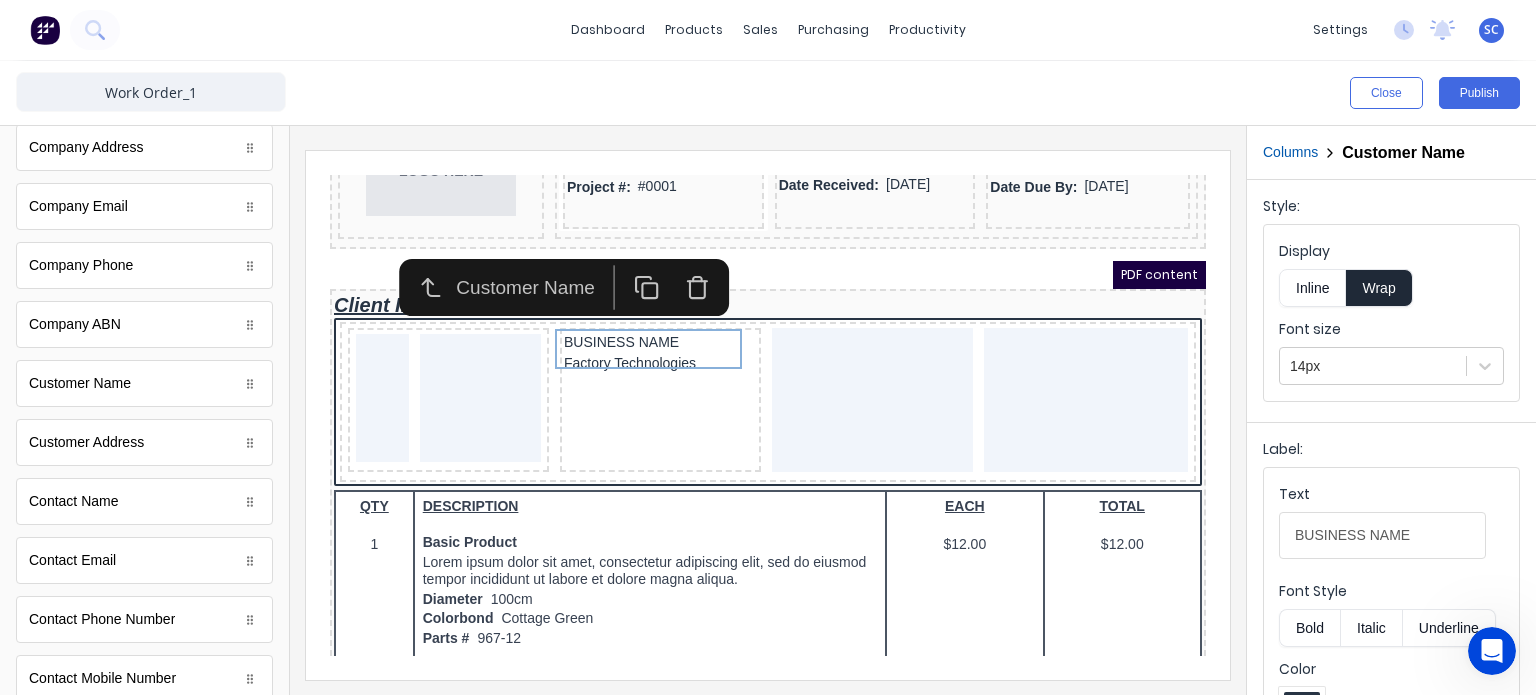 click on "dashboard products sales purchasing productivity dashboard products Product Catalogue Materials sales Sales Orders Customers Price Level Manager purchasing Purchase Orders Suppliers productivity Workflow Planner Delivery Scheduling Timesheets settings No new notifications Mark all as read You have no notifications SC 3 Sixteenths LLC Shaira Canoza from Factory Administrator Profile Sign out Work Order_1 Close   Publish   Components standard fields Notes Notes Created Date Created Date Required Date Required Date Order number Order number Accounting number Accounting number Deliver to Deliver to Install at Install at Pick up notes Pick up notes PO PO Company Logo Company Logo Company Name Company Name Company Address Company Address Company Email Company Email Company Phone Company Phone Company ABN Company ABN Customer Name Customer Name Customer Address Customer Address Contact Name Contact Name Contact Email Contact Email Contact Phone Number Contact Phone Number Contact Mobile Number Contact Mobile Number" at bounding box center (768, 347) 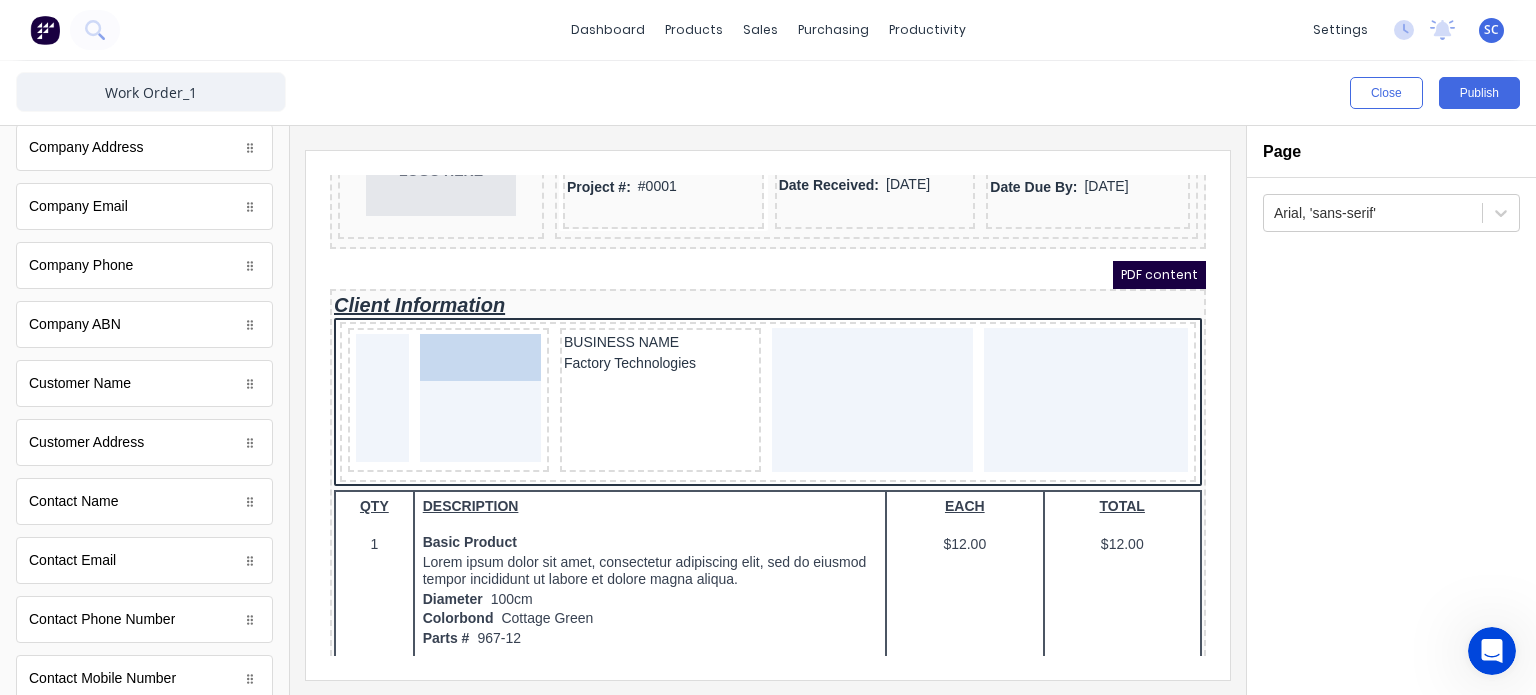 drag, startPoint x: 136, startPoint y: 498, endPoint x: 461, endPoint y: 372, distance: 348.56995 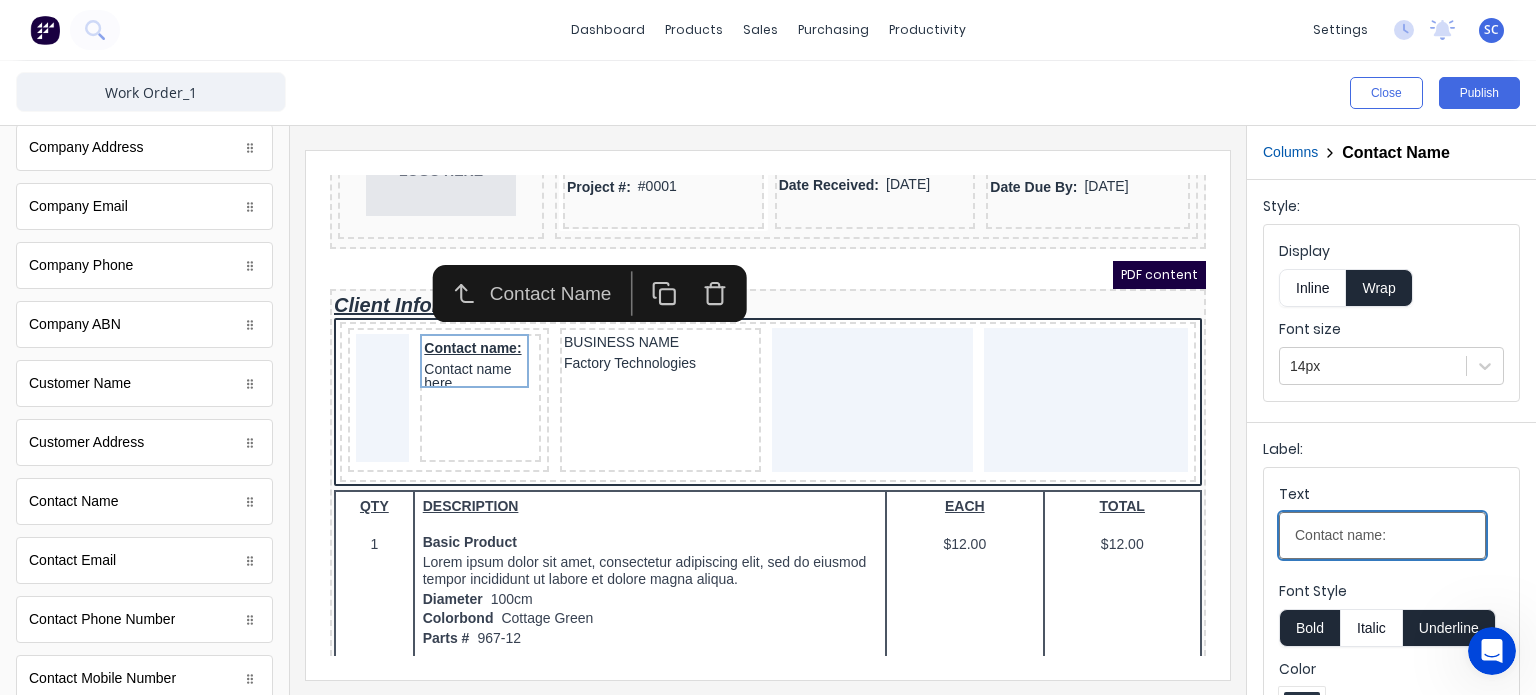 click on "Contact name:" at bounding box center [1382, 535] 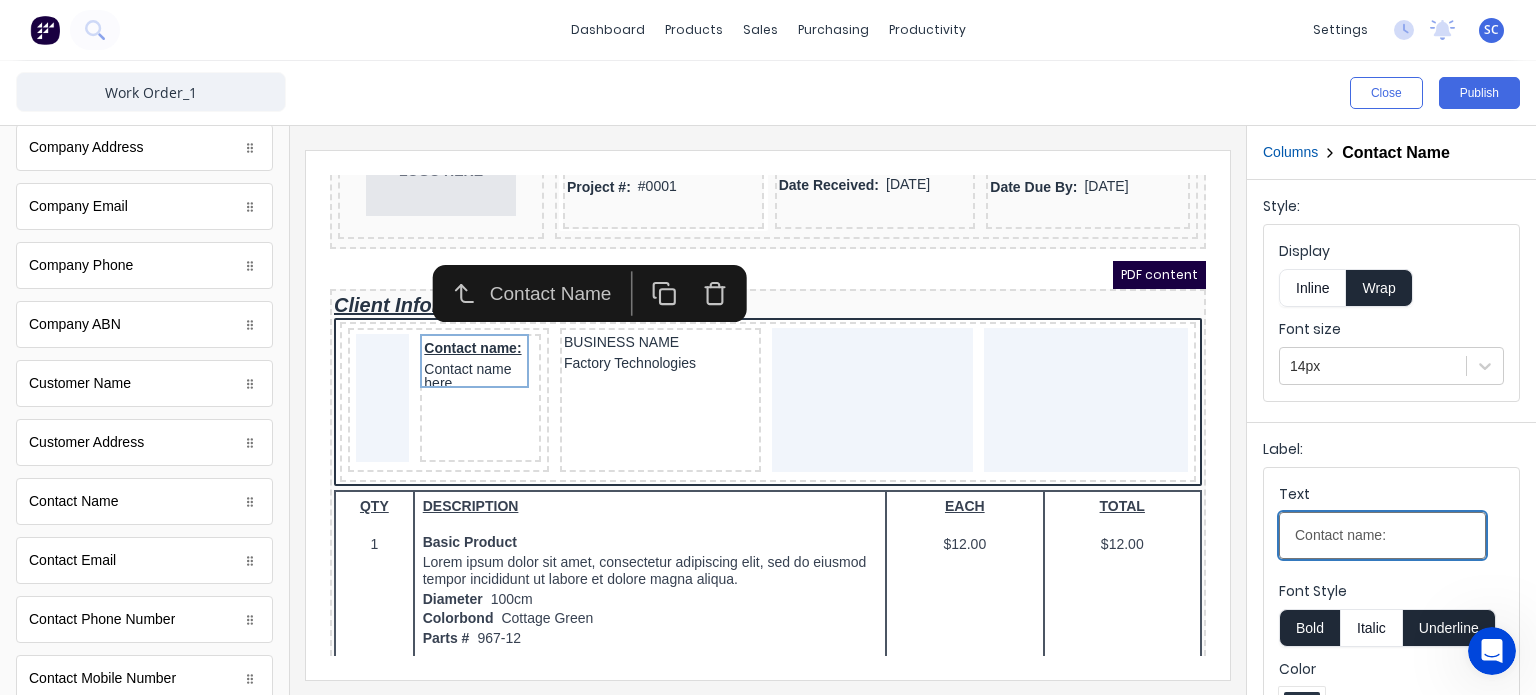 click on "Contact name:" at bounding box center [1382, 535] 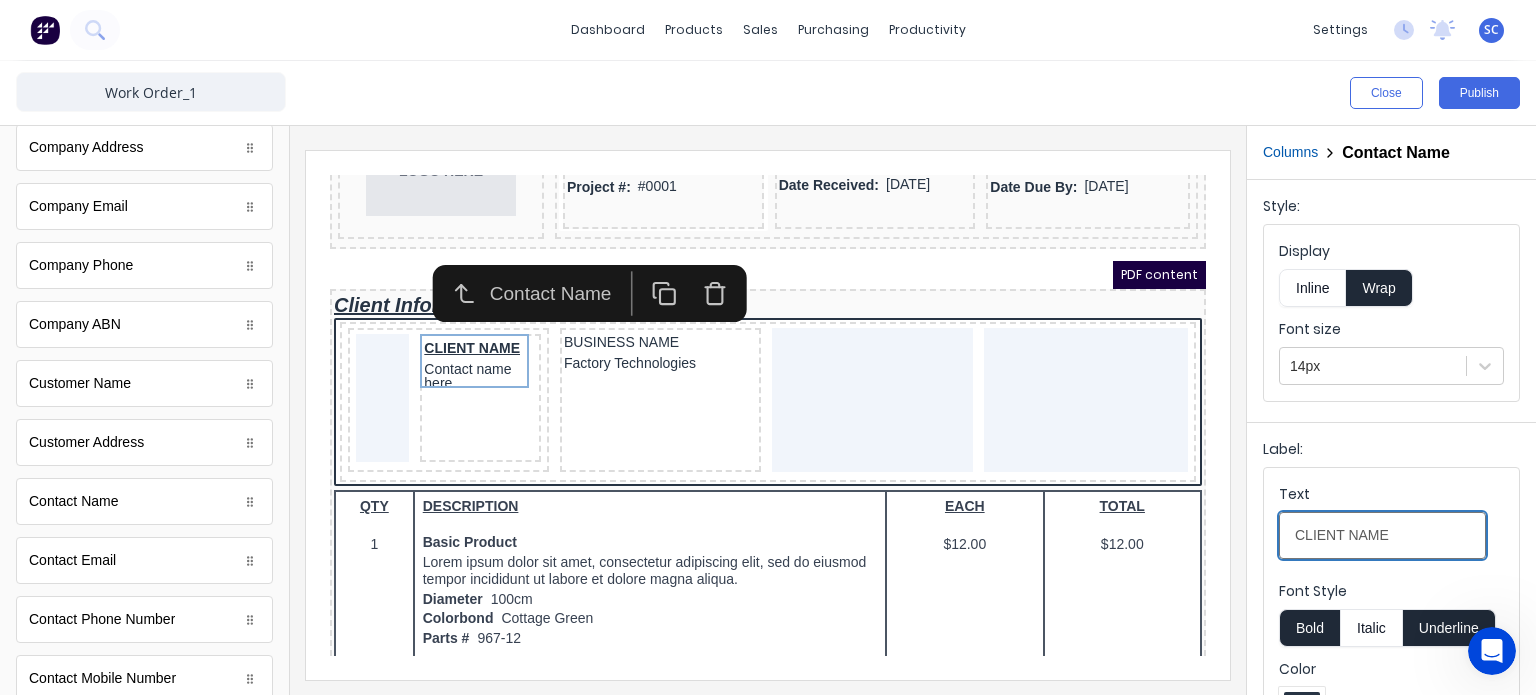 type on "CLIENT NAME" 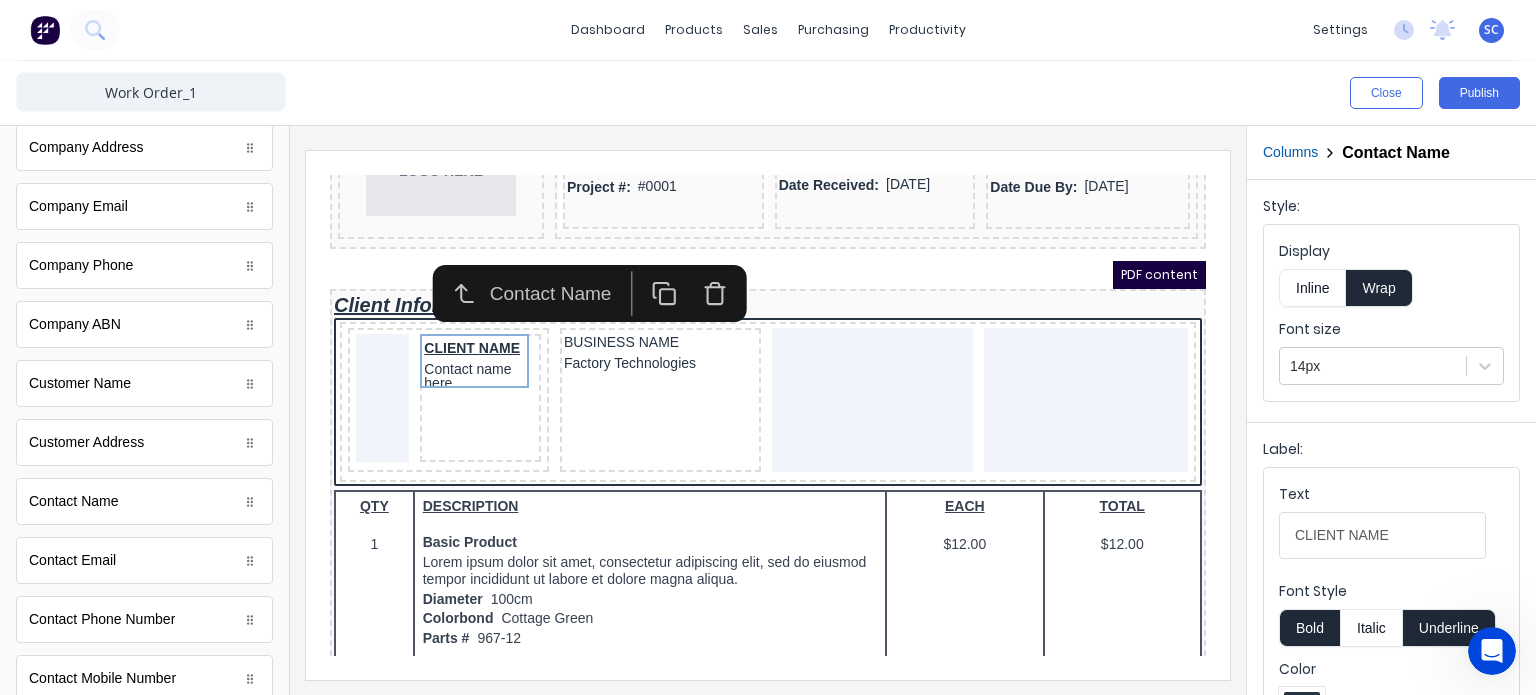 click on "Bold" at bounding box center (1309, 628) 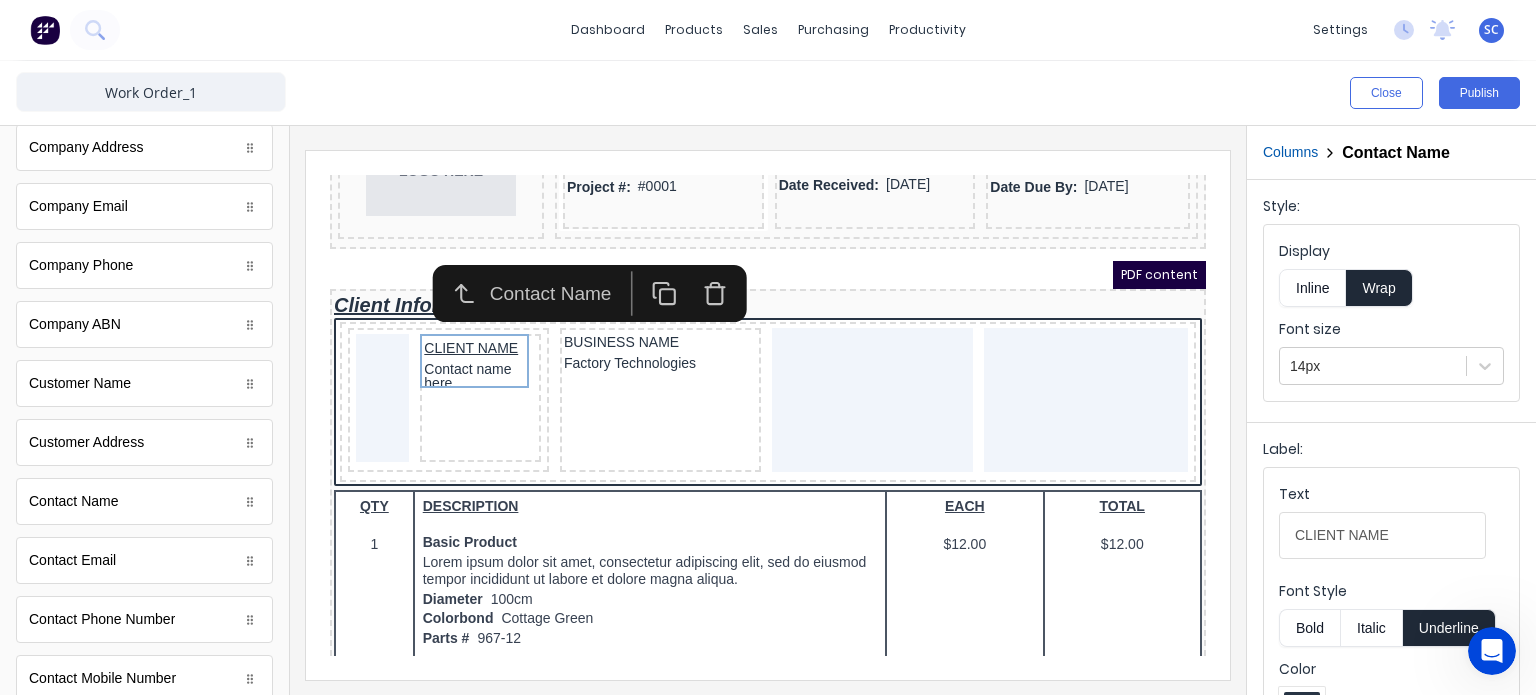 click on "Underline" at bounding box center [1449, 628] 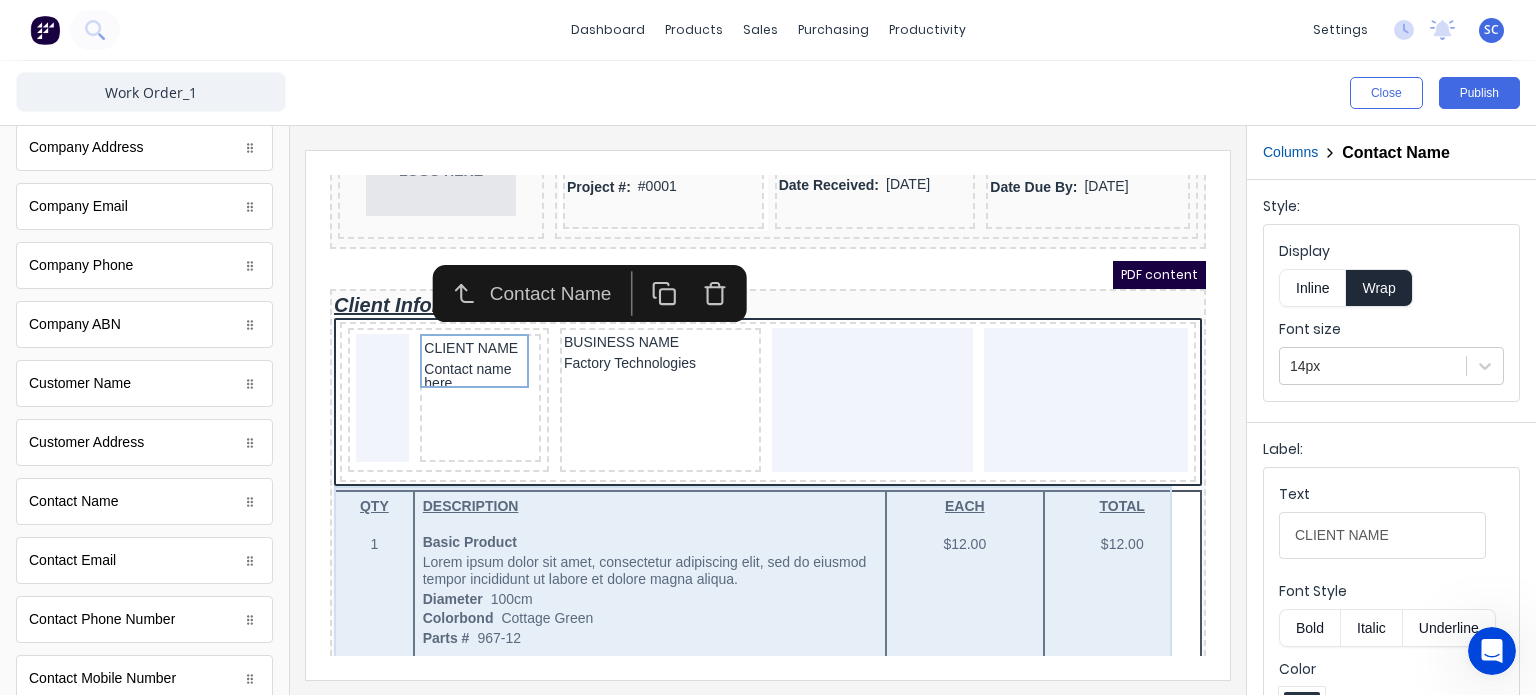 type 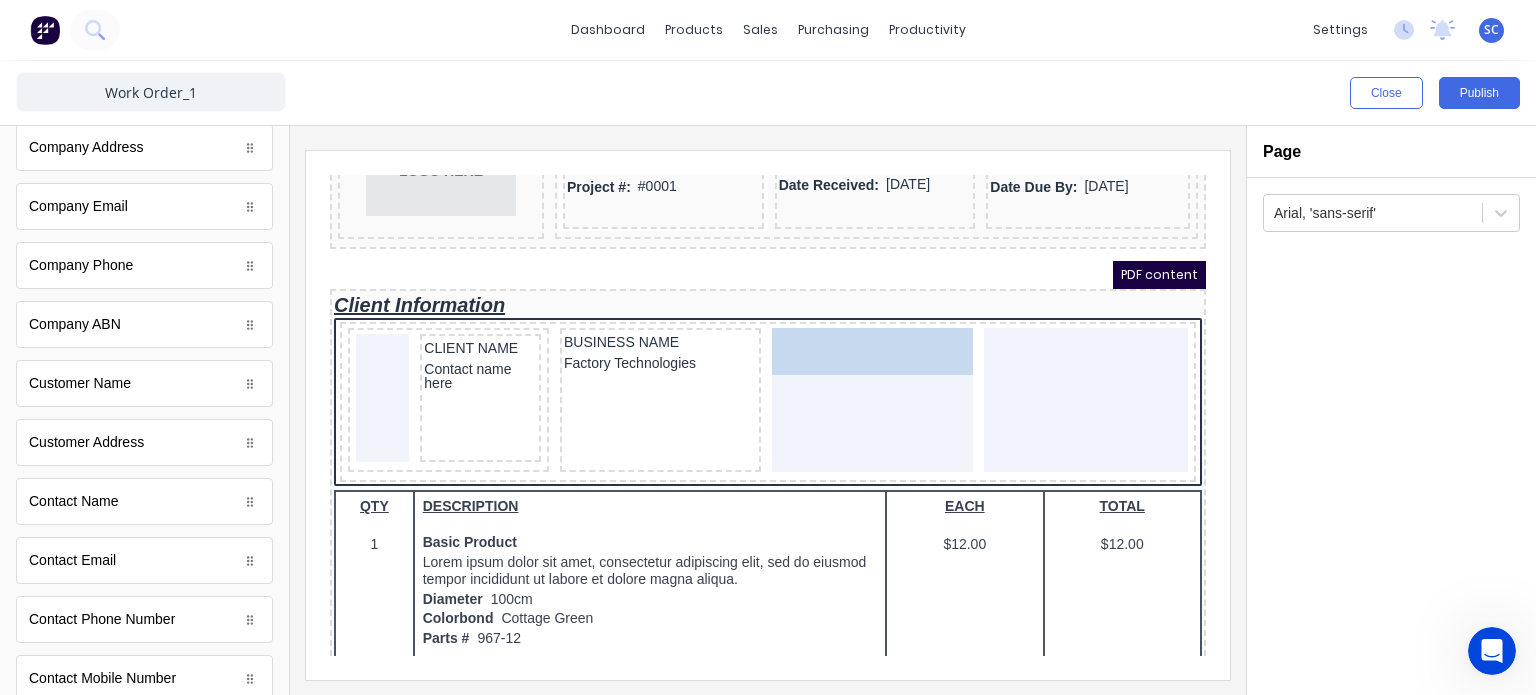 drag, startPoint x: 120, startPoint y: 563, endPoint x: 837, endPoint y: 403, distance: 734.63525 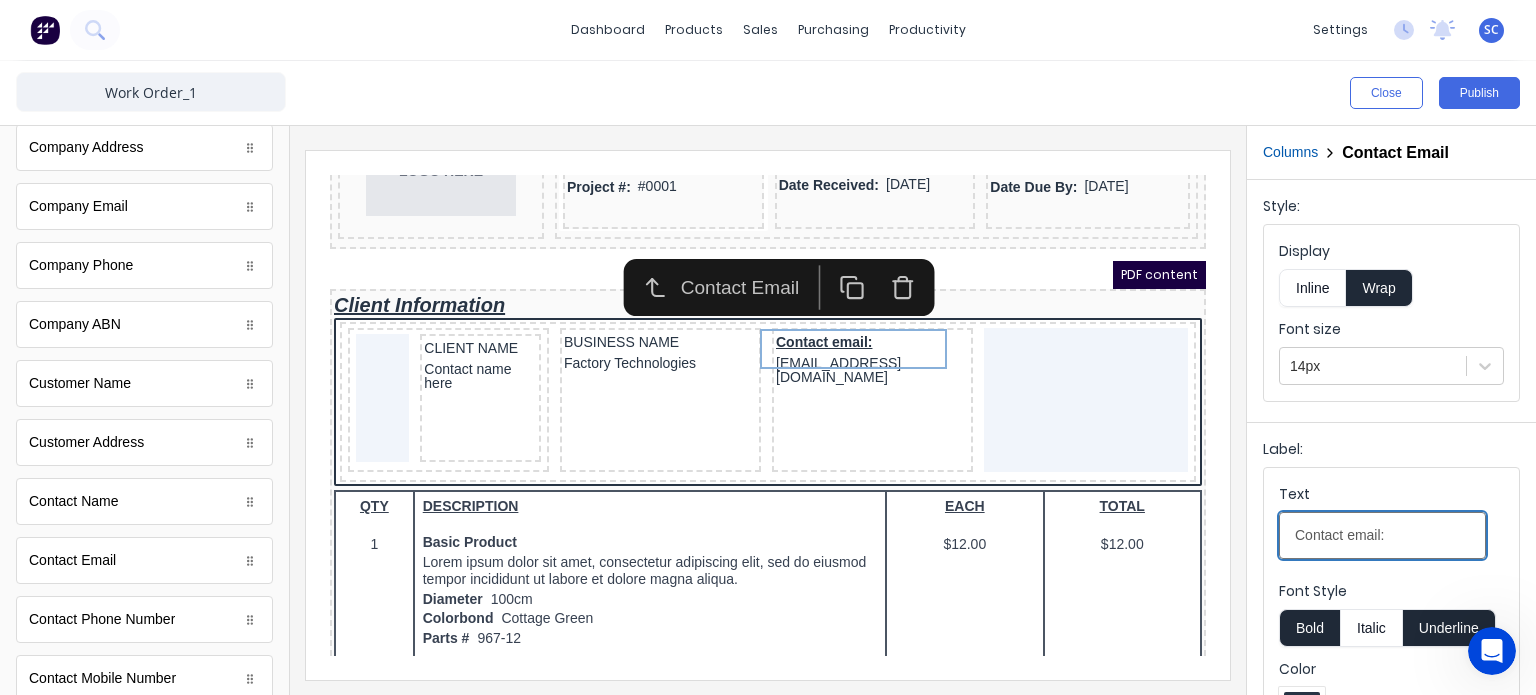 click on "Contact email:" at bounding box center (1382, 535) 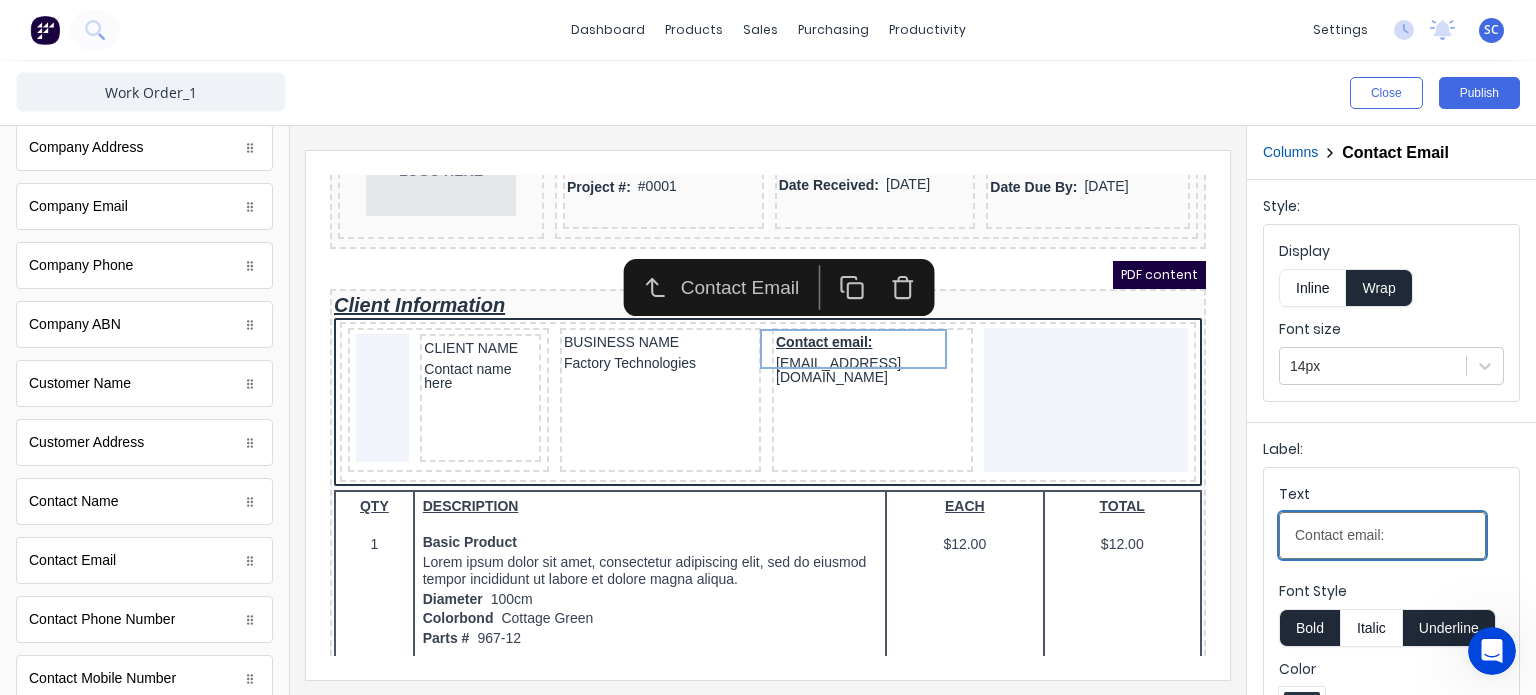 click on "Contact email:" at bounding box center (1382, 535) 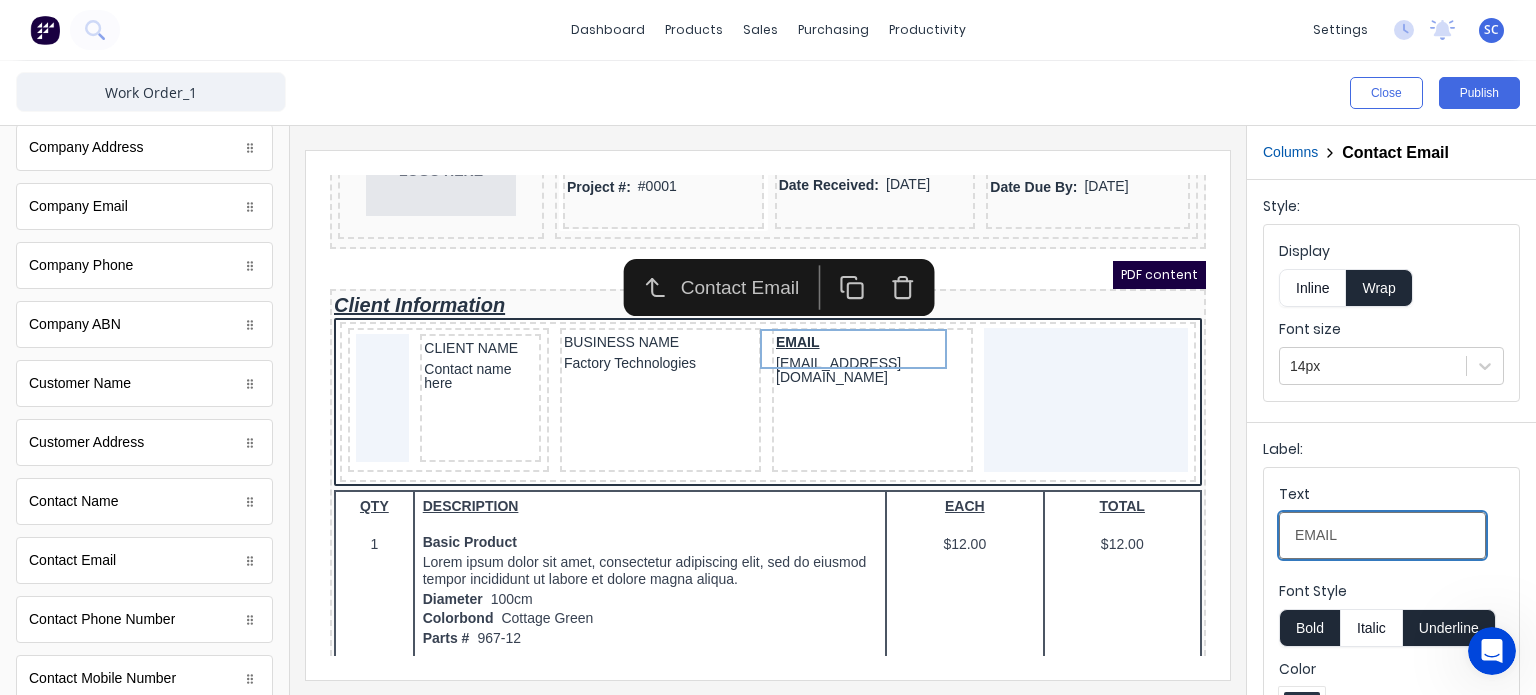 type on "EMAIL" 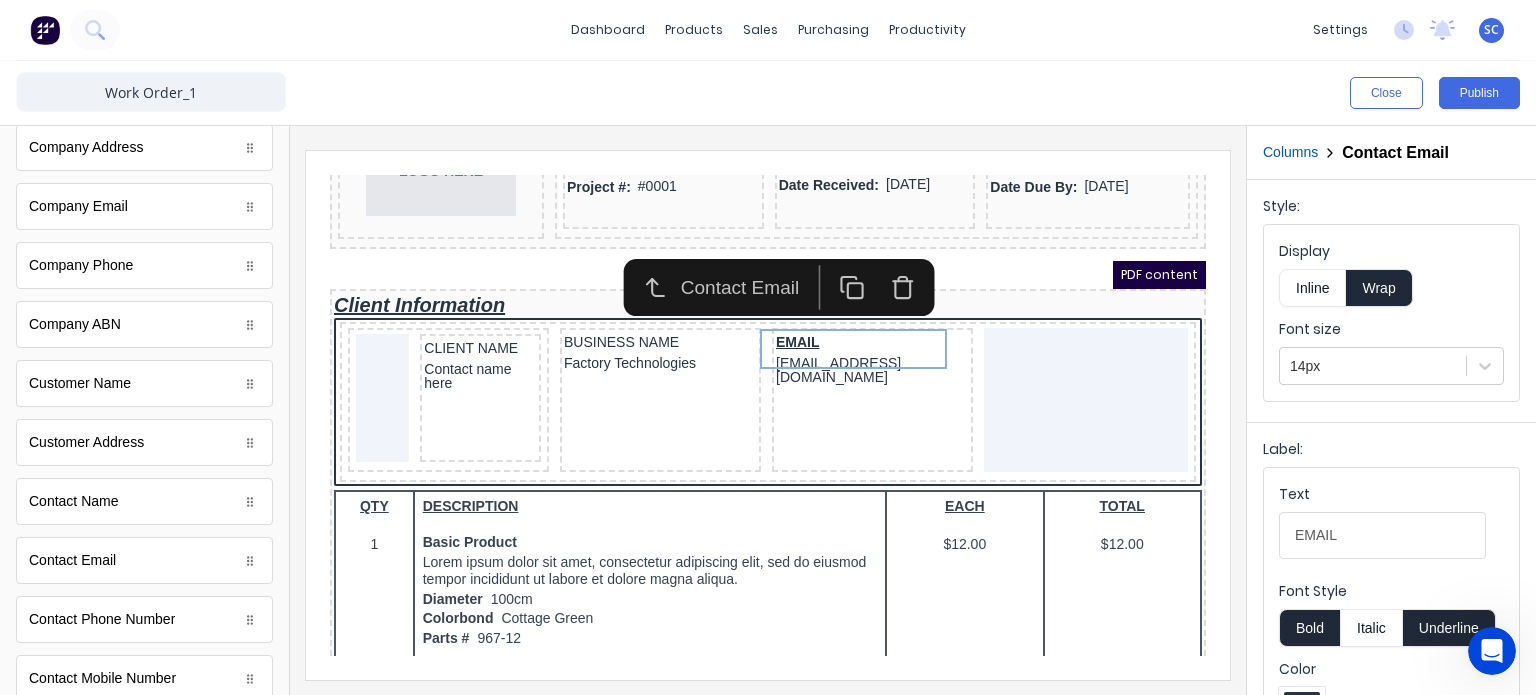click on "Bold" at bounding box center [1309, 628] 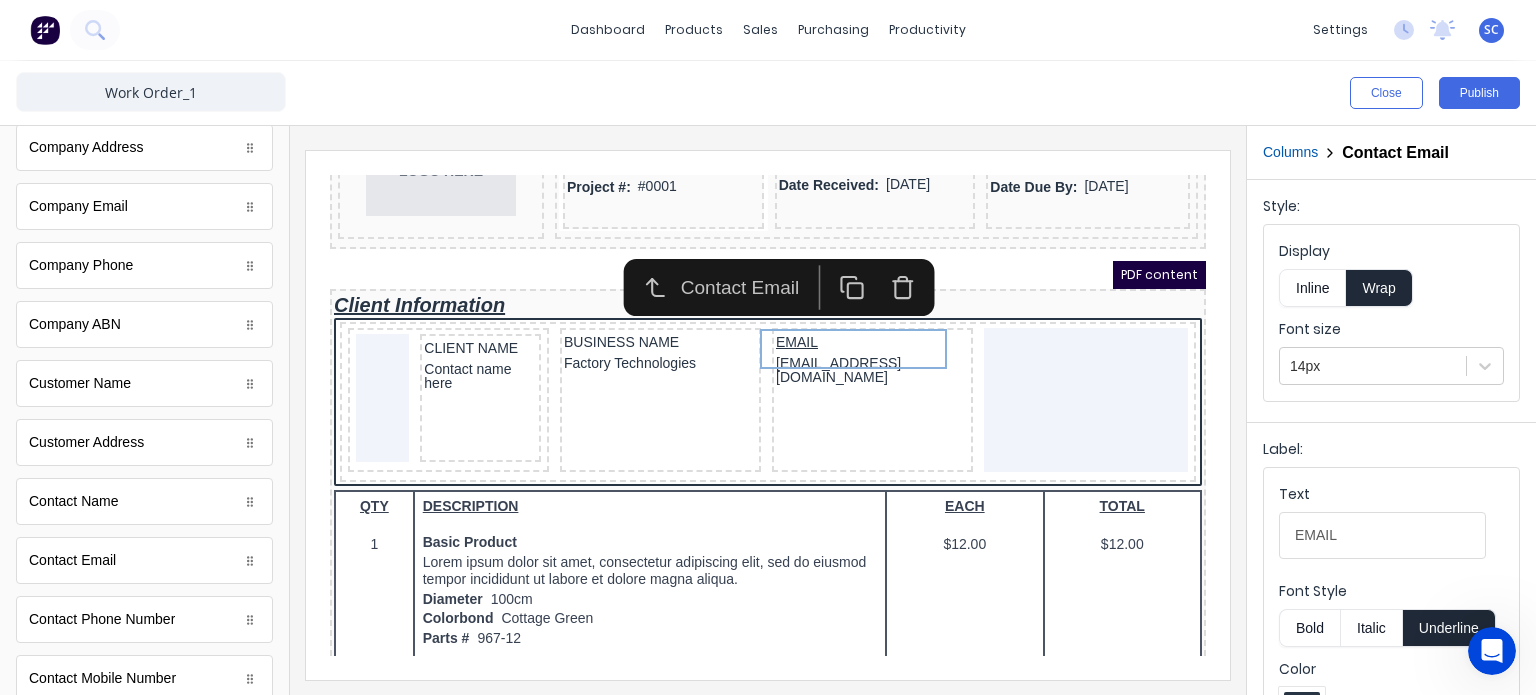 click on "Underline" at bounding box center (1449, 628) 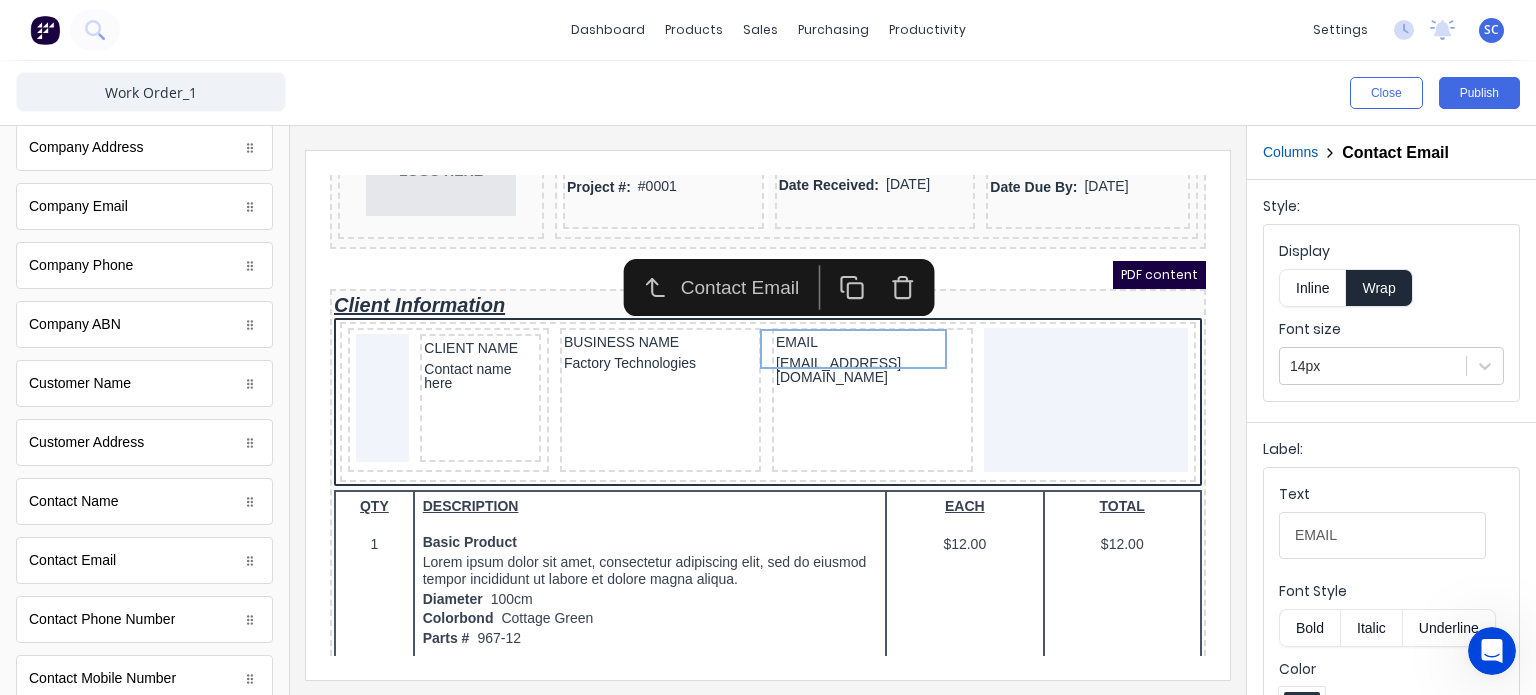type 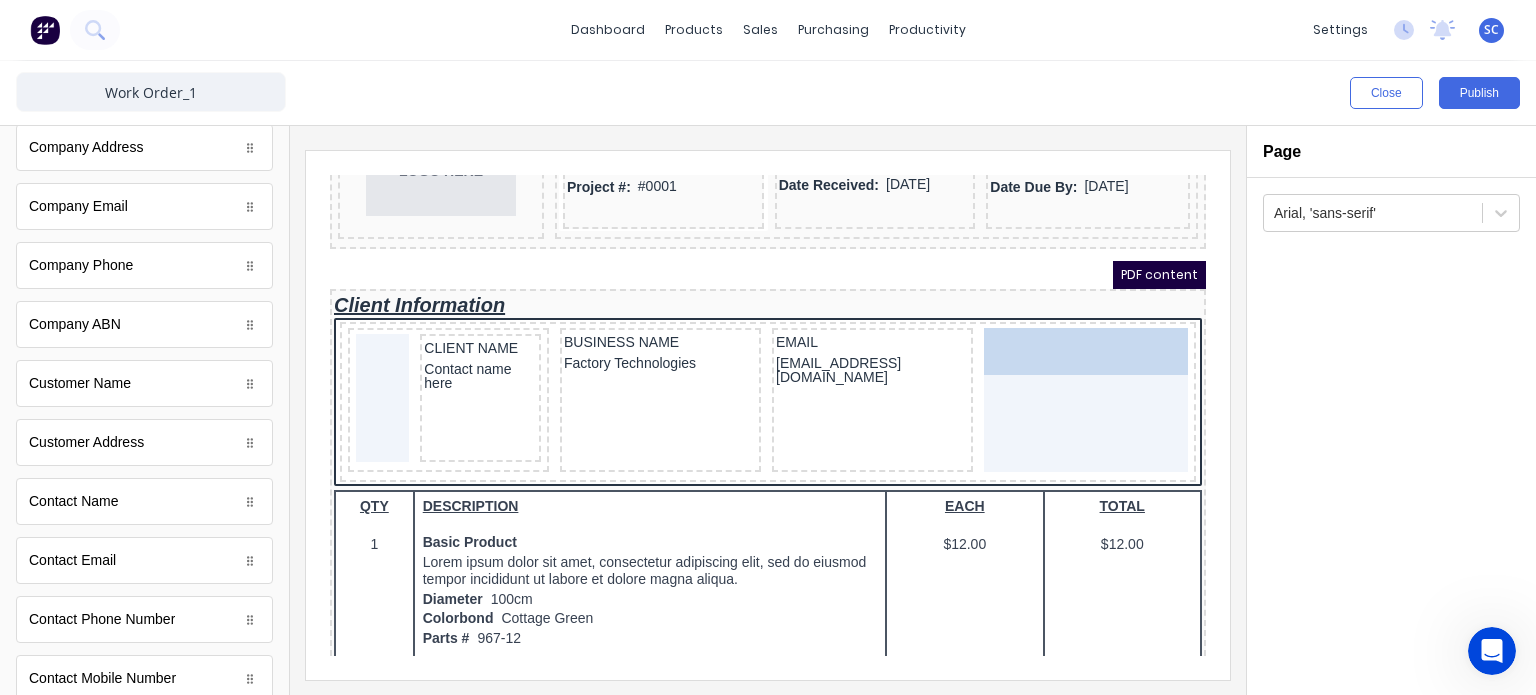drag, startPoint x: 122, startPoint y: 622, endPoint x: 1052, endPoint y: 378, distance: 961.47595 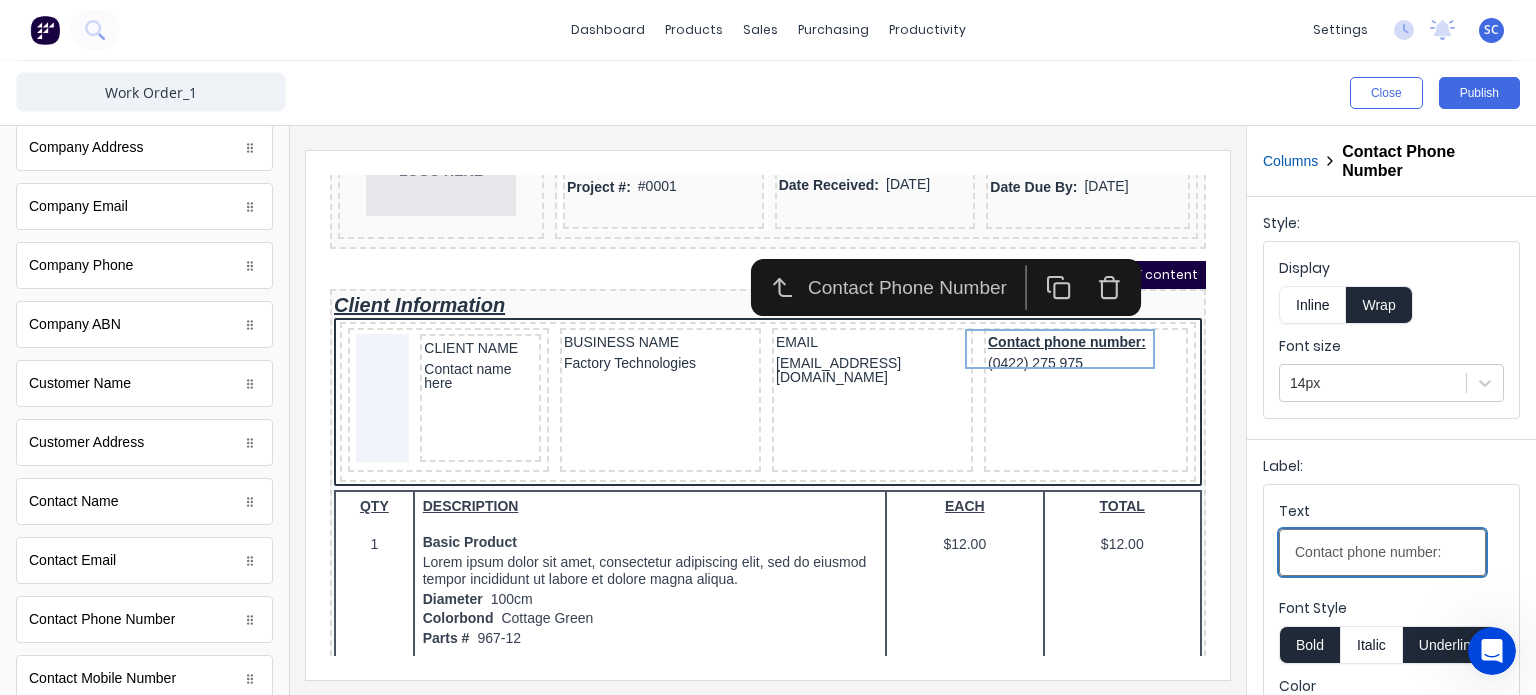 click on "Contact phone number:" at bounding box center (1382, 552) 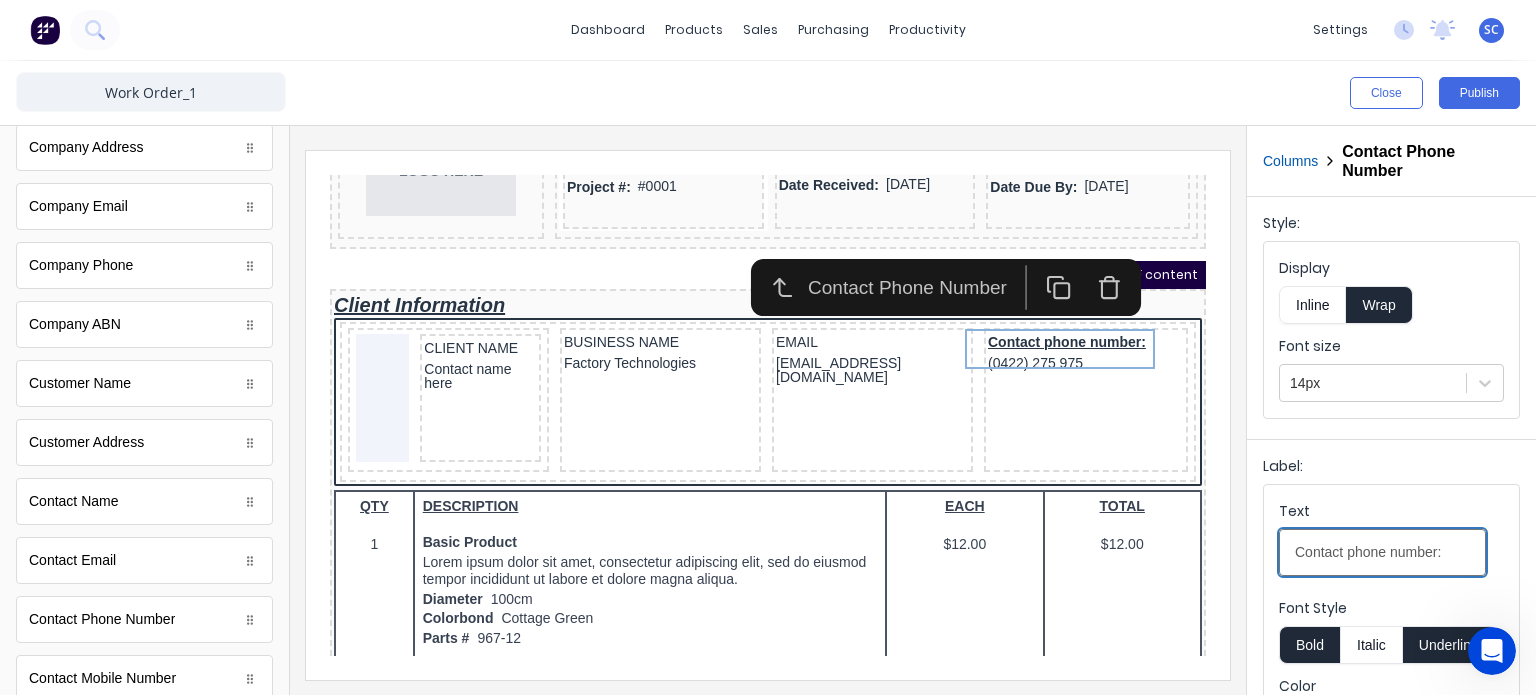 click on "Contact phone number:" at bounding box center (1382, 552) 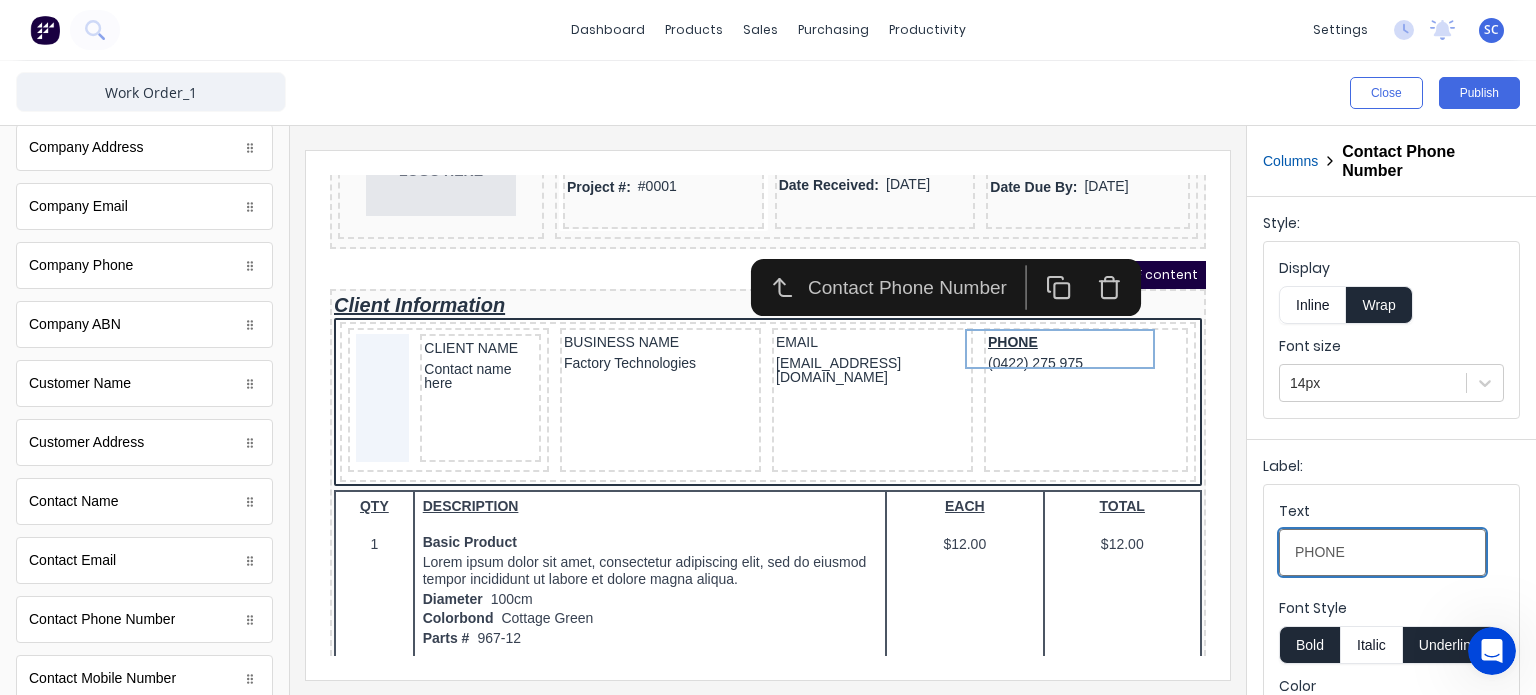 type on "PHONE" 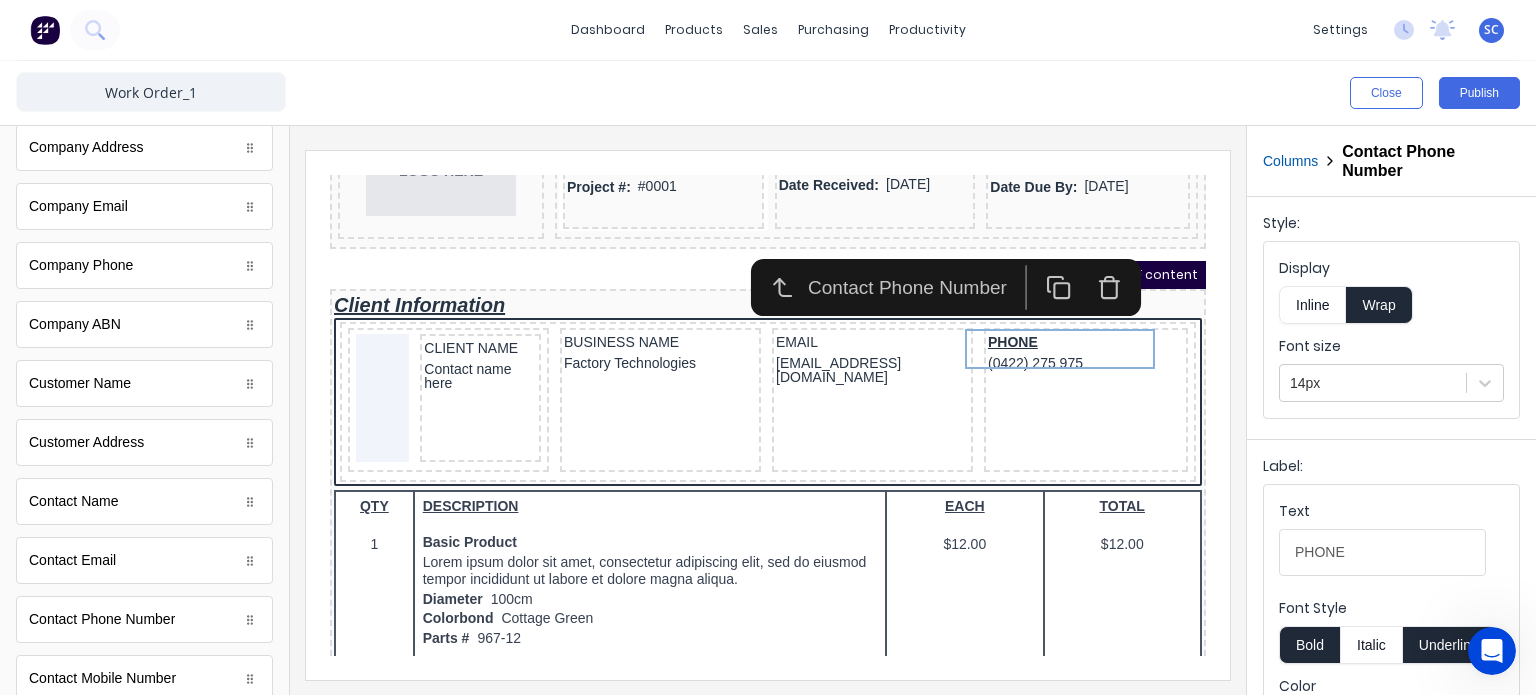 click on "Underline" at bounding box center [1449, 645] 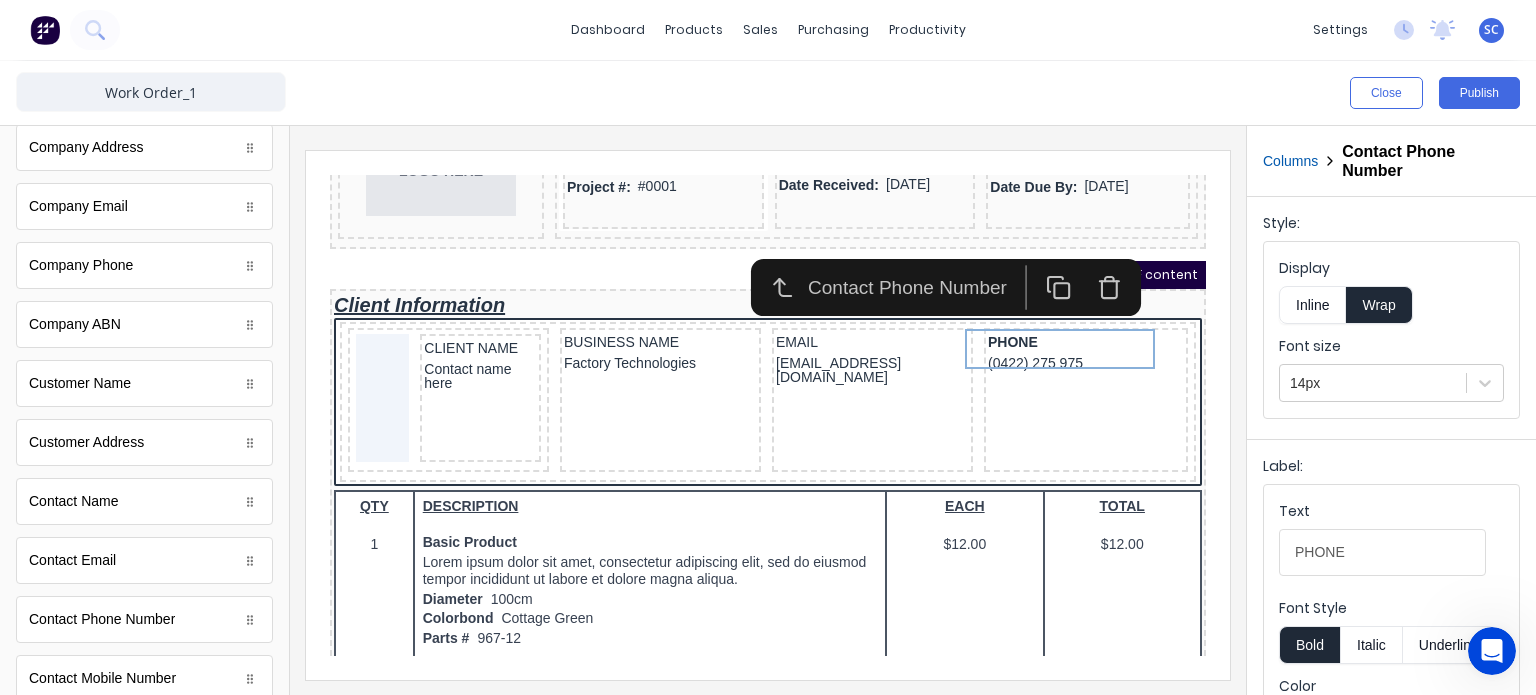 click on "Bold" at bounding box center (1309, 645) 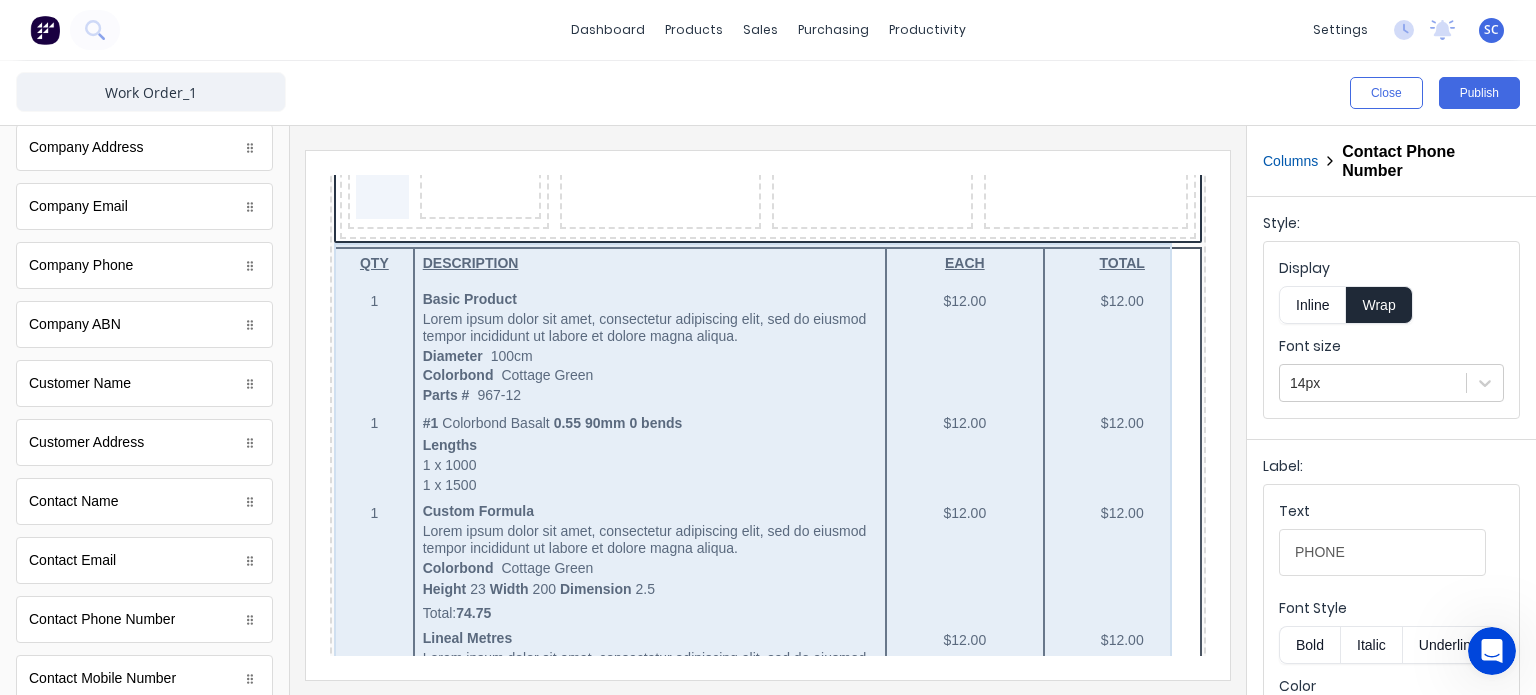 type 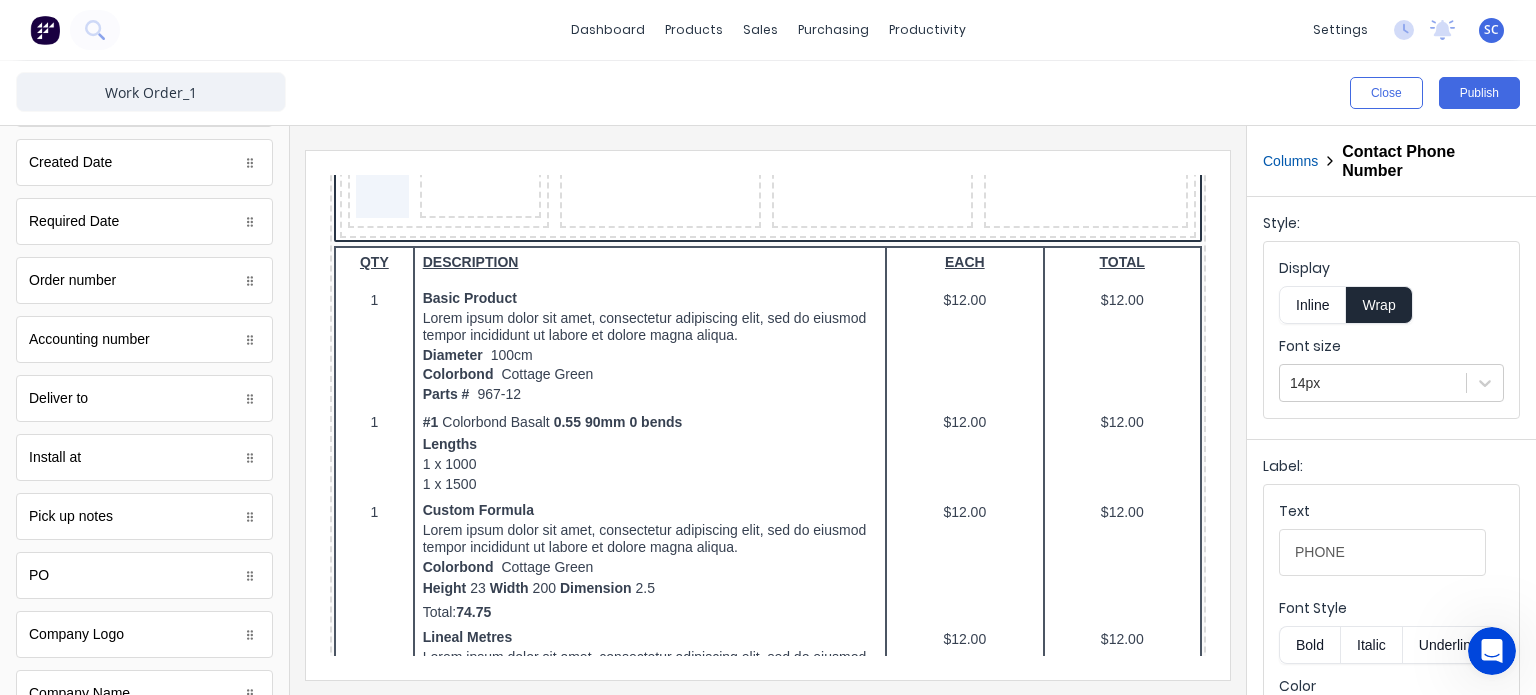 scroll, scrollTop: 0, scrollLeft: 0, axis: both 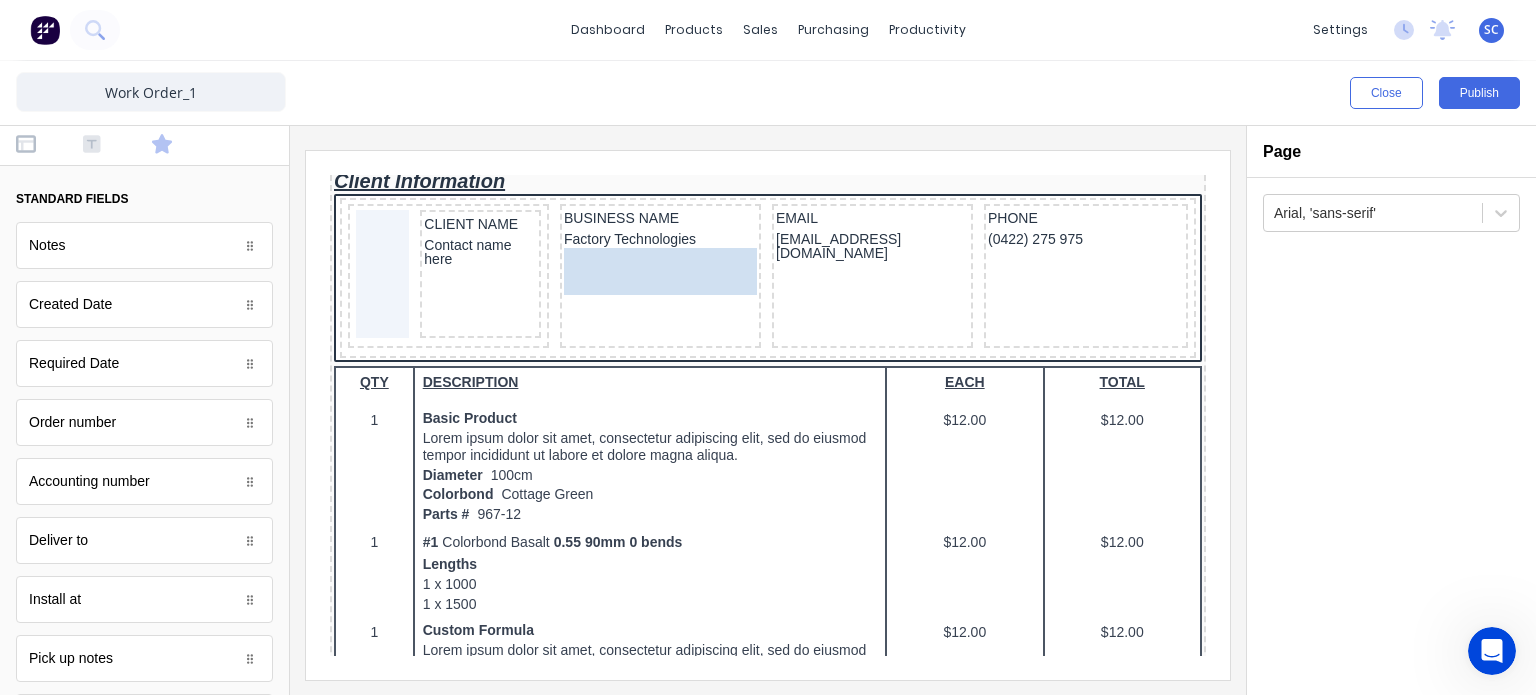 drag, startPoint x: 163, startPoint y: 253, endPoint x: 664, endPoint y: 305, distance: 503.69138 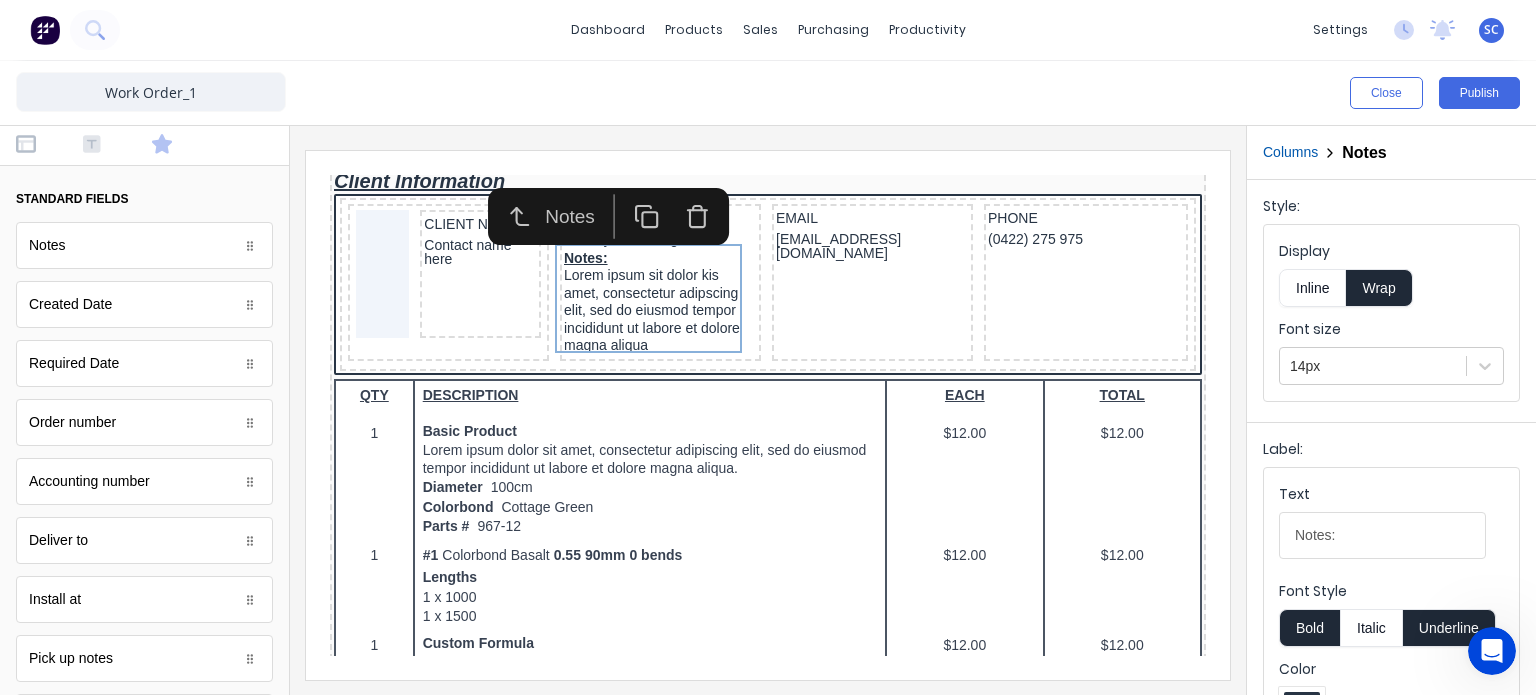 click 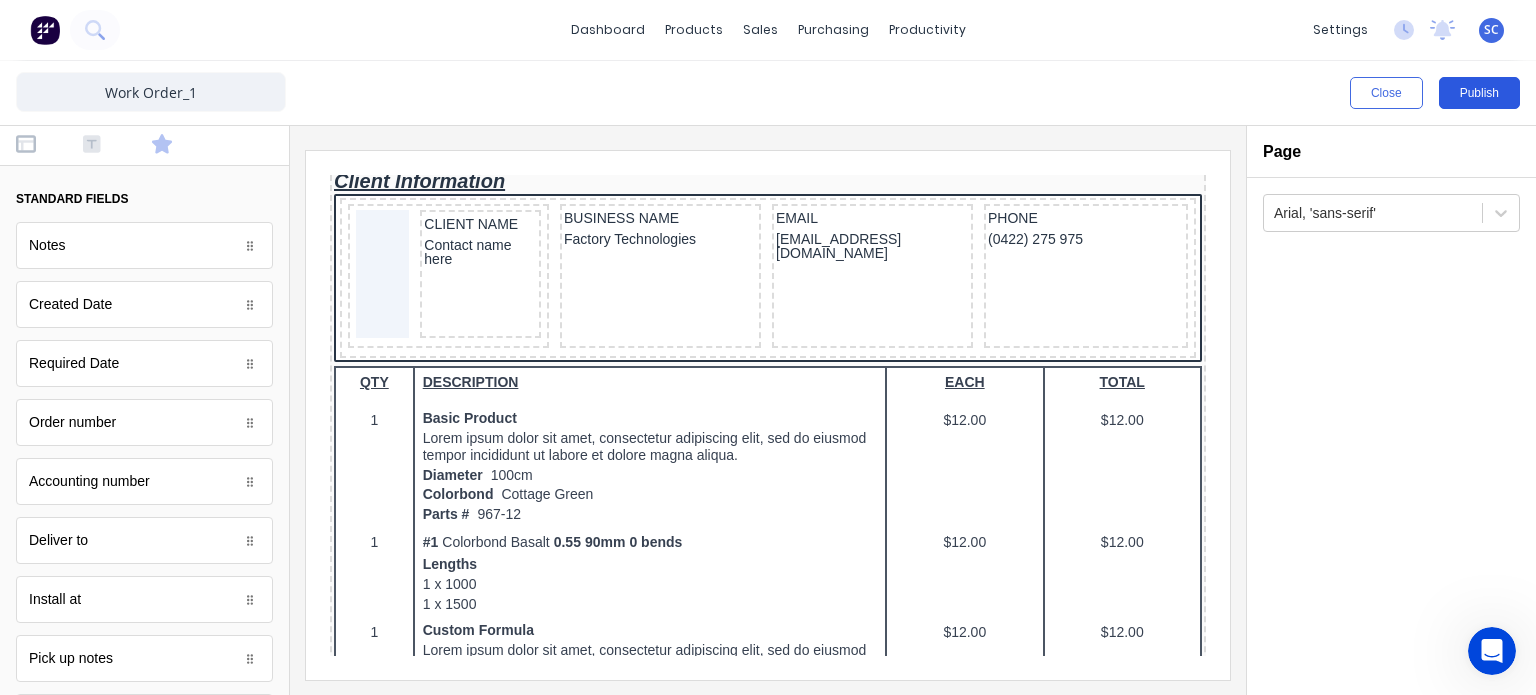 click on "Publish" at bounding box center [1479, 93] 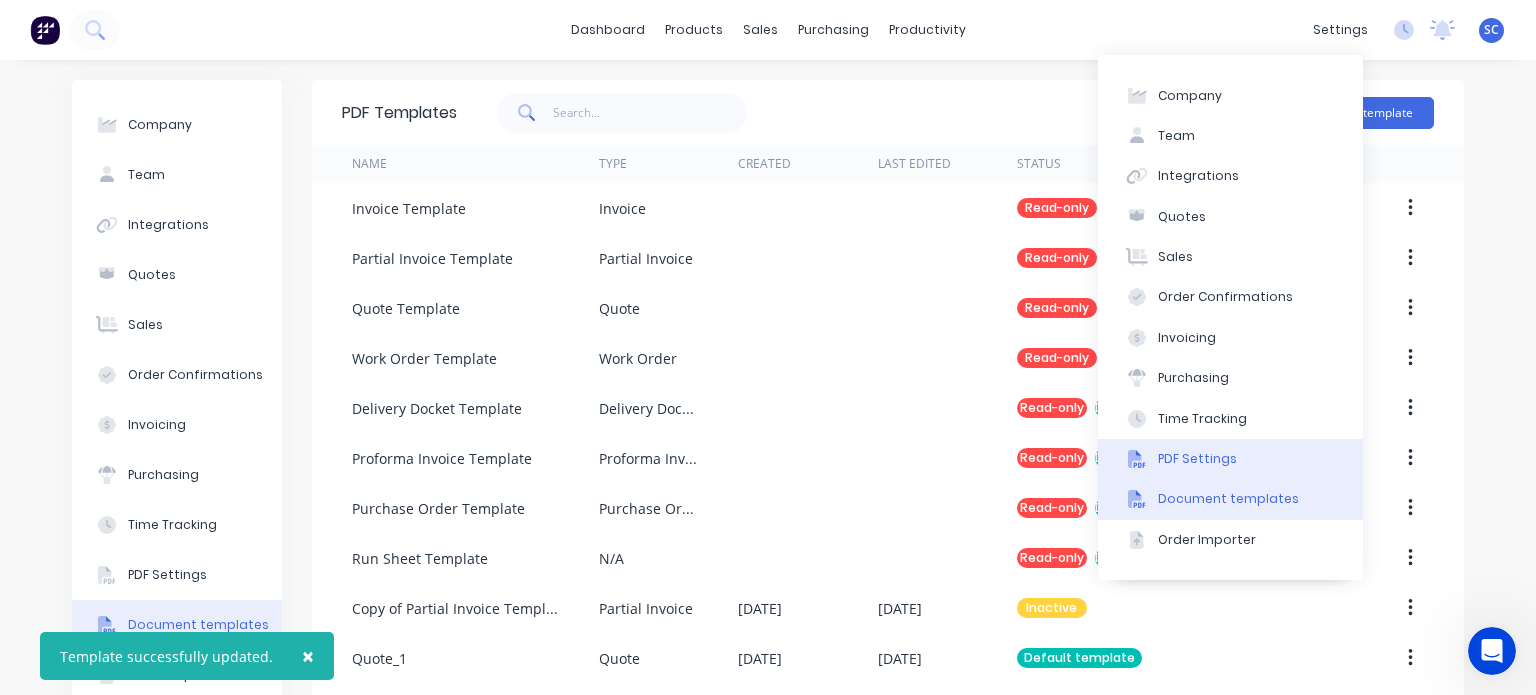 click on "PDF Settings" at bounding box center [1230, 459] 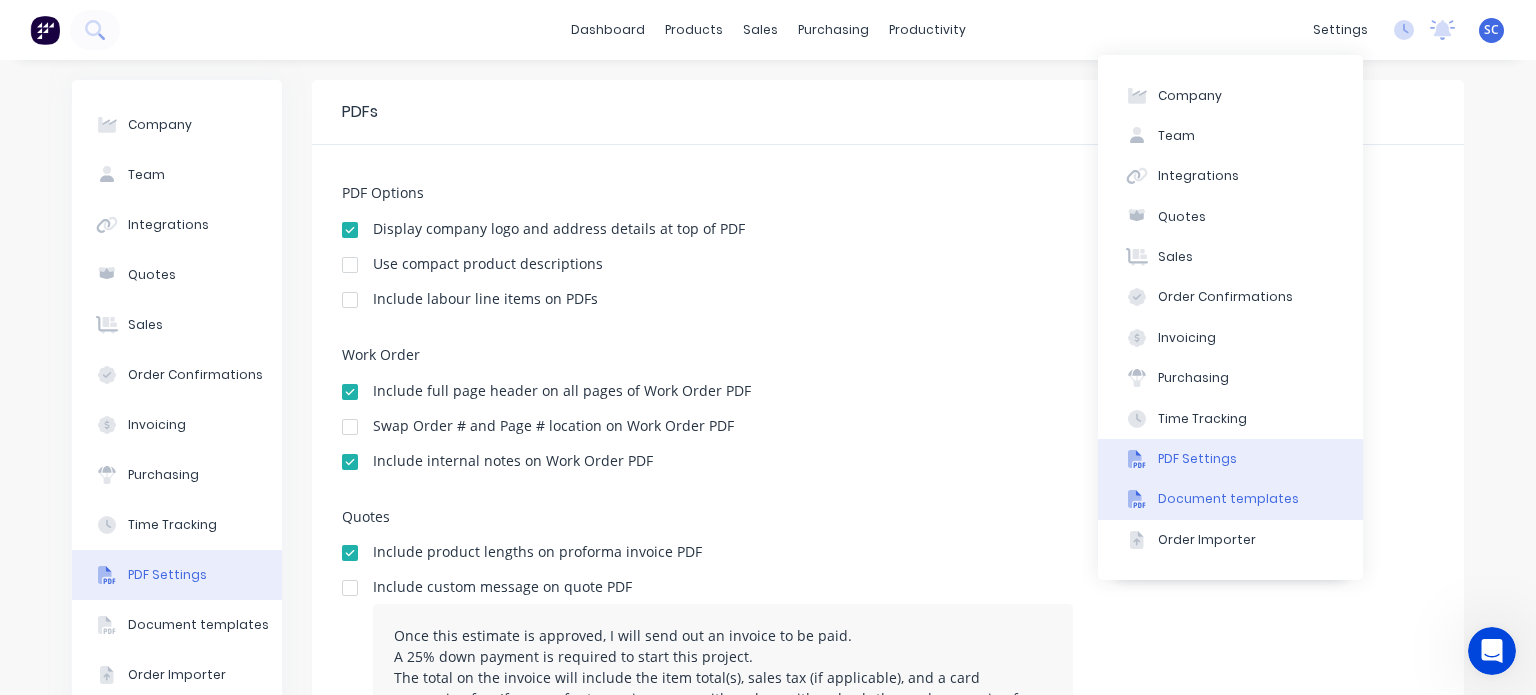 click on "Document templates" at bounding box center (1228, 499) 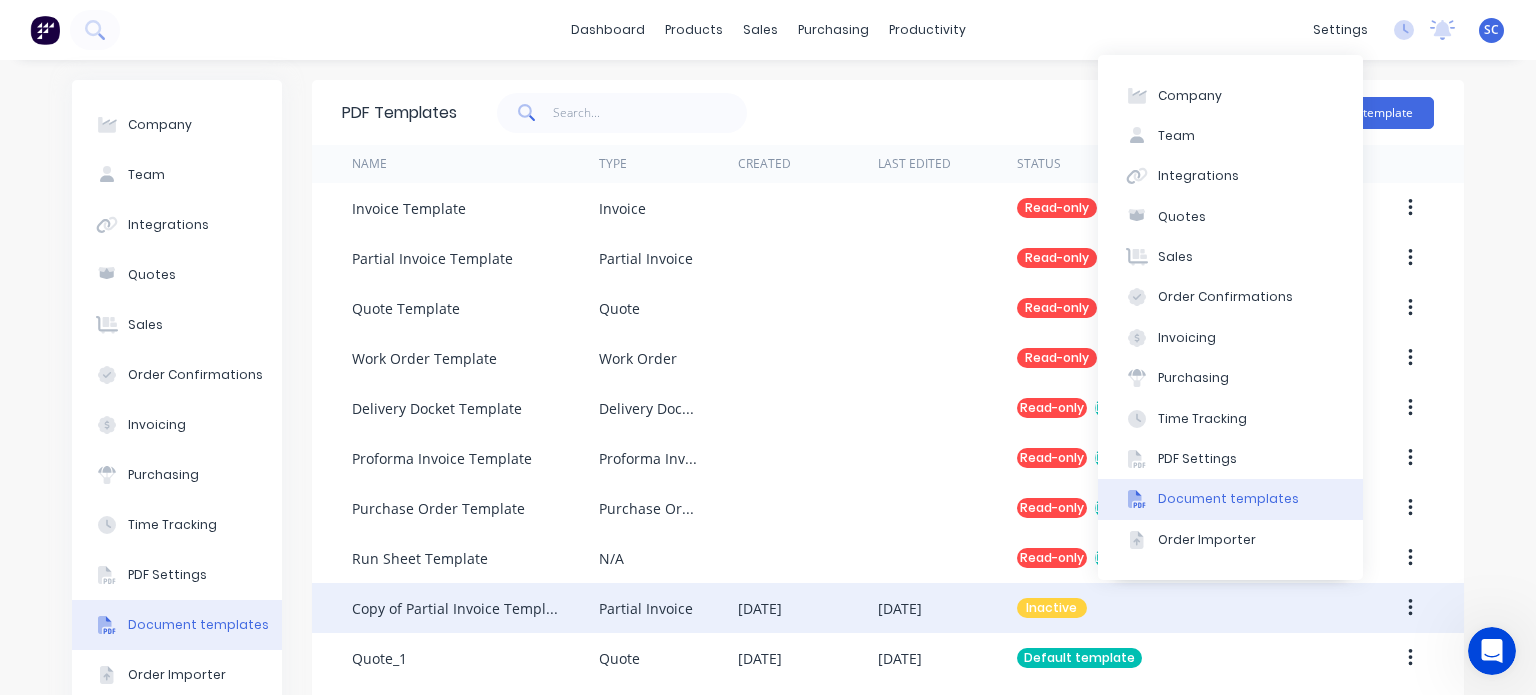 scroll, scrollTop: 265, scrollLeft: 0, axis: vertical 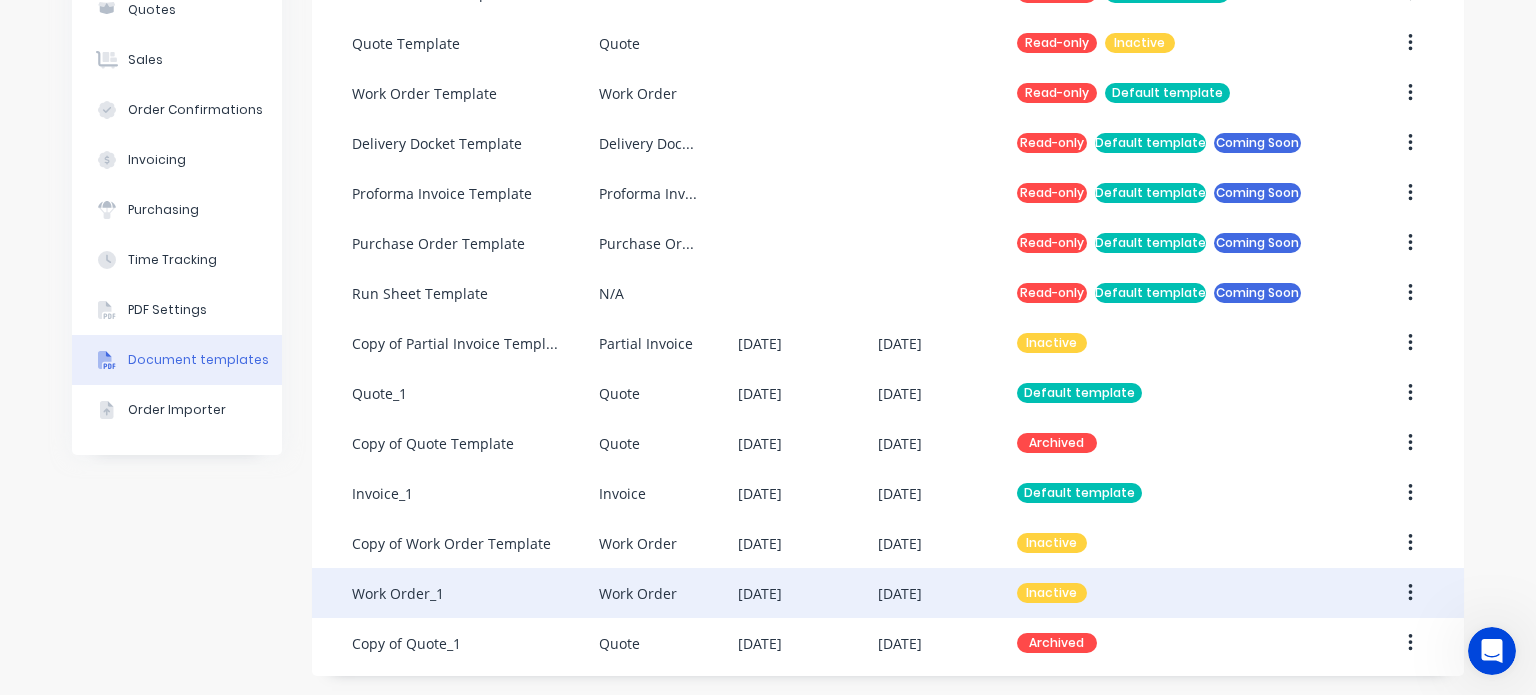 click on "Work Order_1" at bounding box center [475, 593] 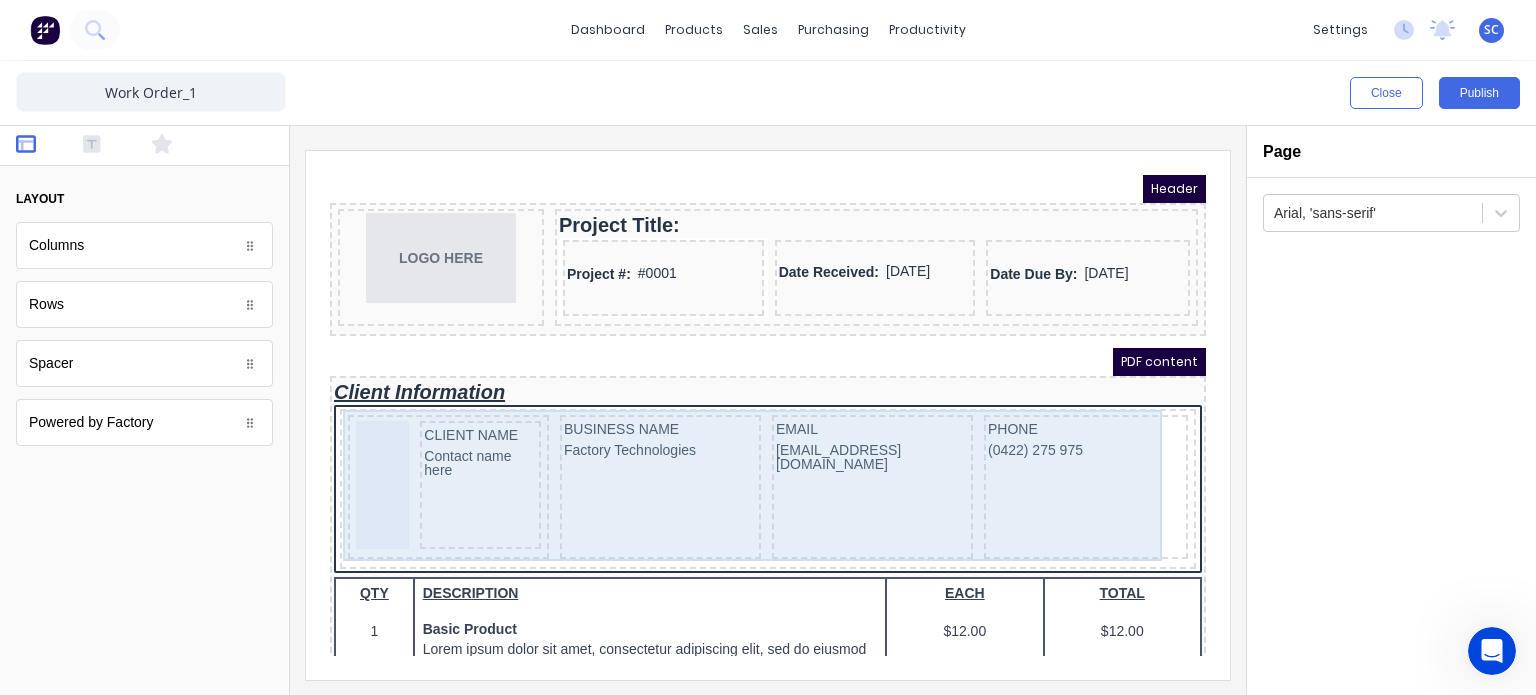 scroll, scrollTop: 0, scrollLeft: 0, axis: both 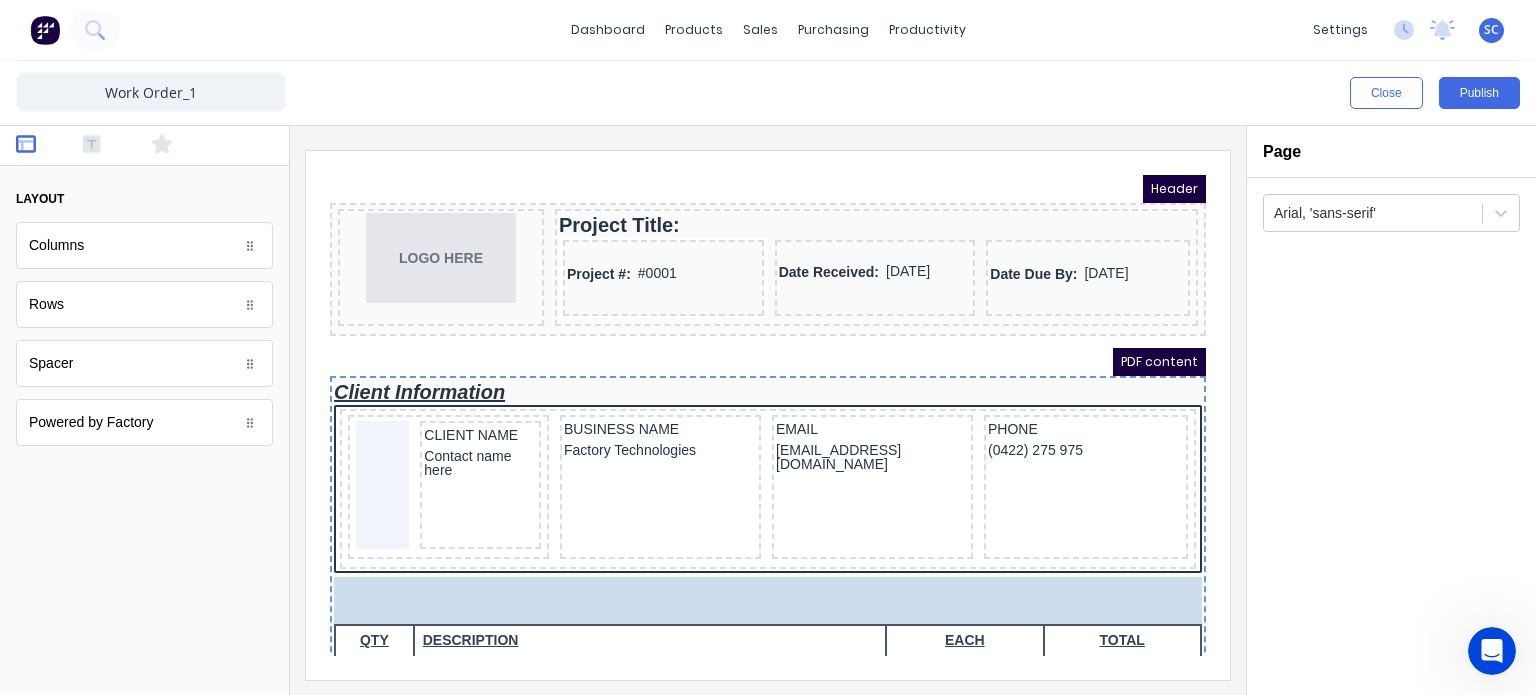 drag, startPoint x: 119, startPoint y: 259, endPoint x: 654, endPoint y: 566, distance: 616.82574 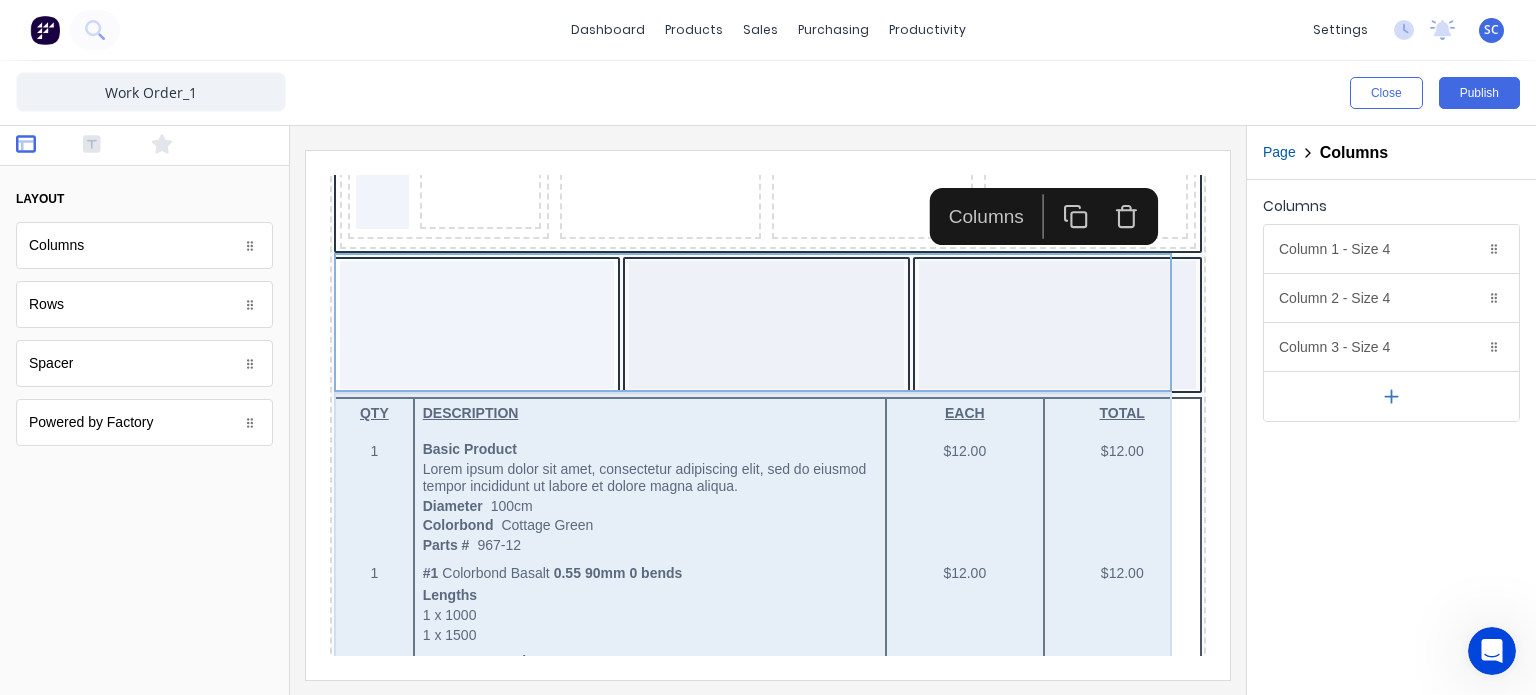 scroll, scrollTop: 176, scrollLeft: 0, axis: vertical 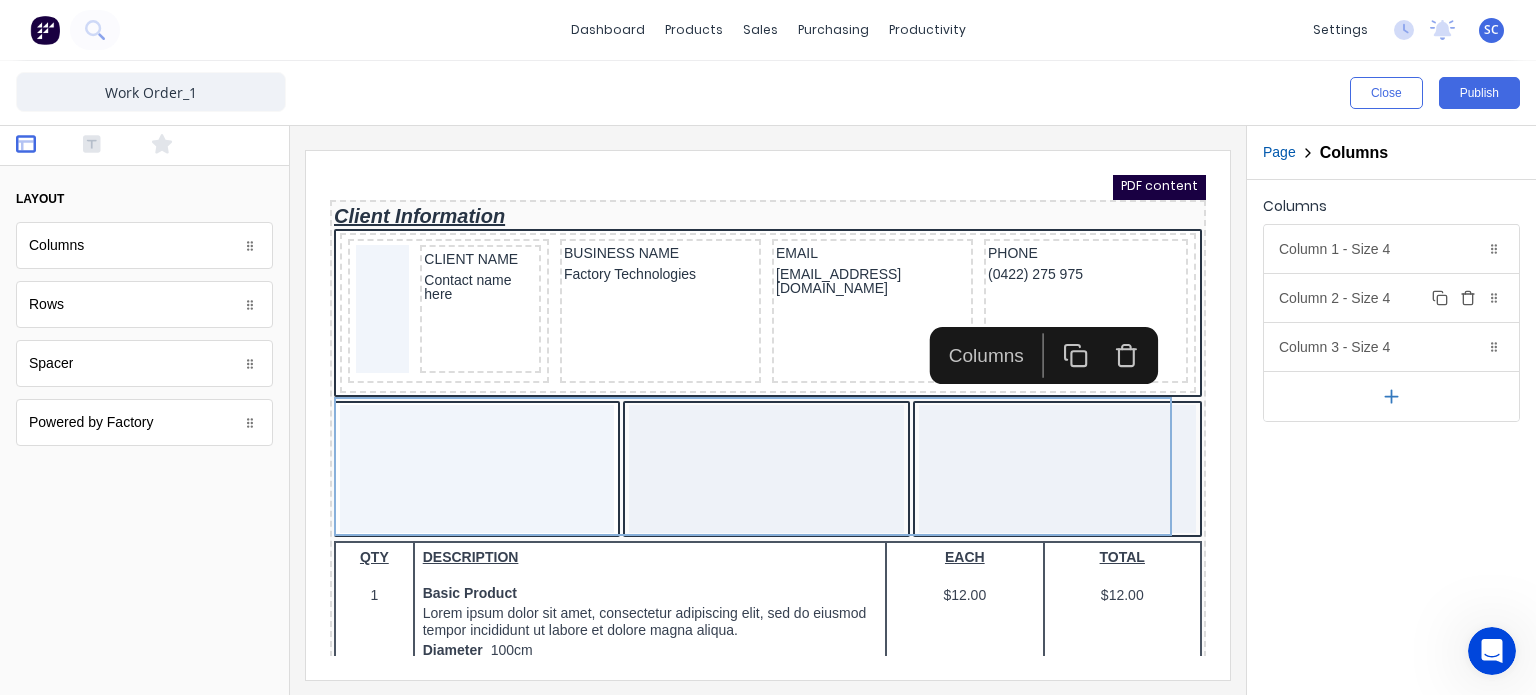 click 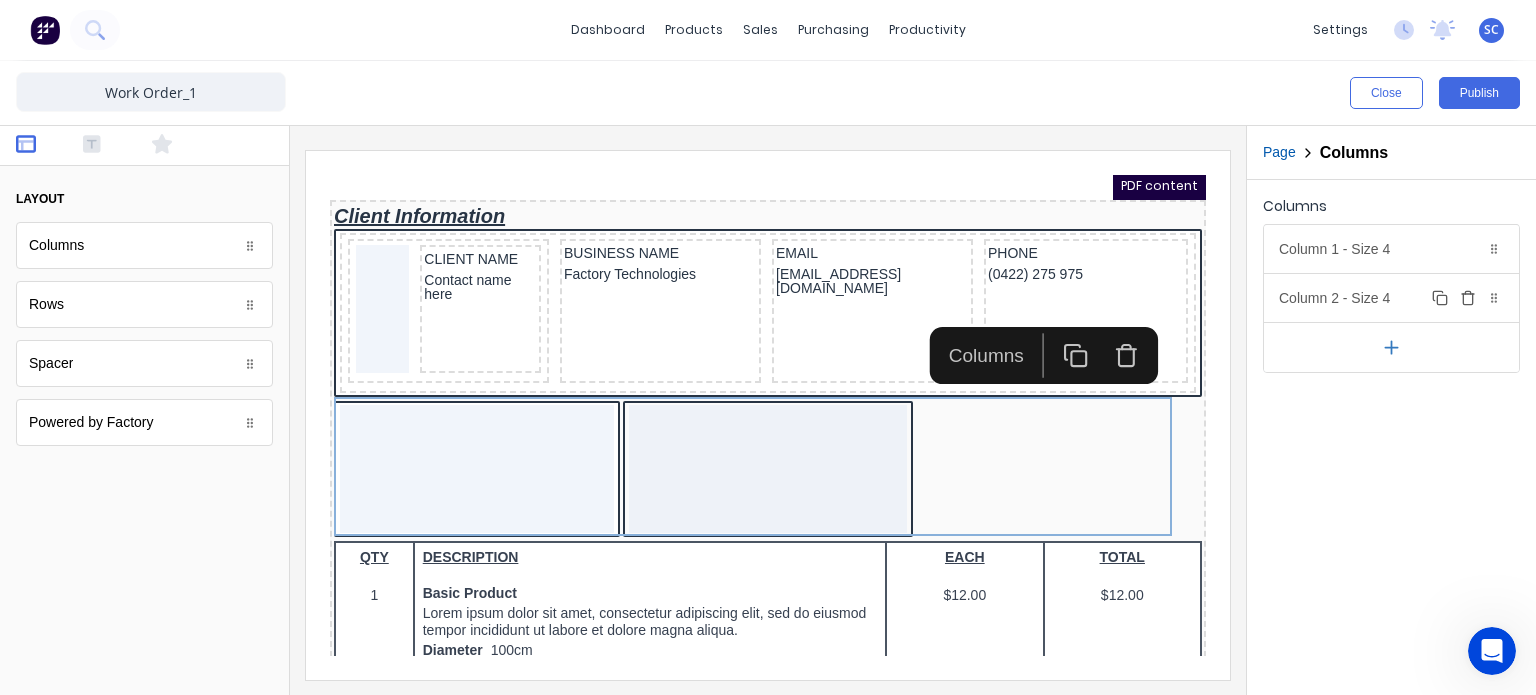 click 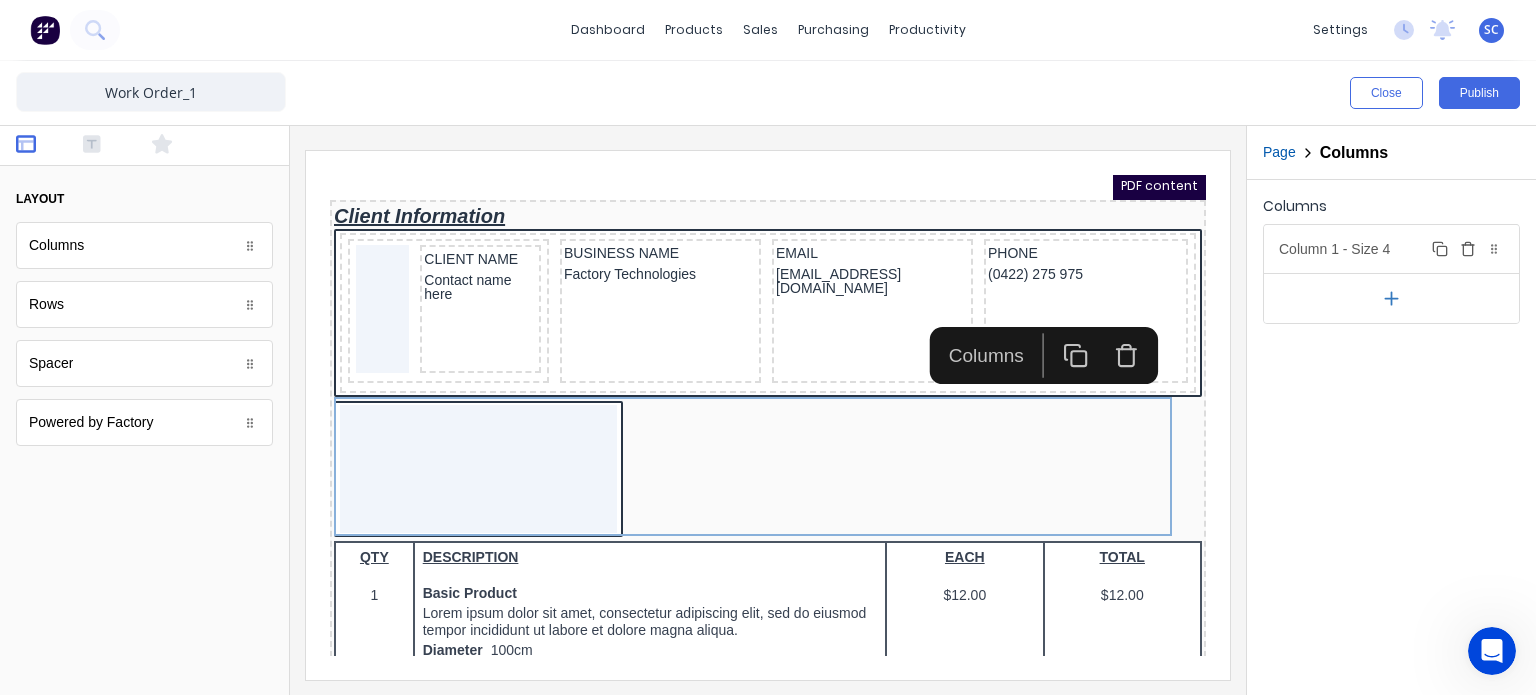click on "Column 1 - Size 4 Duplicate Delete" at bounding box center [1391, 249] 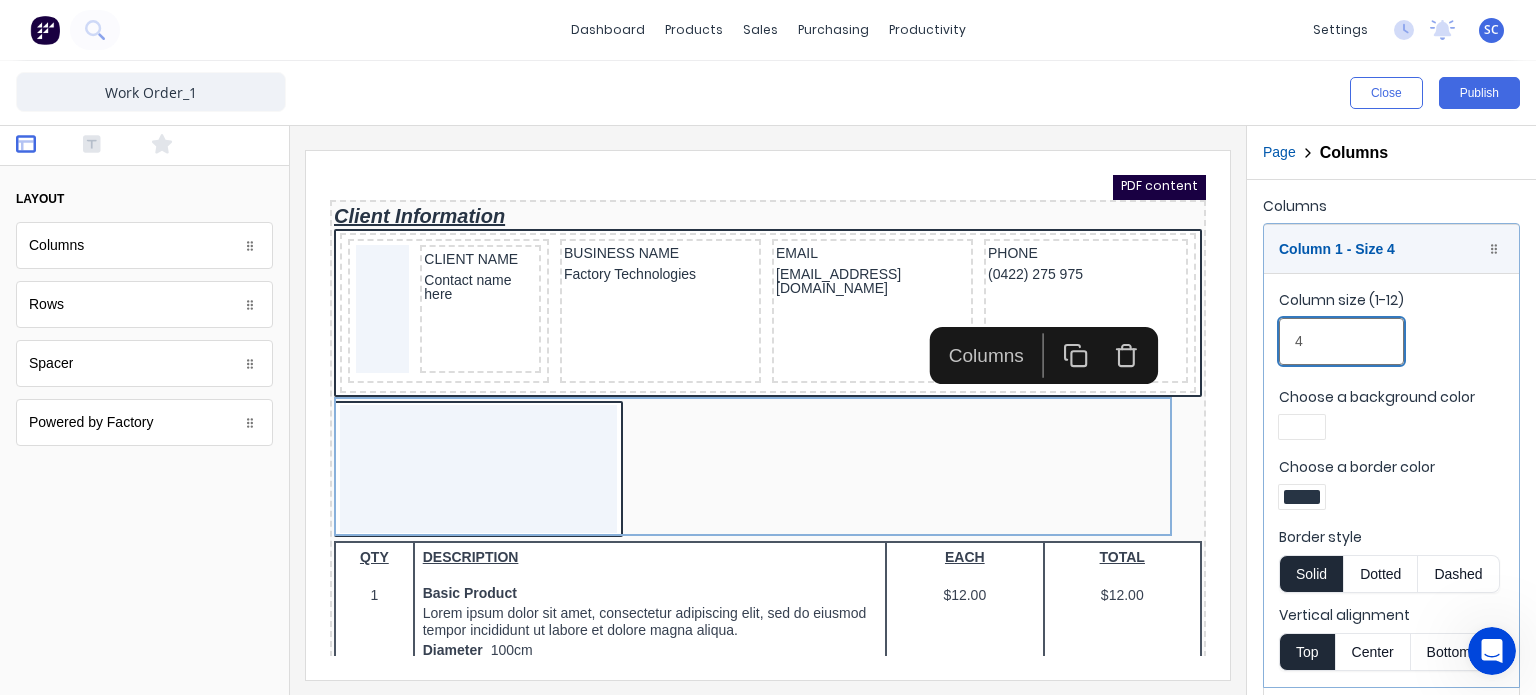drag, startPoint x: 1674, startPoint y: 504, endPoint x: 1148, endPoint y: 341, distance: 550.6769 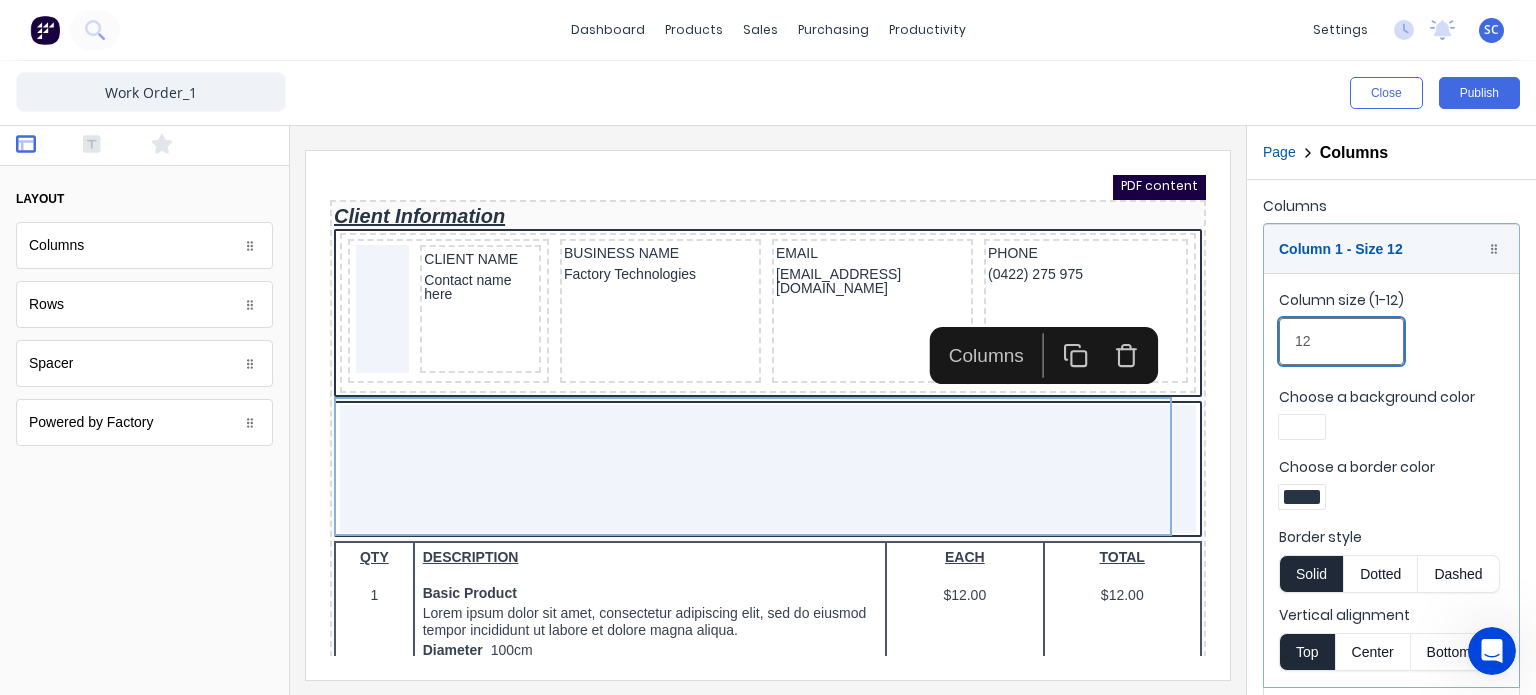 type on "12" 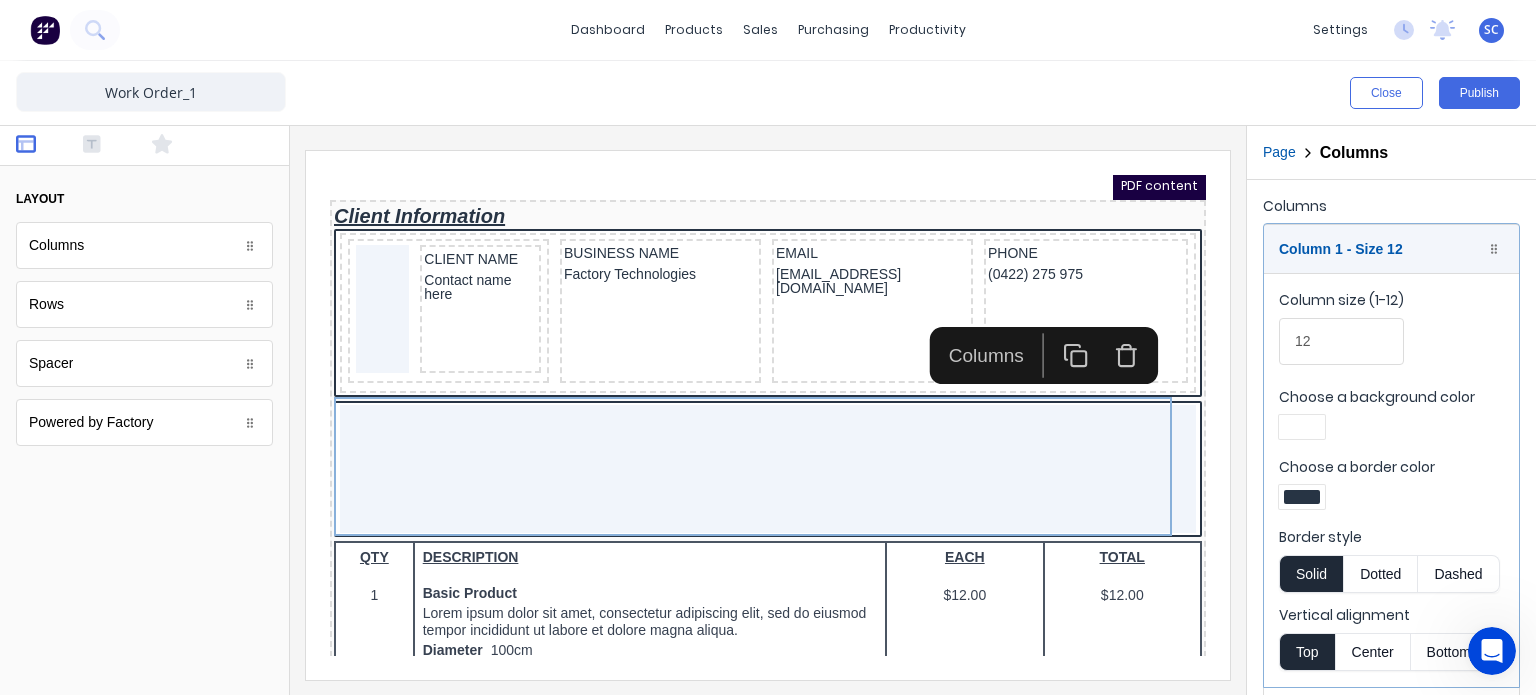 click at bounding box center (1302, 497) 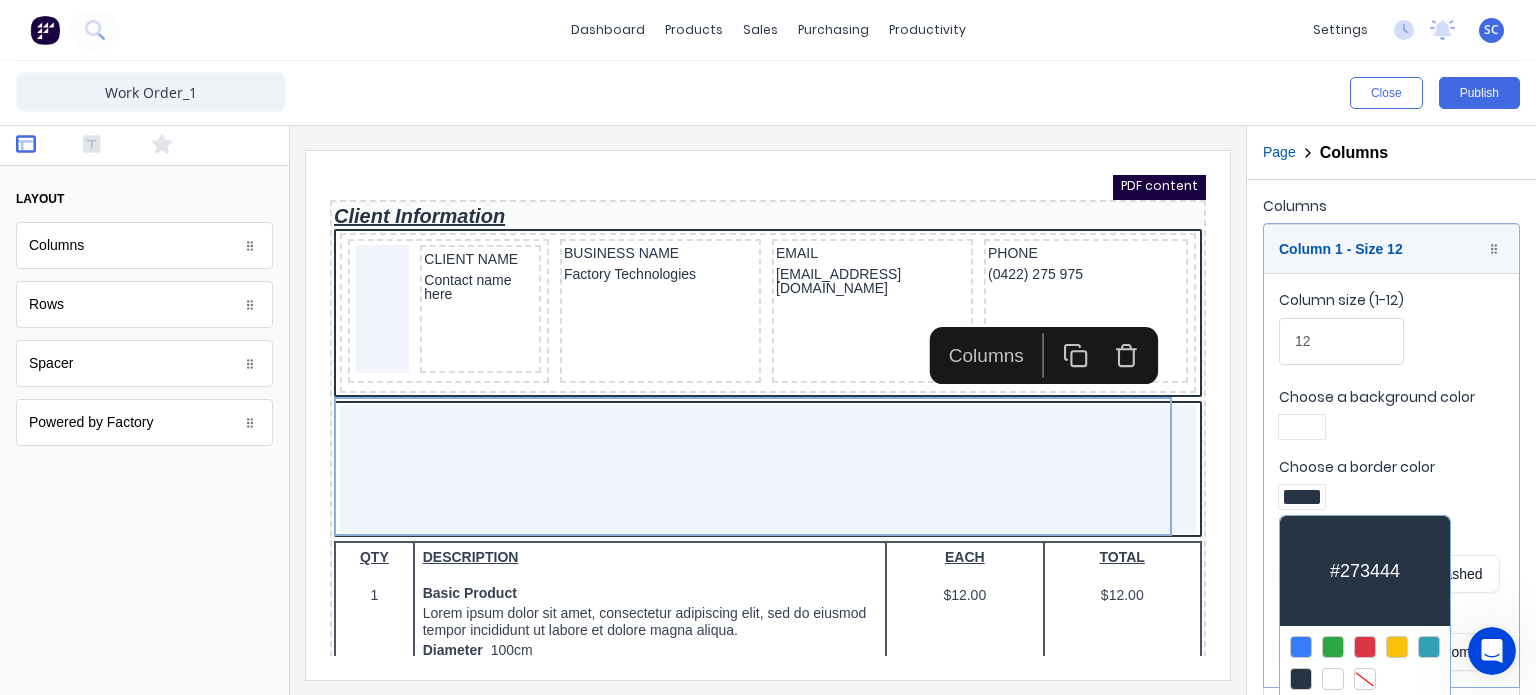 click at bounding box center (1365, 679) 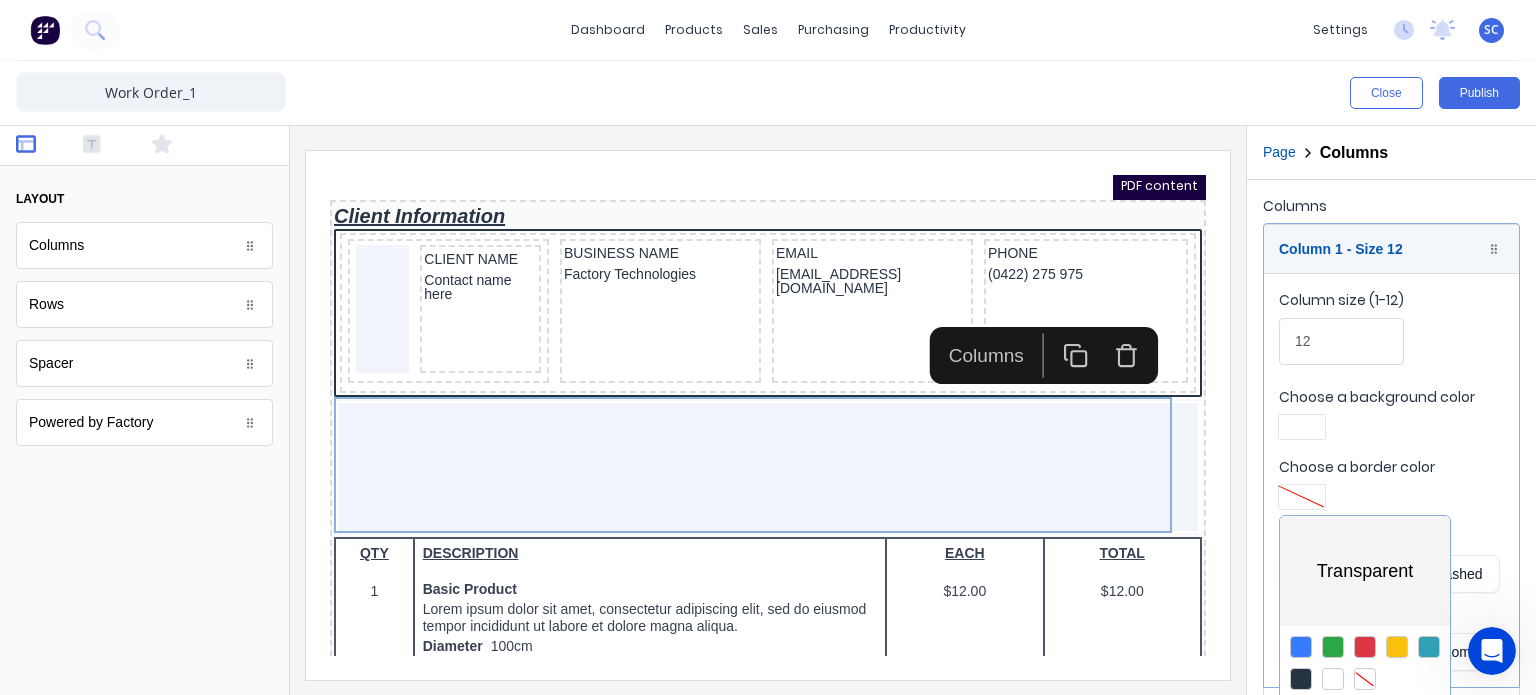 click at bounding box center (768, 347) 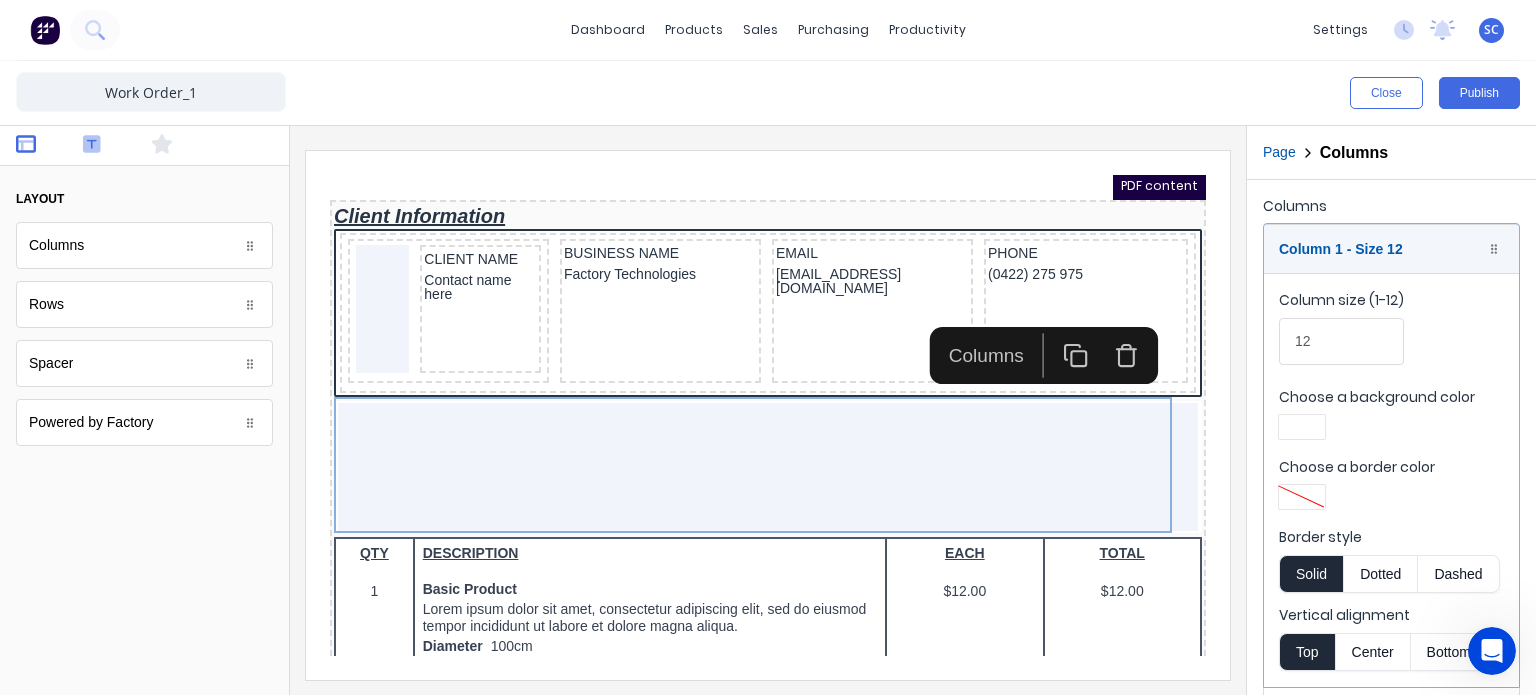 click 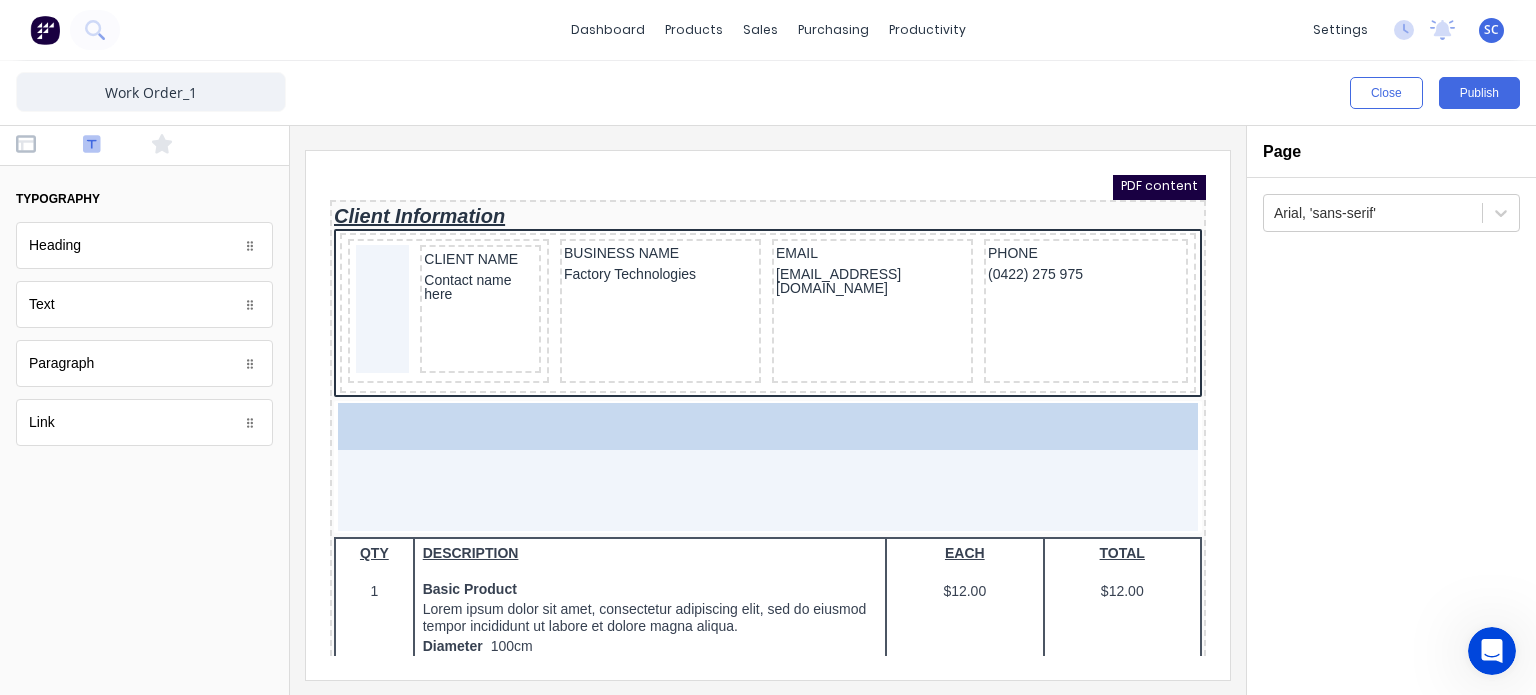 drag, startPoint x: 116, startPoint y: 310, endPoint x: 475, endPoint y: 467, distance: 391.82904 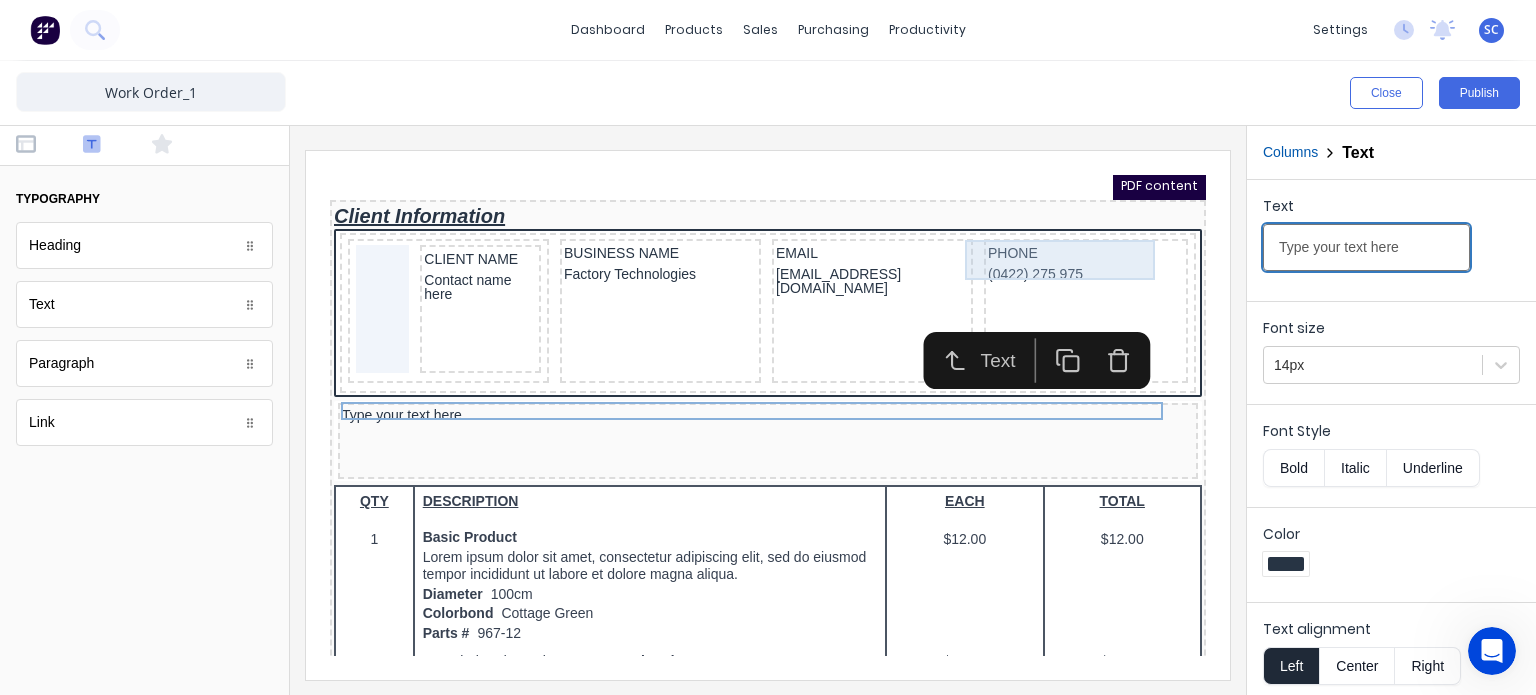 drag, startPoint x: 1687, startPoint y: 411, endPoint x: 1000, endPoint y: 244, distance: 707.00635 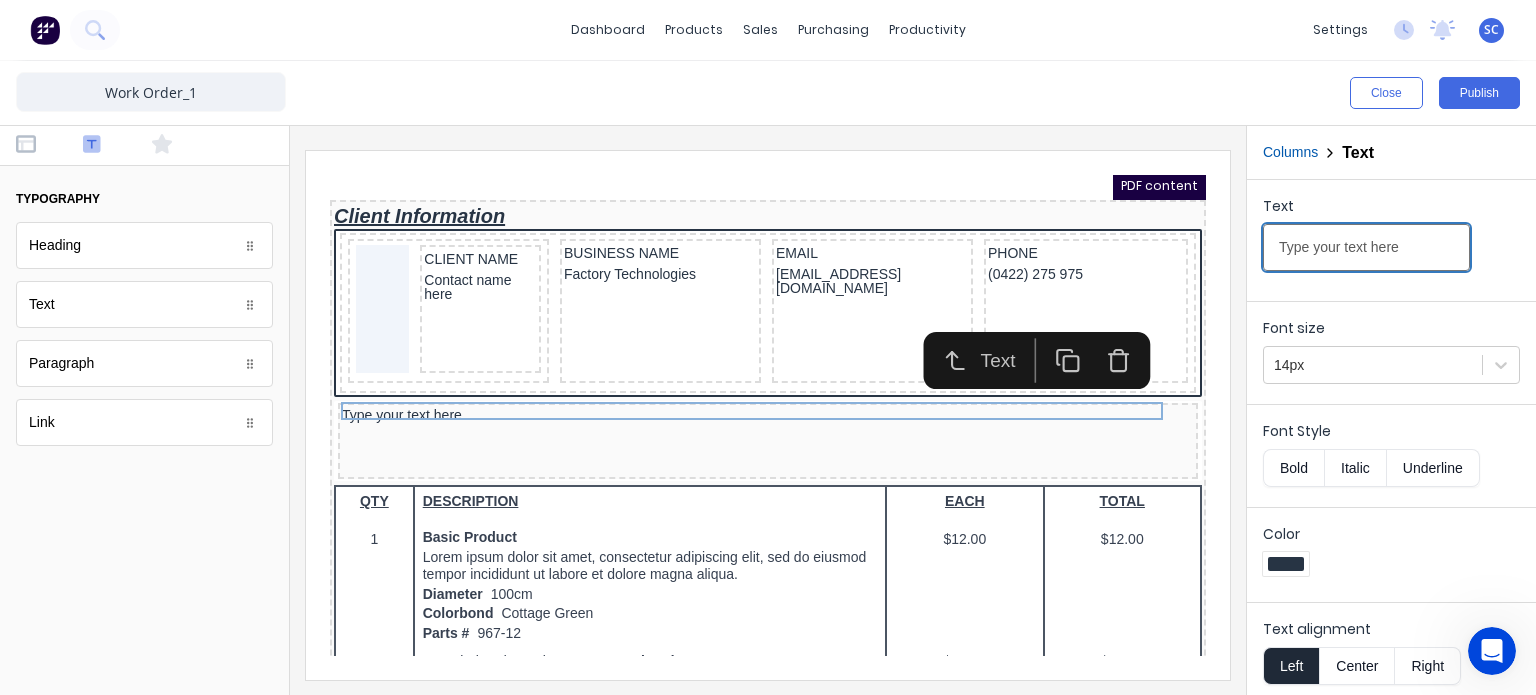 click on "Type your text here" at bounding box center [1366, 247] 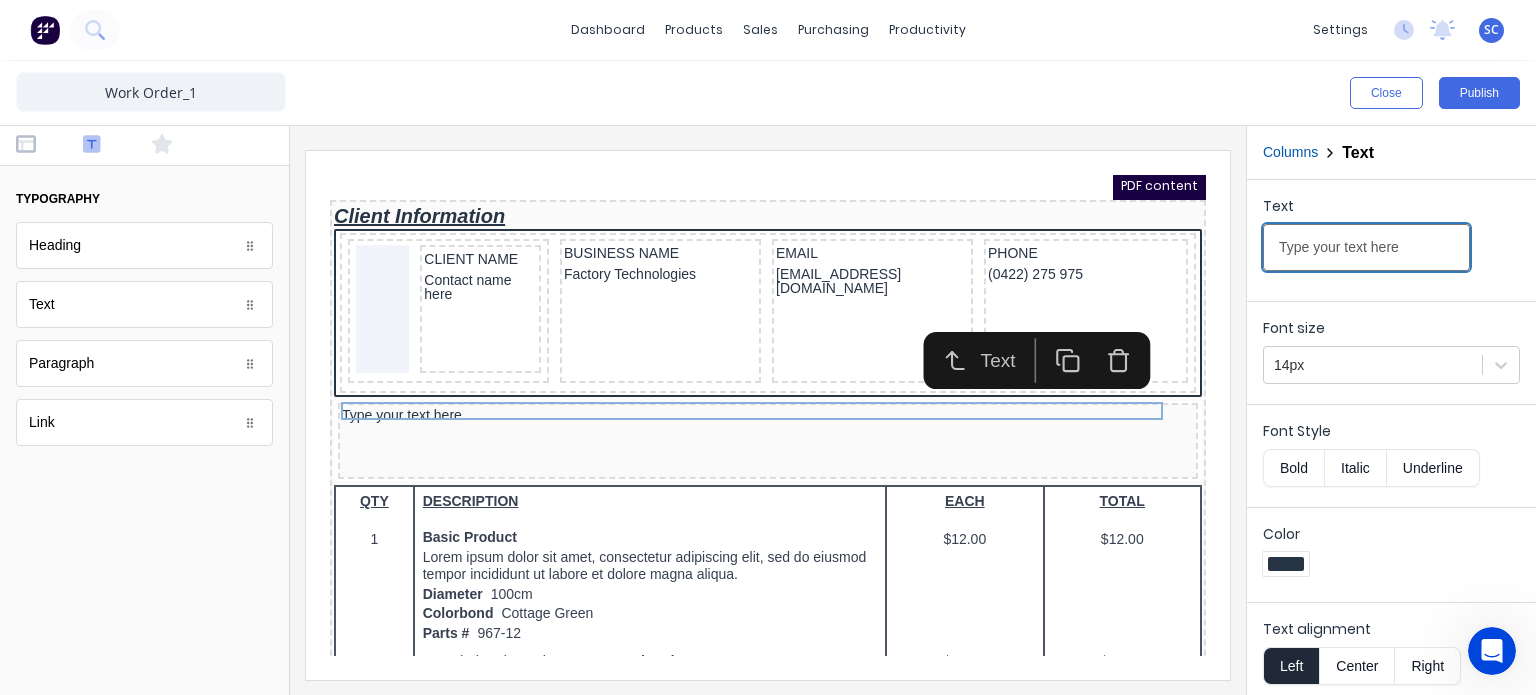 click on "Type your text here" at bounding box center (1366, 247) 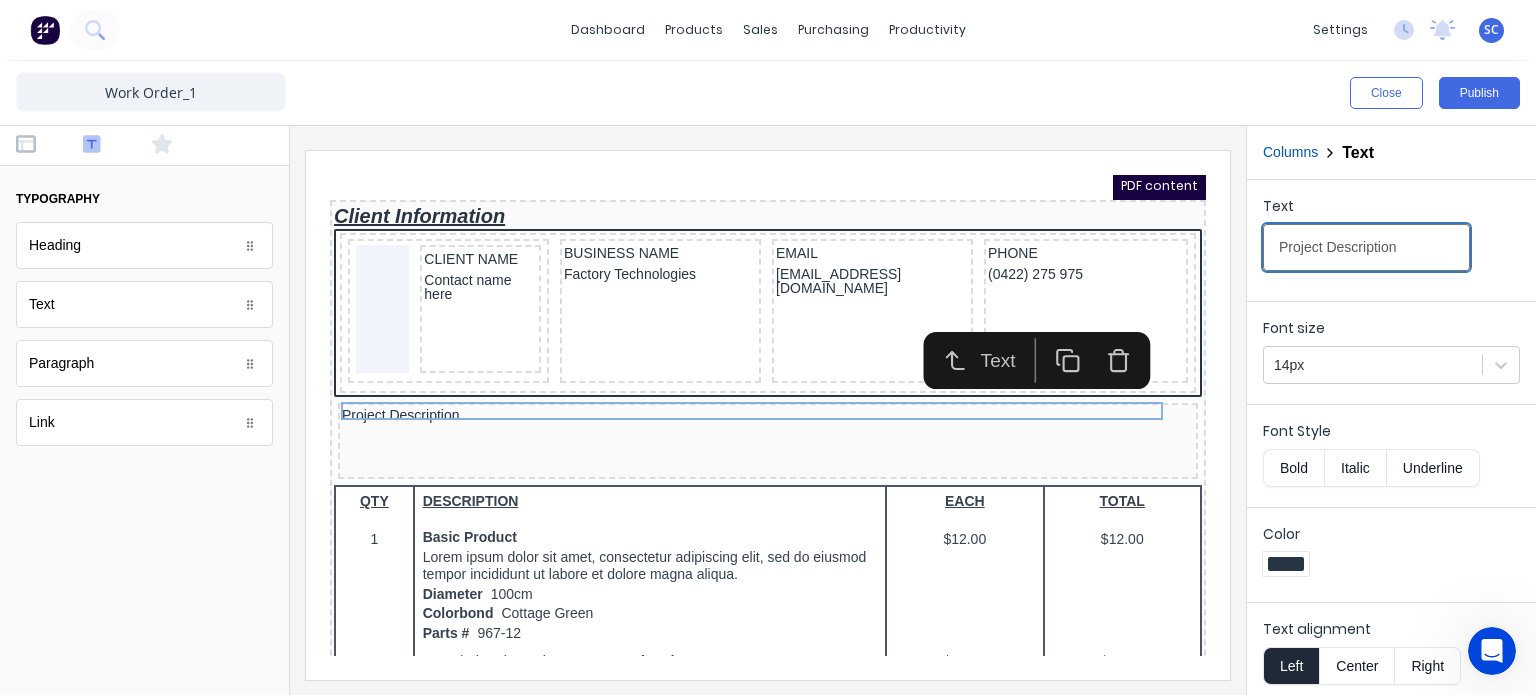 type on "Project Description" 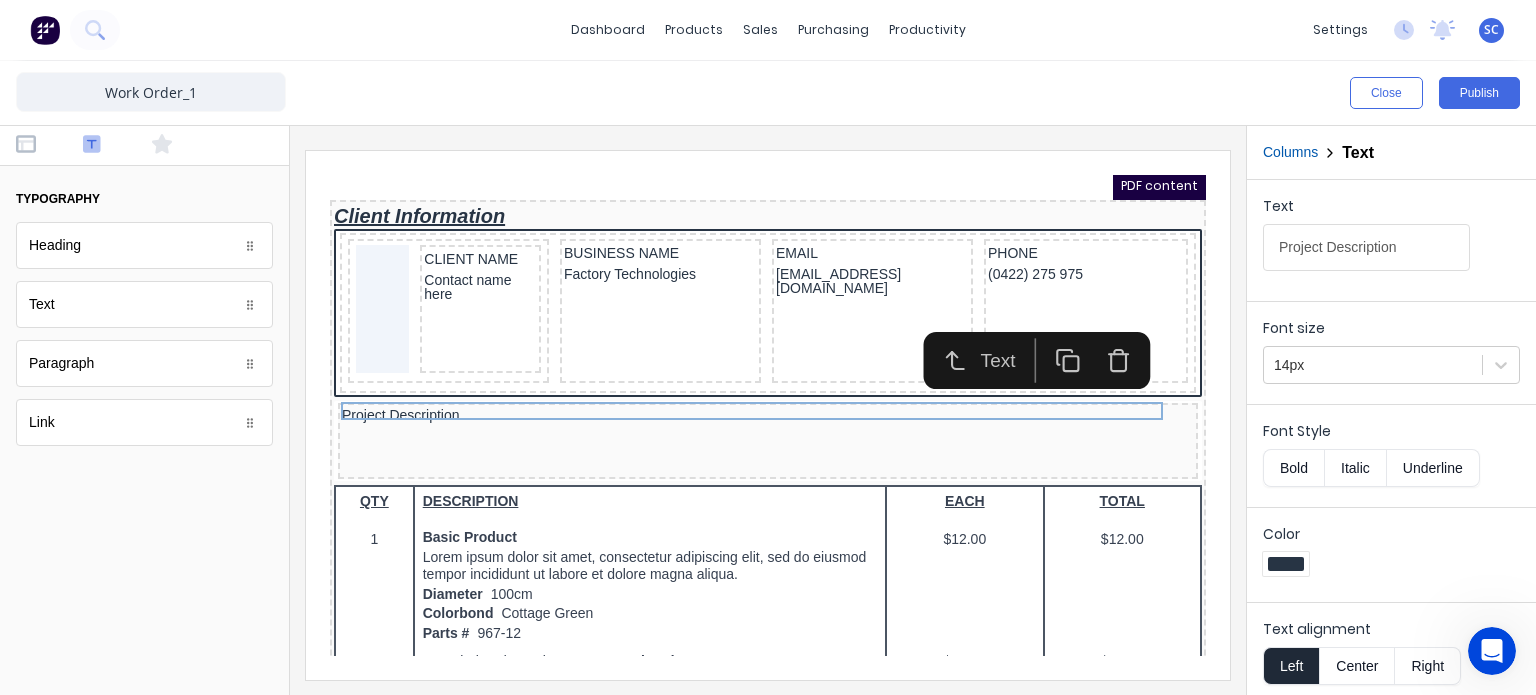 click on "Bold" at bounding box center [1293, 468] 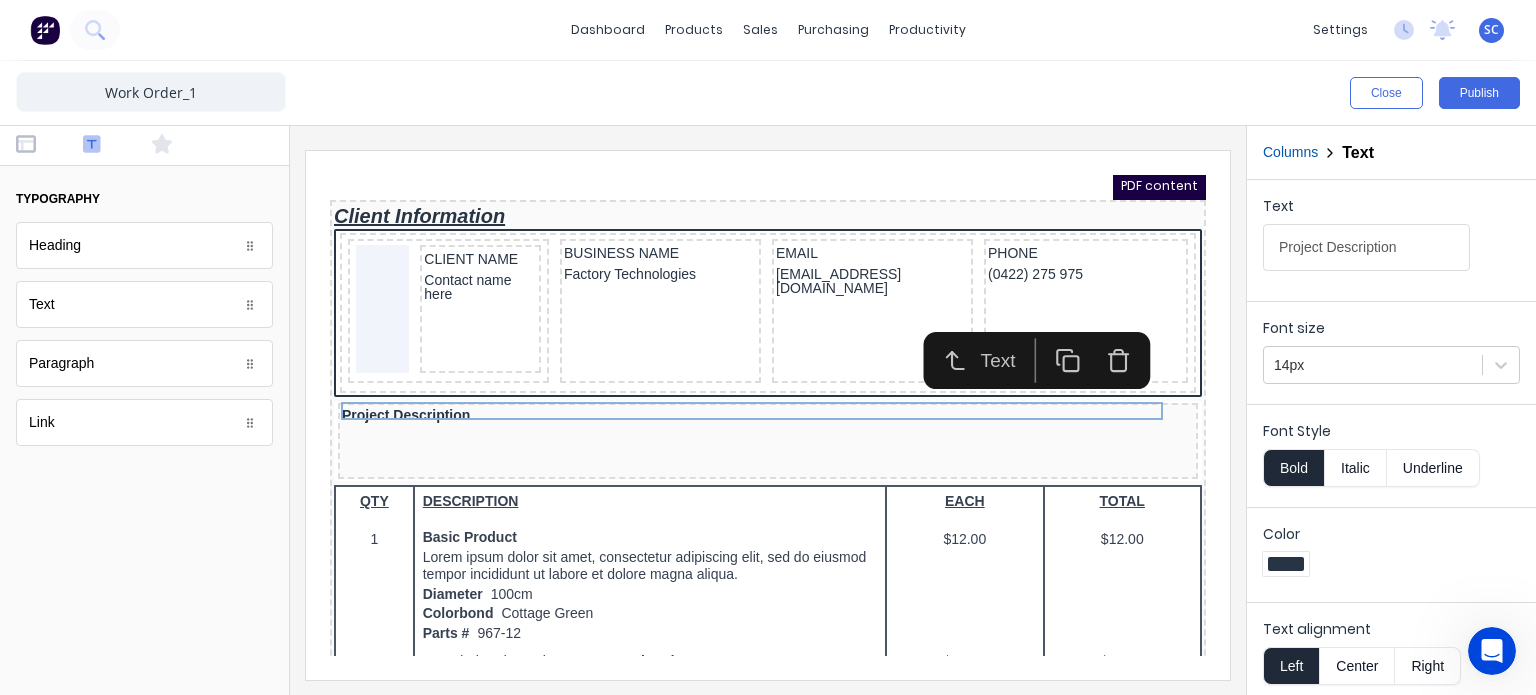 click on "Underline" at bounding box center [1433, 468] 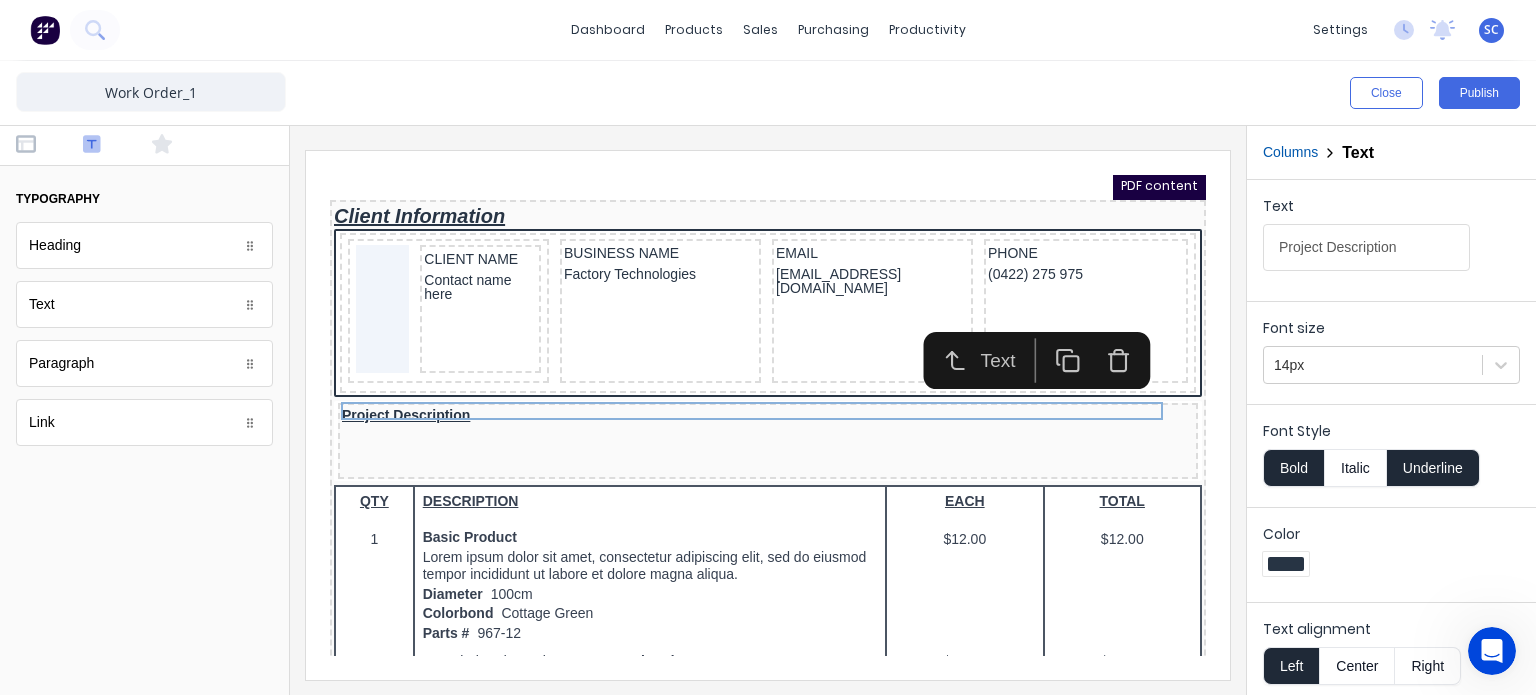 type 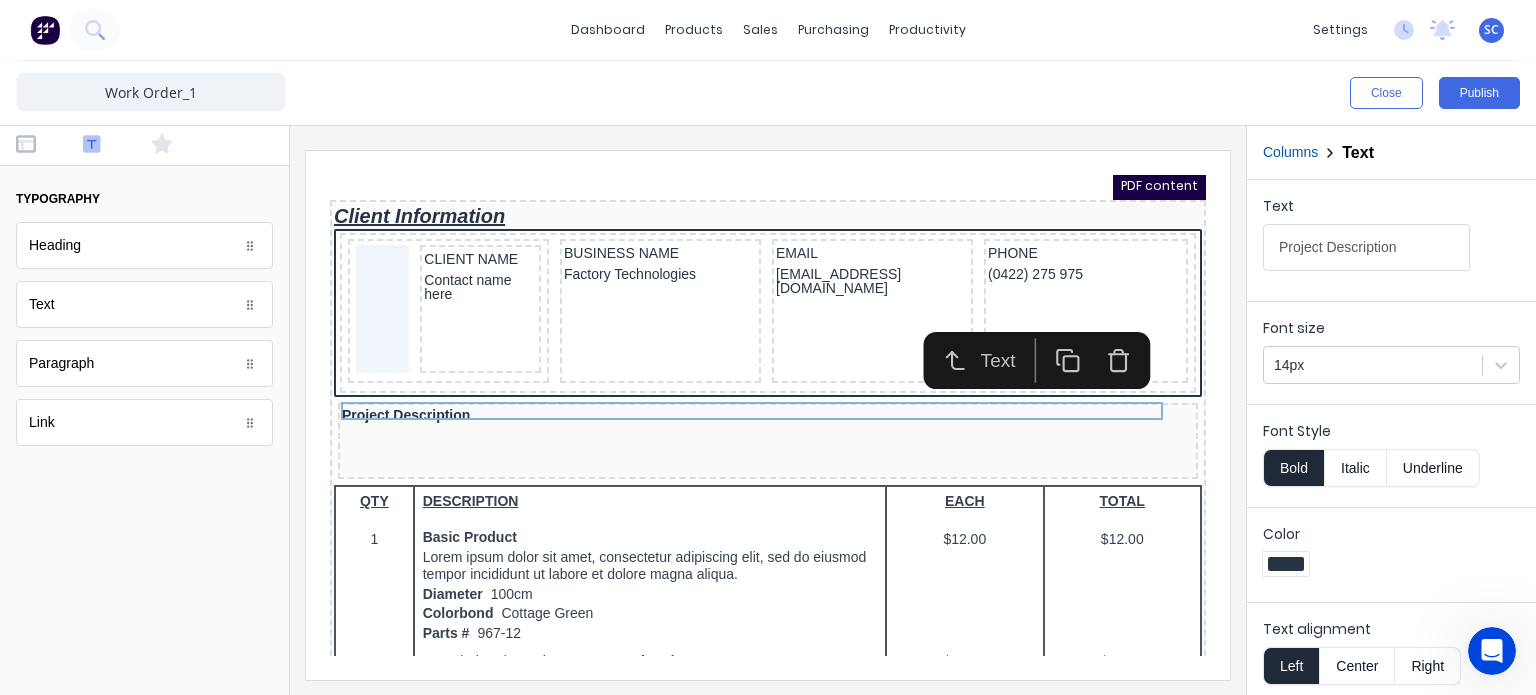 click on "Underline" at bounding box center (1433, 468) 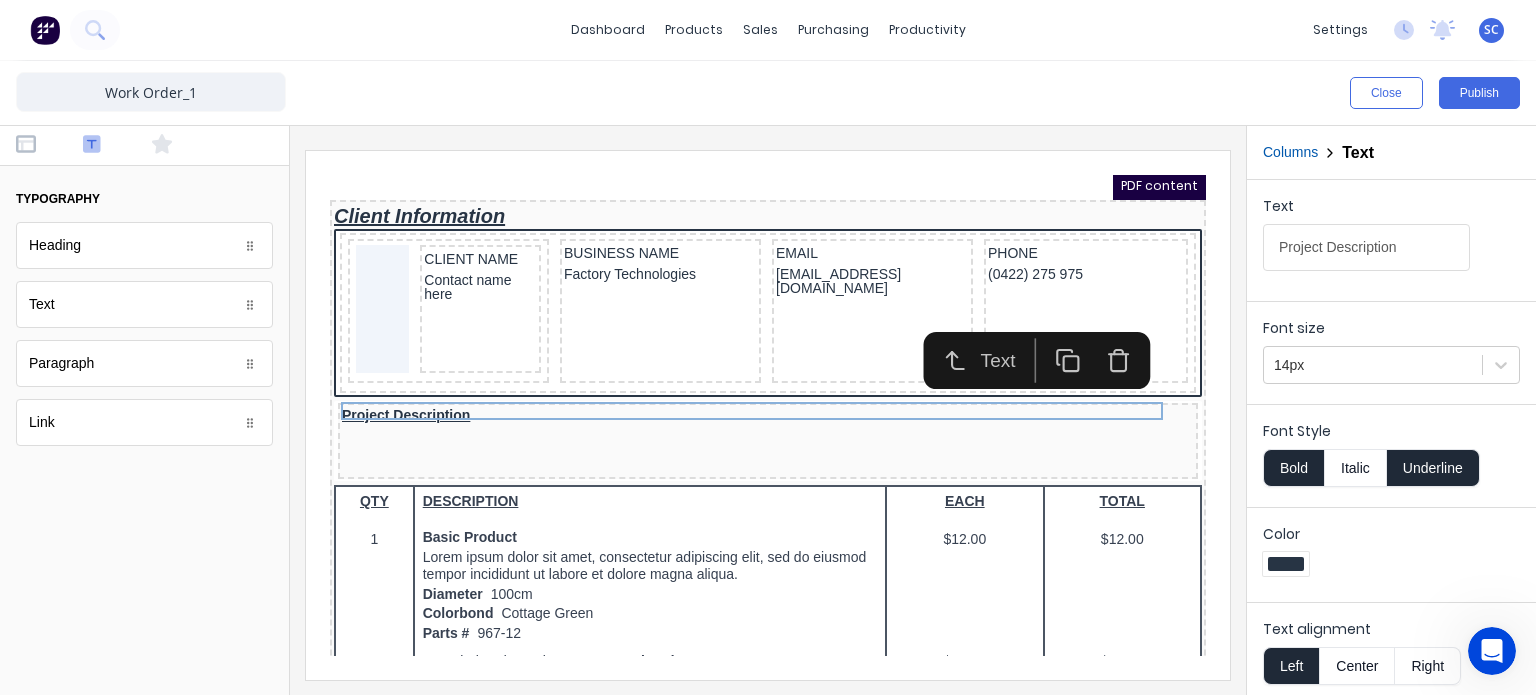 click on "Italic" at bounding box center [1355, 468] 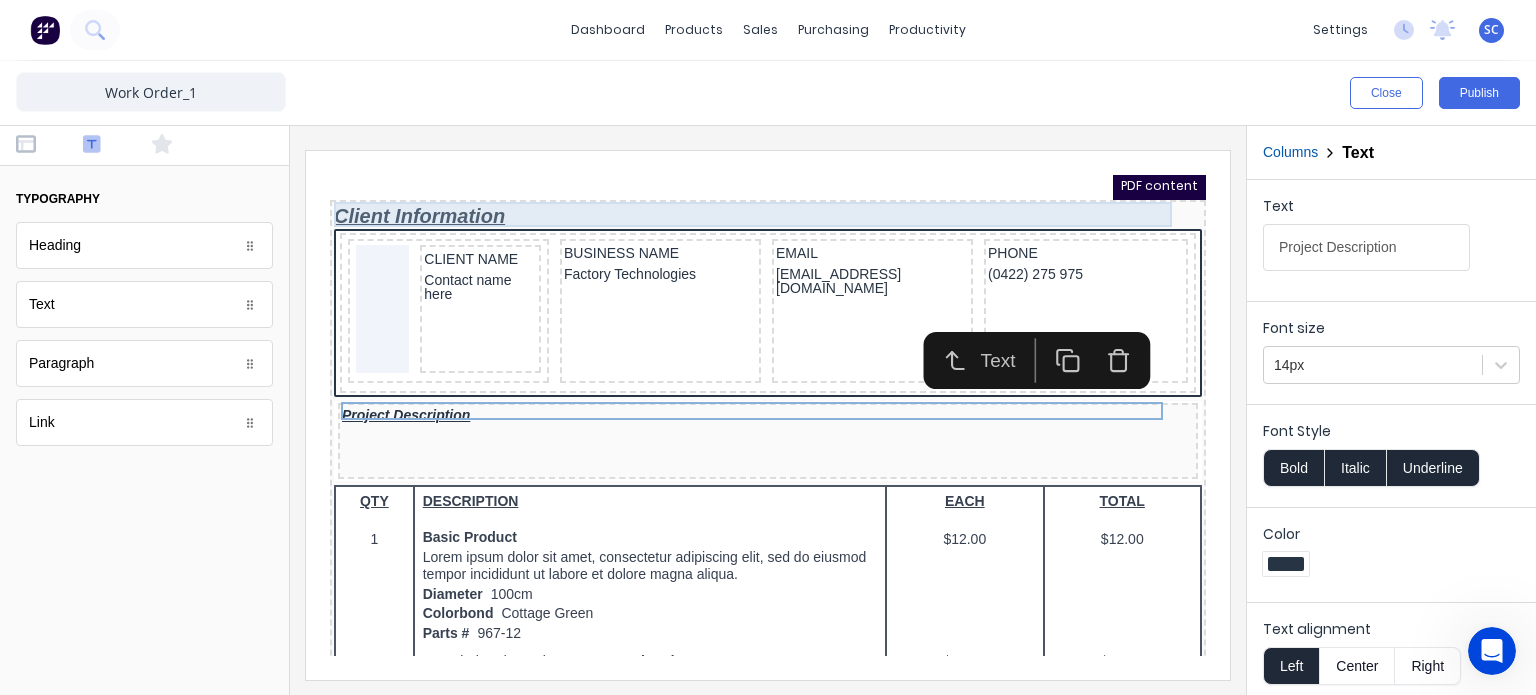 click on "Header LOGO HERE Project Title: Project #:  #0001 Date Received: 29/10/2024 Date Due By: 29/10/2024 PDF content Client Information CLIENT NAME Contact name here BUSINESS NAME Factory Technologies EMAIL xxxxxxx@xxxxx.com PHONE (0422) 275 975 Project Description QTY DESCRIPTION EACH TOTAL 1 Basic Product Lorem ipsum dolor sit amet, consectetur adipiscing elit, sed do eiusmod tempor incididunt ut labore et dolore magna aliqua. Diameter 100cm Colorbond Cottage Green Parts # 967-12 $12.00 $12.00 1 #1 Colorbond Basalt 0.55 90mm 0 bends Lengths 1 x 1000 1 x 1500 $12.00 $12.00 1 Custom Formula Lorem ipsum dolor sit amet, consectetur adipiscing elit, sed do eiusmod tempor incididunt ut labore et dolore magna aliqua. Colorbond Cottage Green Height 23 Width 200 Dimension 2.5 Total:  74.75 $12.00 $12.00 Lineal Metres Lorem ipsum dolor sit amet, consectetur adipiscing elit, sed do eiusmod tempor incididunt ut labore et dolore magna aliqua. Diameter 100cm Colorbond Cottage Green Parts # 967-12 Lengths 1 x 1000 1 x 1500 1 1" at bounding box center [744, 215] 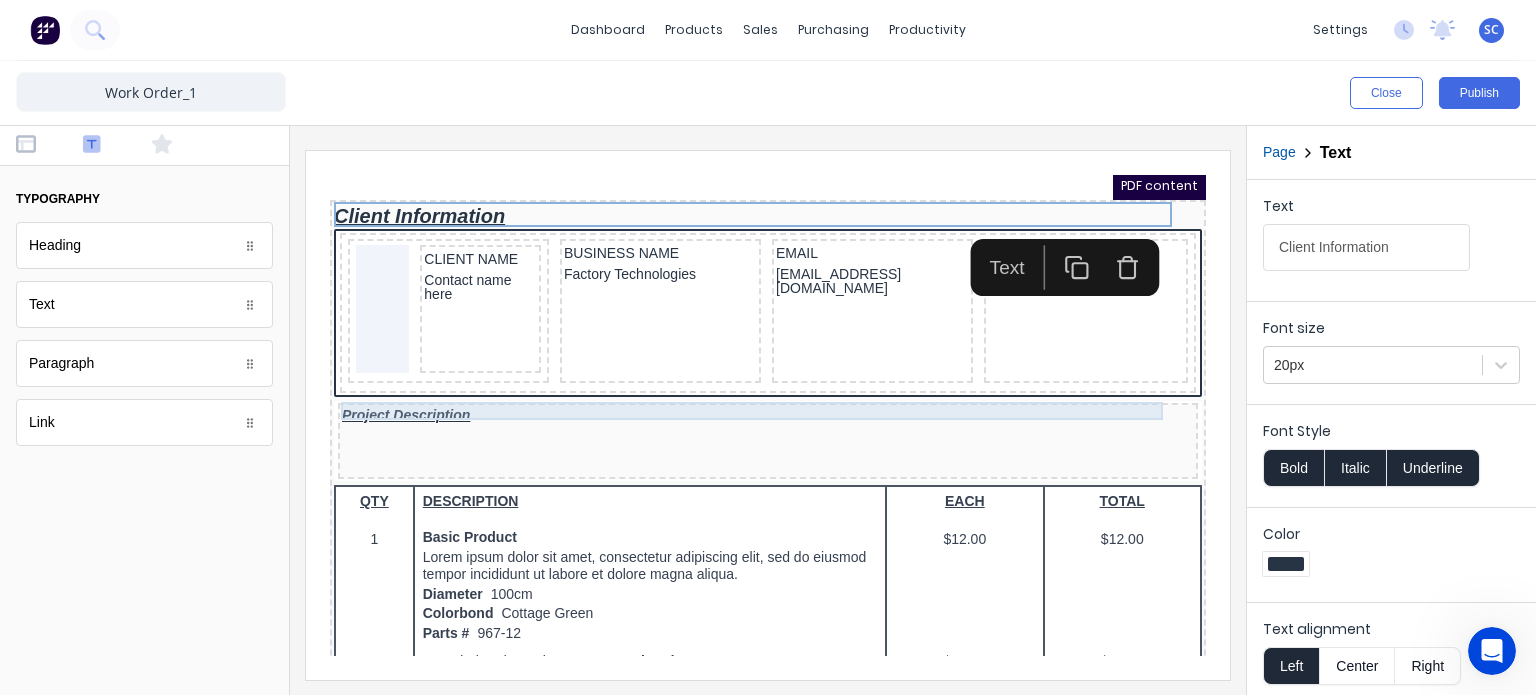 click on "Header LOGO HERE Project Title: Project #:  #0001 Date Received: 29/10/2024 Date Due By: 29/10/2024 PDF content Client Information CLIENT NAME Contact name here BUSINESS NAME Factory Technologies EMAIL xxxxxxx@xxxxx.com PHONE (0422) 275 975 Project Description QTY DESCRIPTION EACH TOTAL 1 Basic Product Lorem ipsum dolor sit amet, consectetur adipiscing elit, sed do eiusmod tempor incididunt ut labore et dolore magna aliqua. Diameter 100cm Colorbond Cottage Green Parts # 967-12 $12.00 $12.00 1 #1 Colorbond Basalt 0.55 90mm 0 bends Lengths 1 x 1000 1 x 1500 $12.00 $12.00 1 Custom Formula Lorem ipsum dolor sit amet, consectetur adipiscing elit, sed do eiusmod tempor incididunt ut labore et dolore magna aliqua. Colorbond Cottage Green Height 23 Width 200 Dimension 2.5 Total:  74.75 $12.00 $12.00 Lineal Metres Lorem ipsum dolor sit amet, consectetur adipiscing elit, sed do eiusmod tempor incididunt ut labore et dolore magna aliqua. Diameter 100cm Colorbond Cottage Green Parts # 967-12 Lengths 1 x 1000 1 x 1500 1 1" at bounding box center (744, 215) 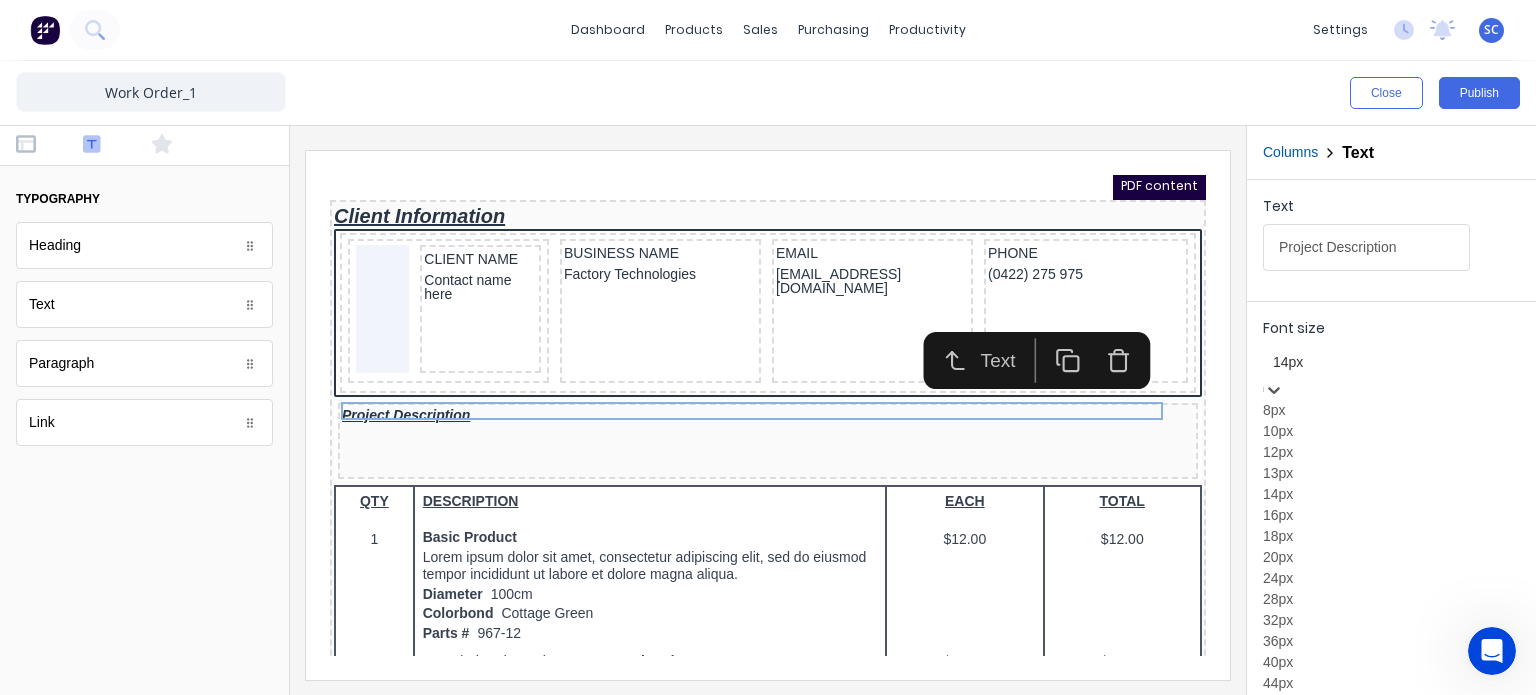 click at bounding box center [1391, 362] 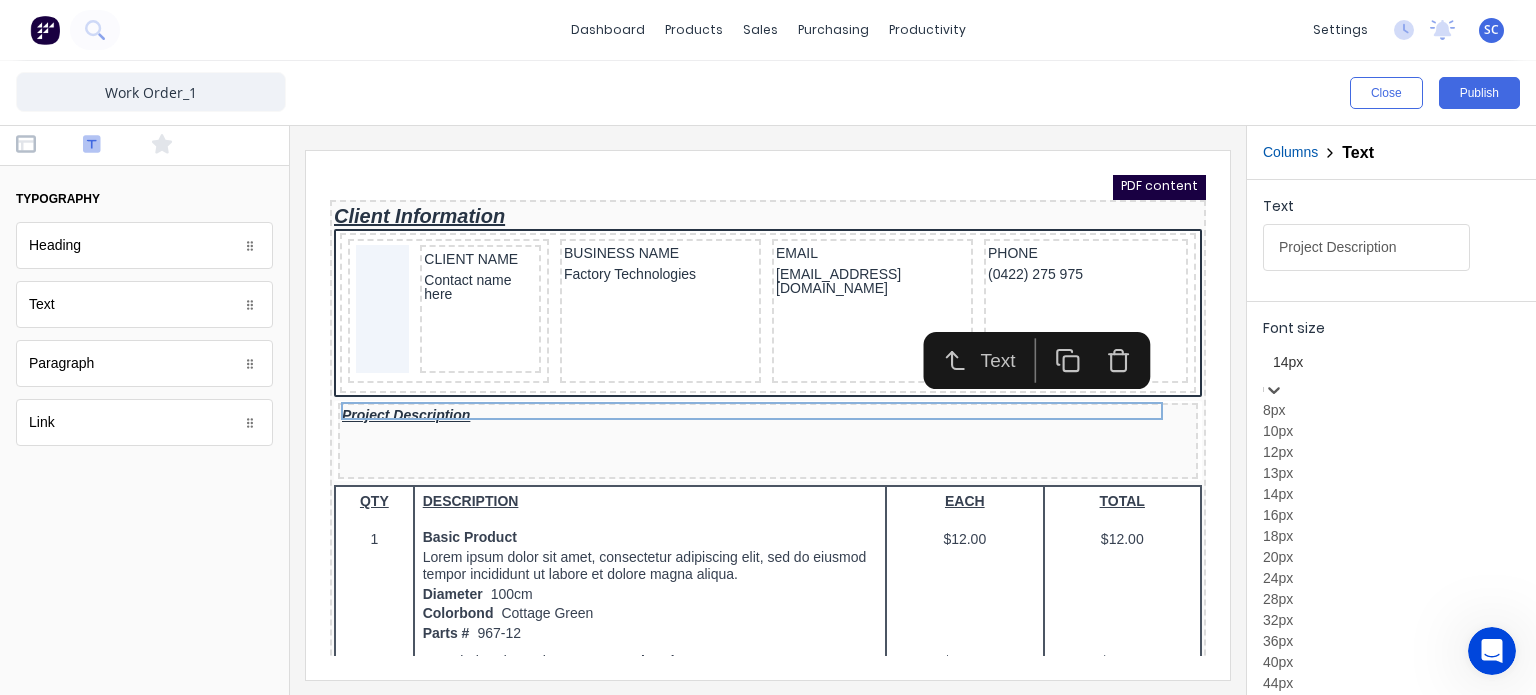 scroll, scrollTop: 68, scrollLeft: 0, axis: vertical 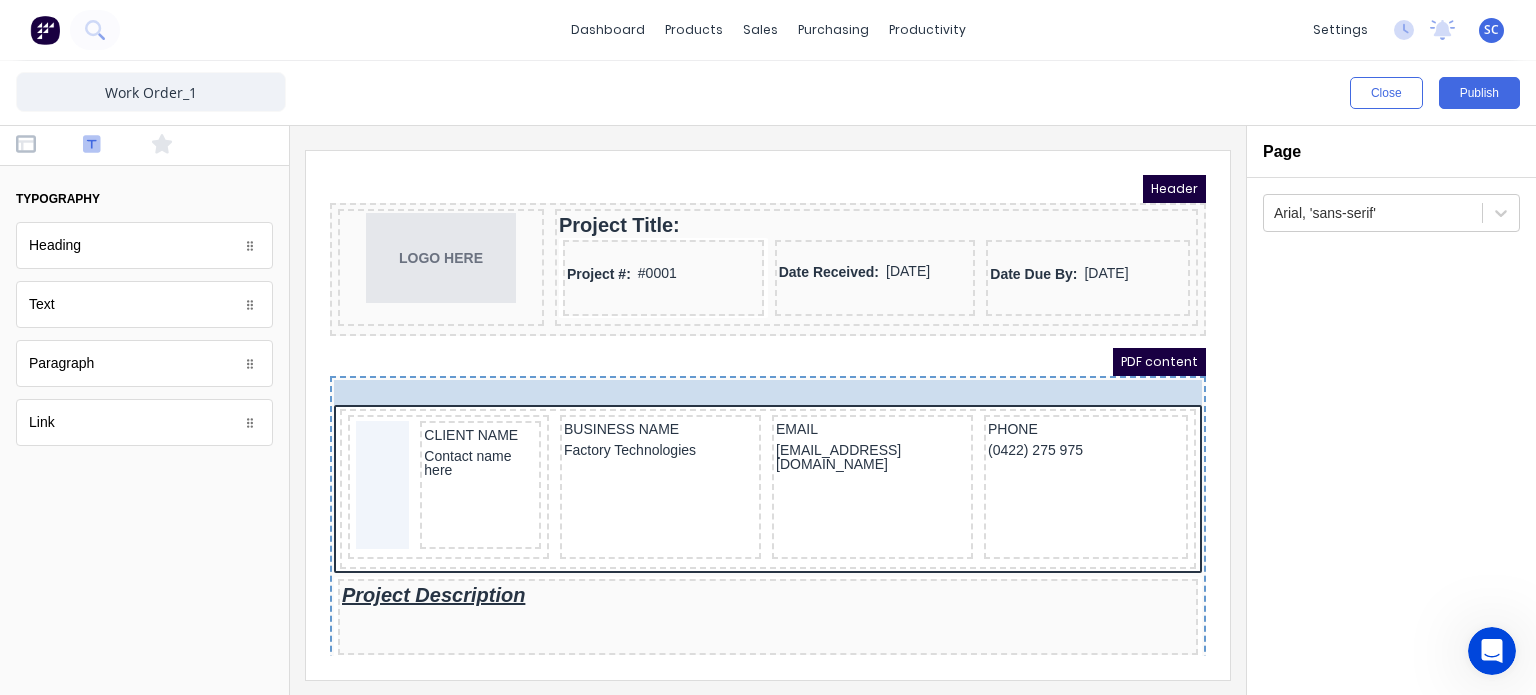 drag, startPoint x: 461, startPoint y: 185, endPoint x: 481, endPoint y: 376, distance: 192.04427 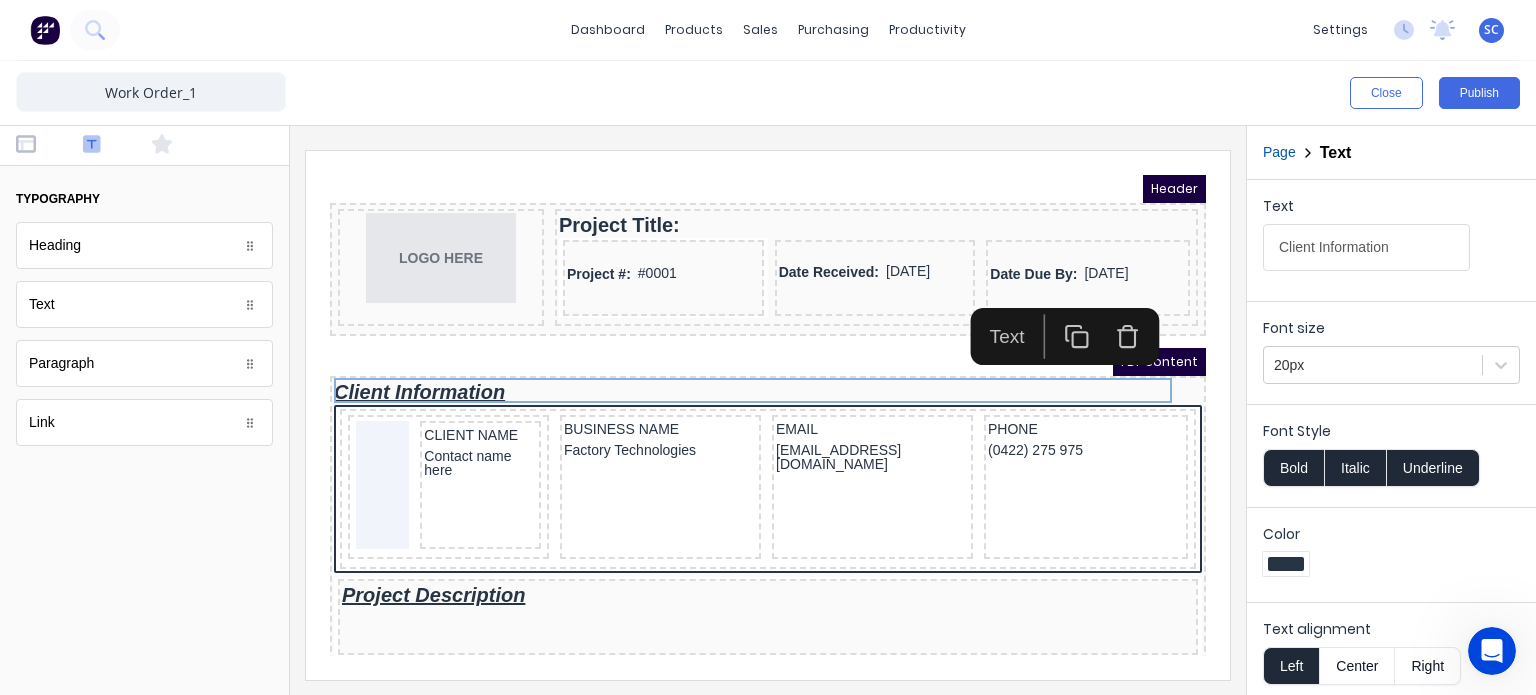 click on "PDF content" at bounding box center (744, 338) 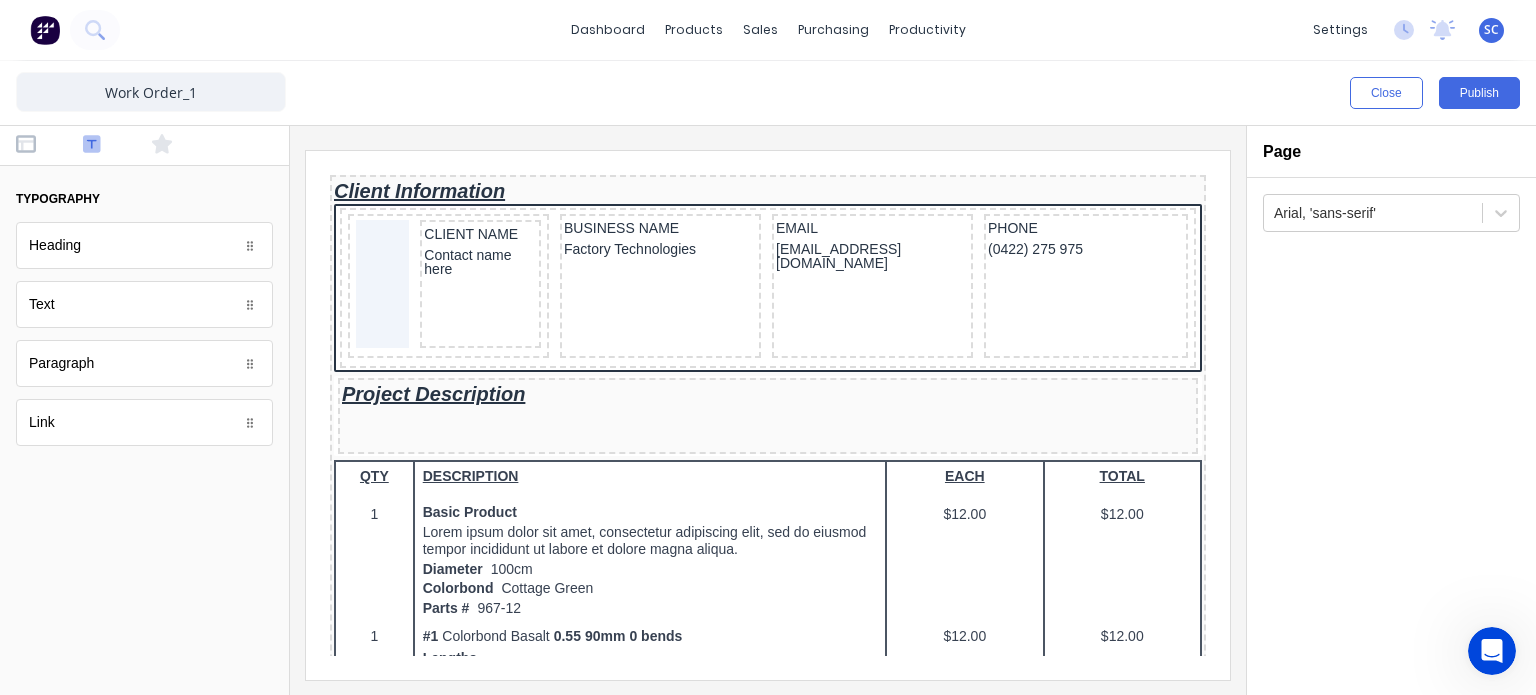 scroll, scrollTop: 203, scrollLeft: 0, axis: vertical 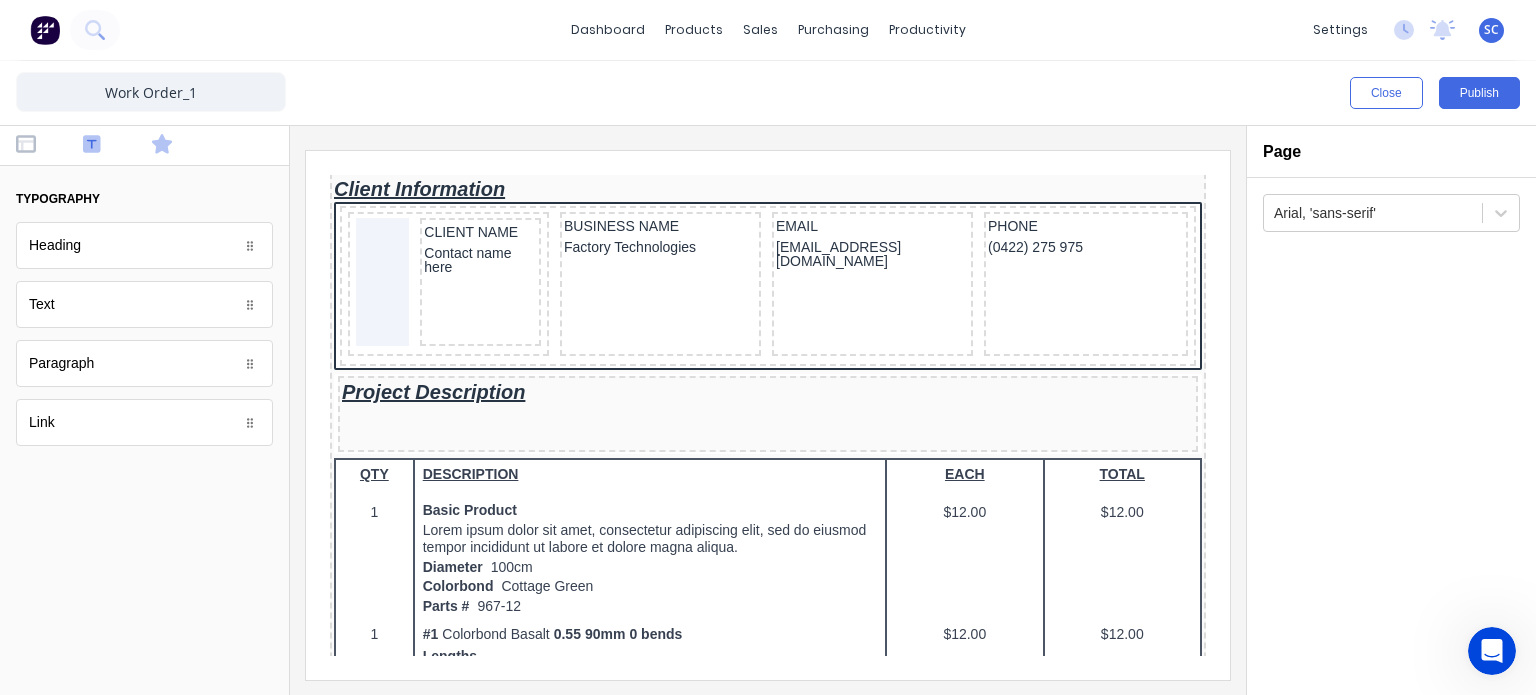 click at bounding box center [178, 146] 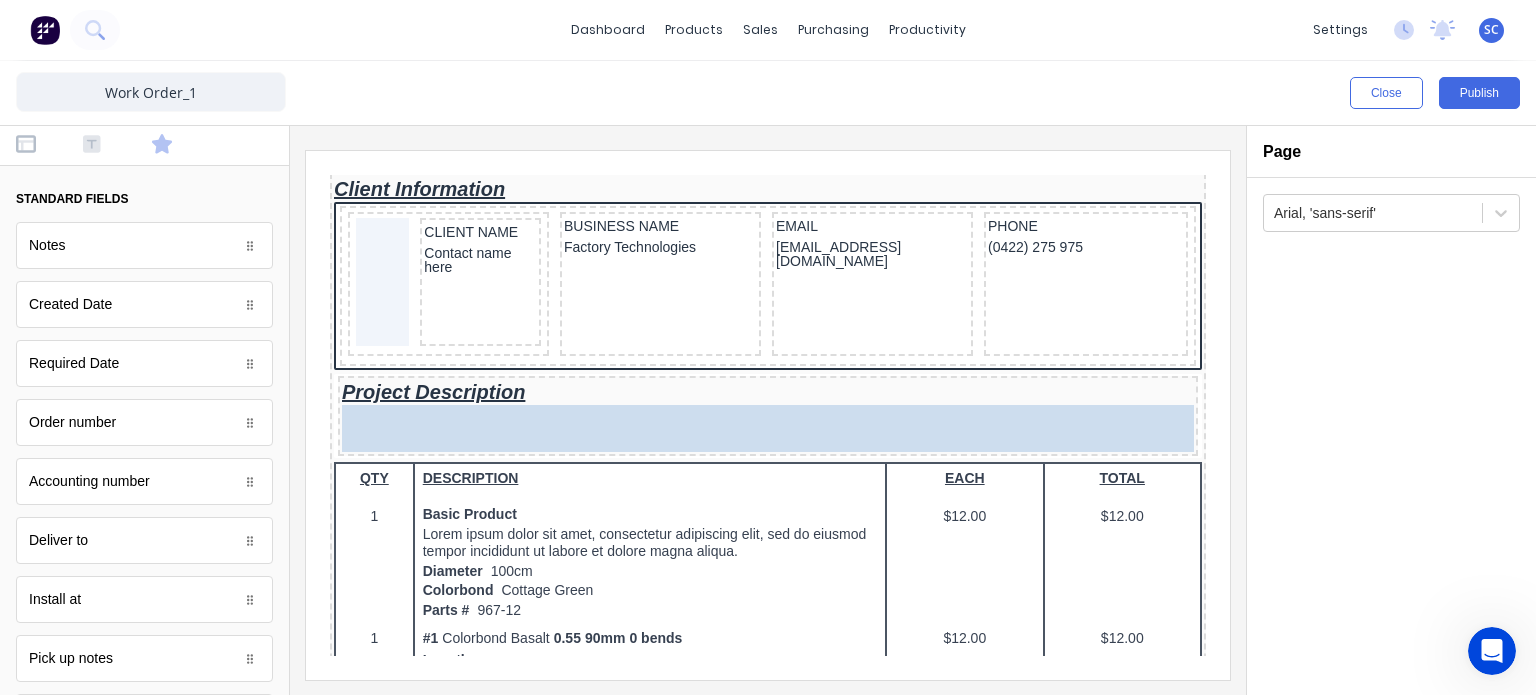 drag, startPoint x: 162, startPoint y: 256, endPoint x: 475, endPoint y: 434, distance: 360.0736 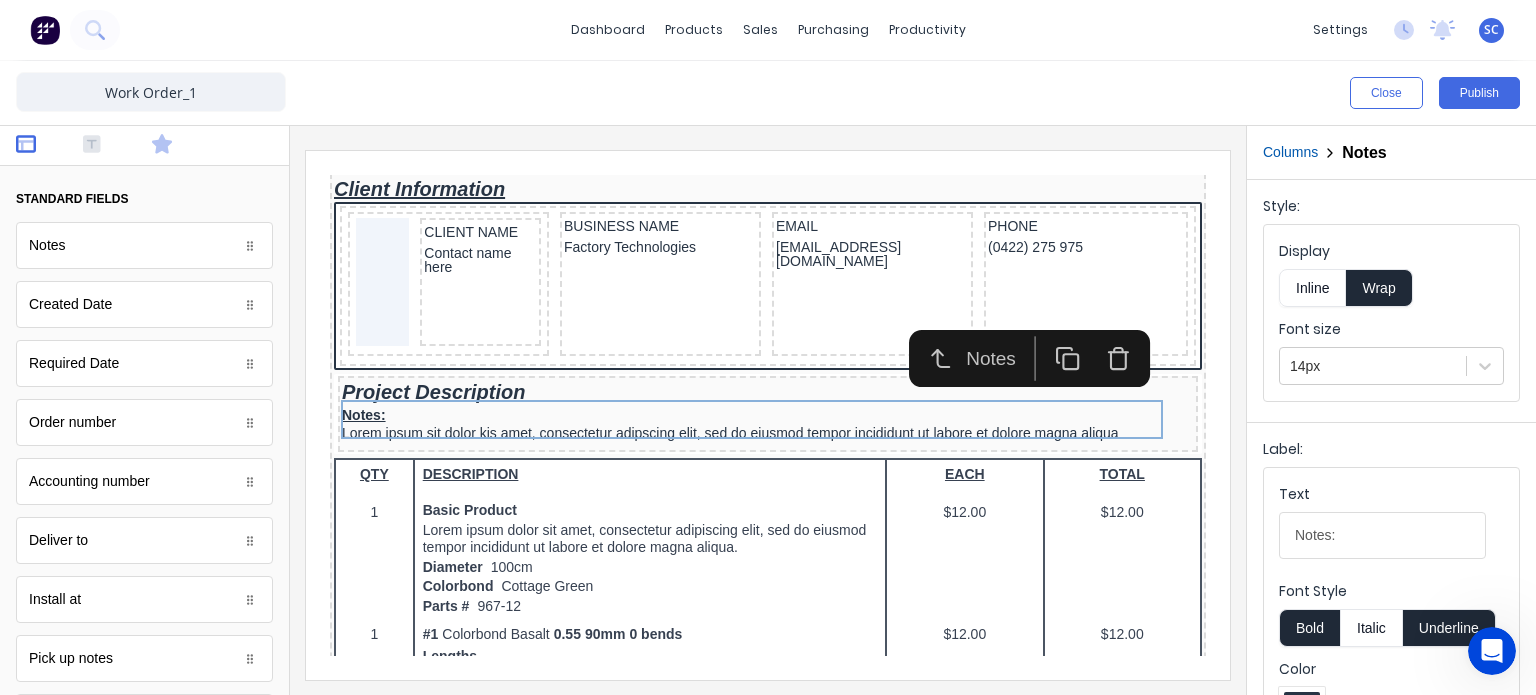 click 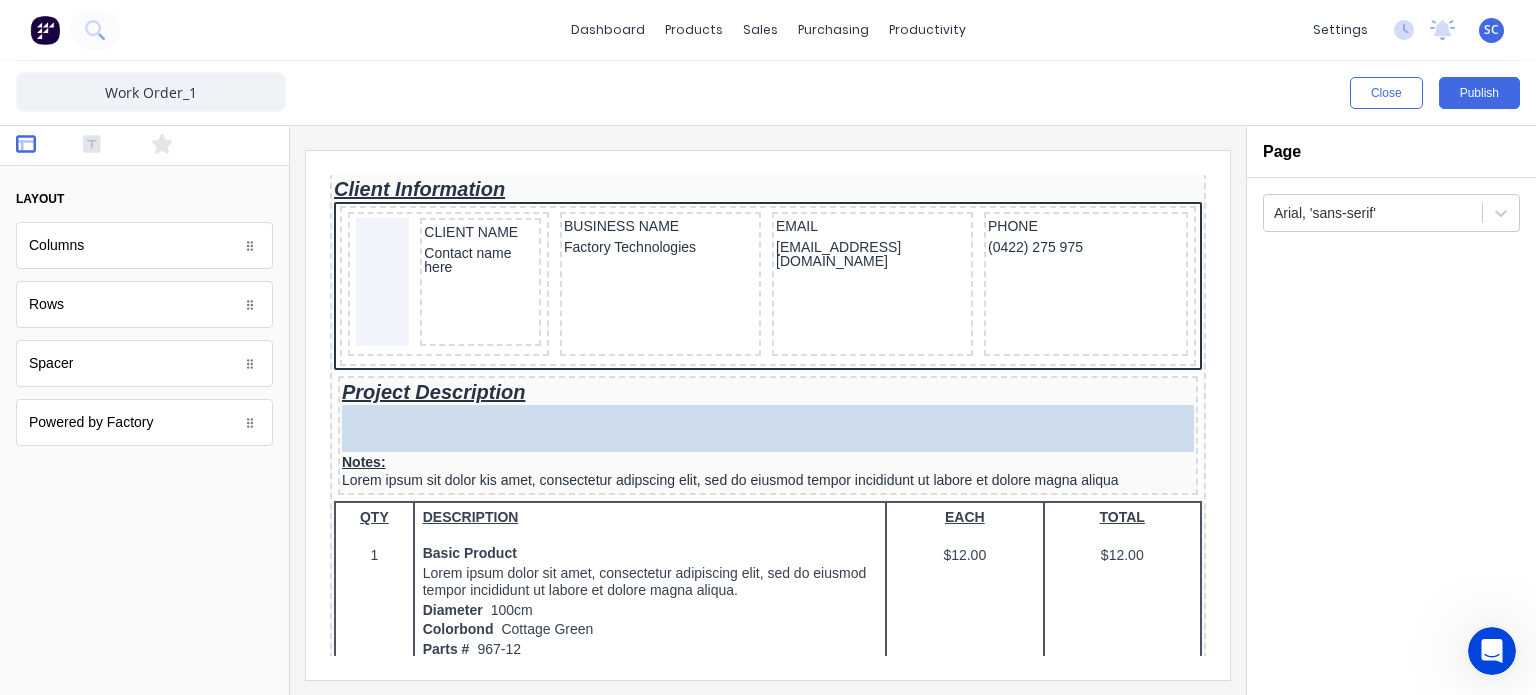 drag, startPoint x: 106, startPoint y: 351, endPoint x: 256, endPoint y: 206, distance: 208.62646 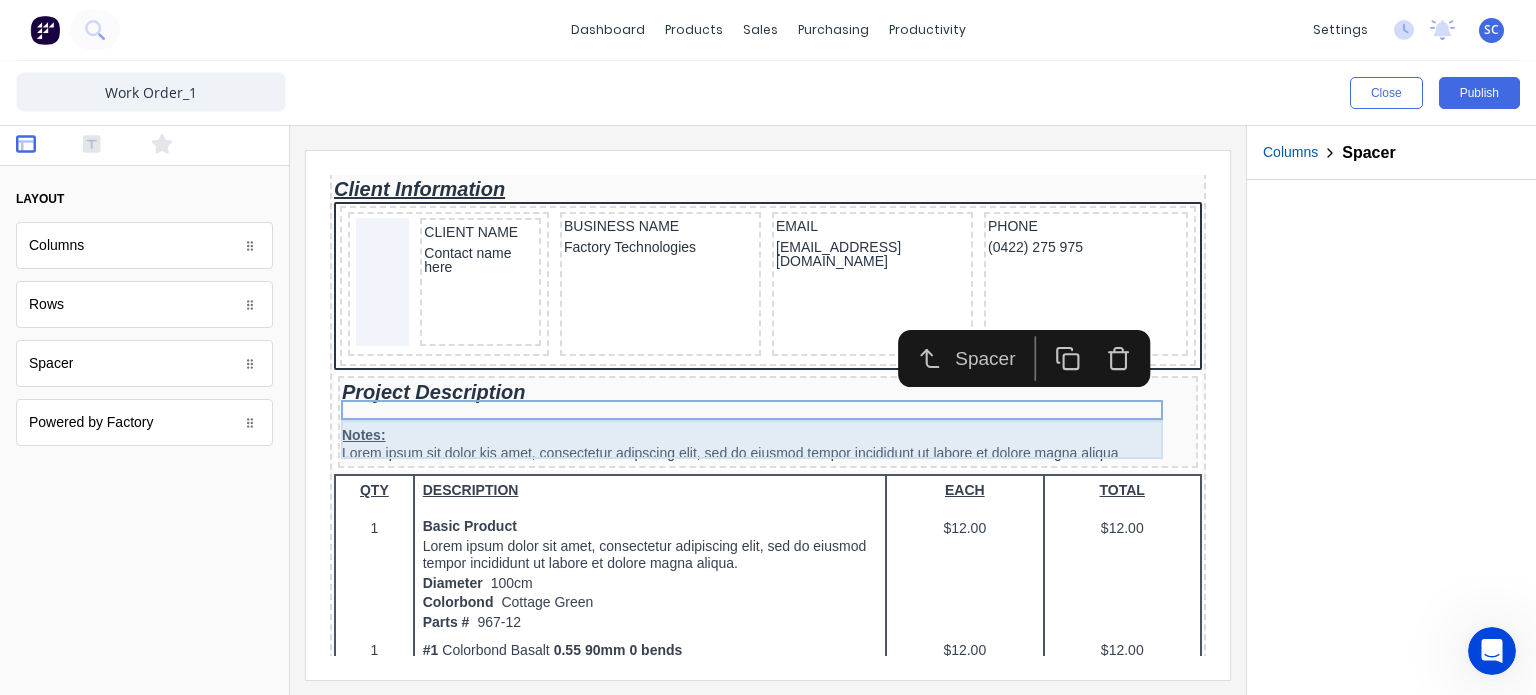 click on "Header LOGO HERE Project Title: Project #:  #0001 Date Received: 29/10/2024 Date Due By: 29/10/2024 PDF content Client Information CLIENT NAME Contact name here BUSINESS NAME Factory Technologies EMAIL xxxxxxx@xxxxx.com PHONE (0422) 275 975 Project Description Notes:  Lorem ipsum sit dolor kis amet, consectetur adipscing elit, sed do eiusmod tempor incididunt ut labore et dolore magna aliqua QTY DESCRIPTION EACH TOTAL 1 Basic Product Lorem ipsum dolor sit amet, consectetur adipiscing elit, sed do eiusmod tempor incididunt ut labore et dolore magna aliqua. Diameter 100cm Colorbond Cottage Green Parts # 967-12 $12.00 $12.00 1 #1 Colorbond Basalt 0.55 90mm 0 bends Lengths 1 x 1000 1 x 1500 $12.00 $12.00 1 Custom Formula Lorem ipsum dolor sit amet, consectetur adipiscing elit, sed do eiusmod tempor incididunt ut labore et dolore magna aliqua. Colorbond Cottage Green Height 23 Width 200 Dimension 2.5 Total:  74.75 $12.00 $12.00 Lineal Metres Diameter 100cm Colorbond Cottage Green Parts # 967-12 Lengths 1 x 1000 1" at bounding box center [744, 188] 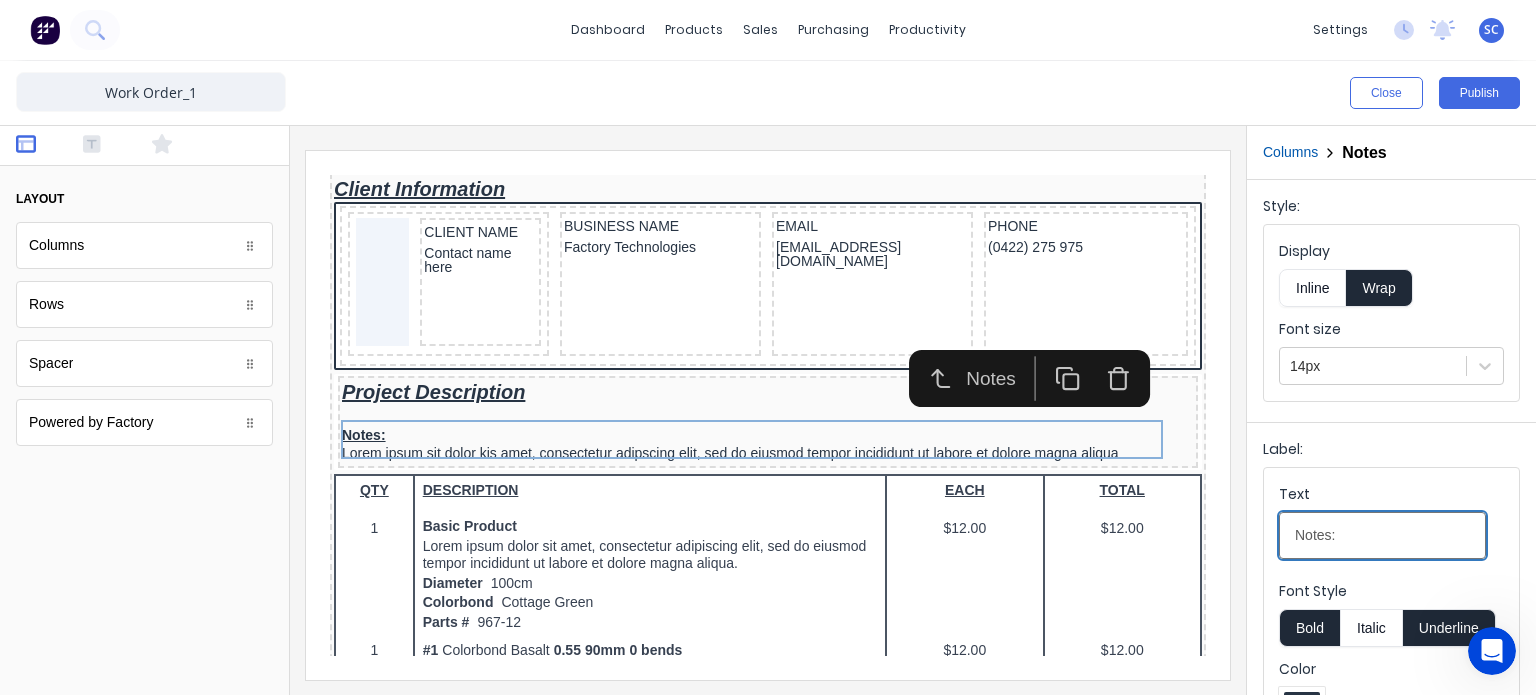 click on "Notes:" at bounding box center (1382, 535) 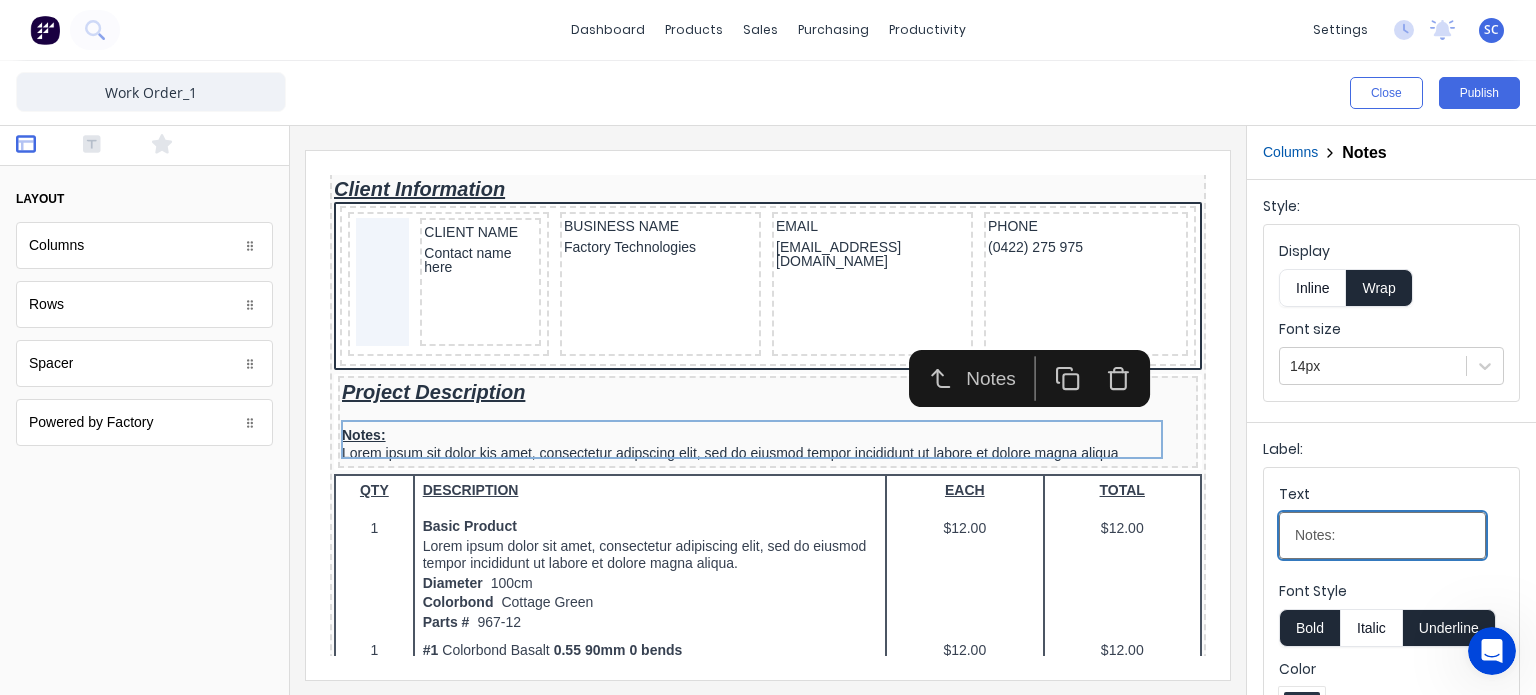 click on "Notes:" at bounding box center (1382, 535) 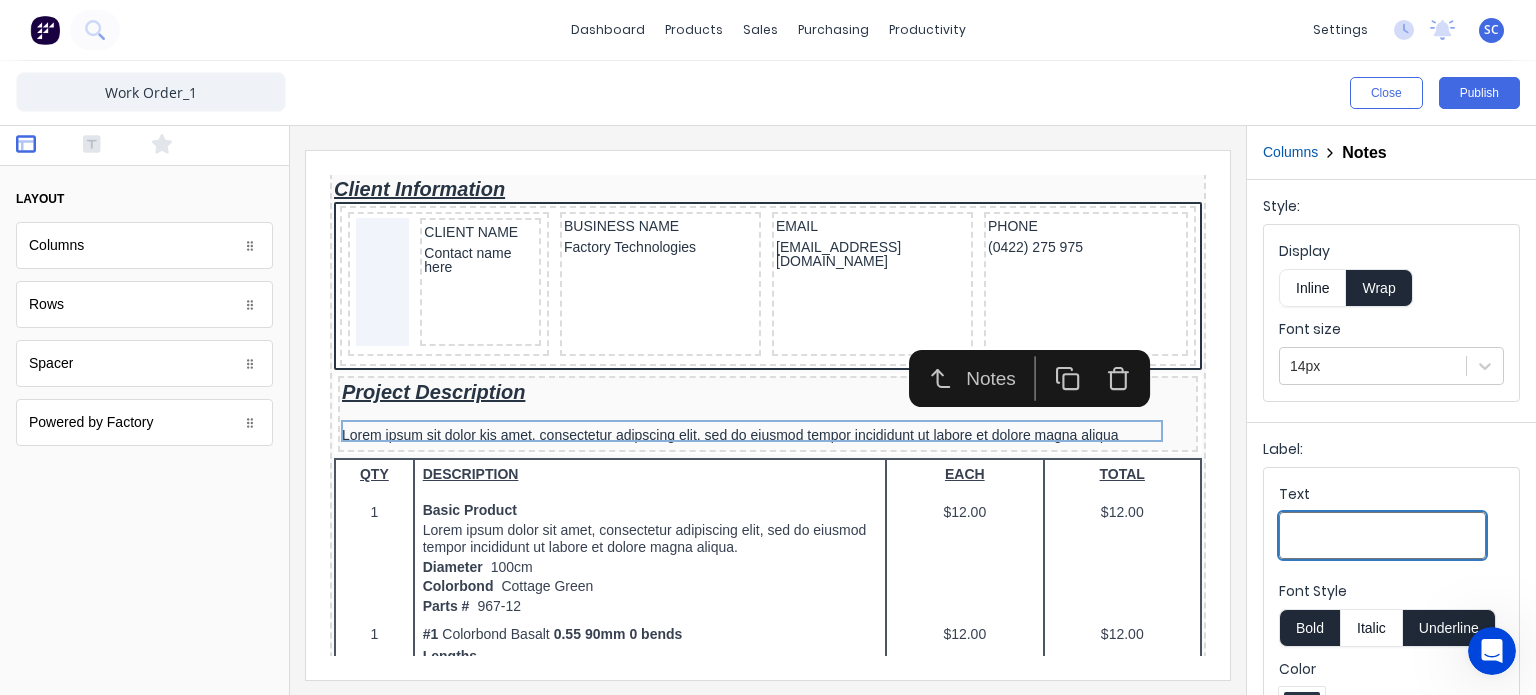 type 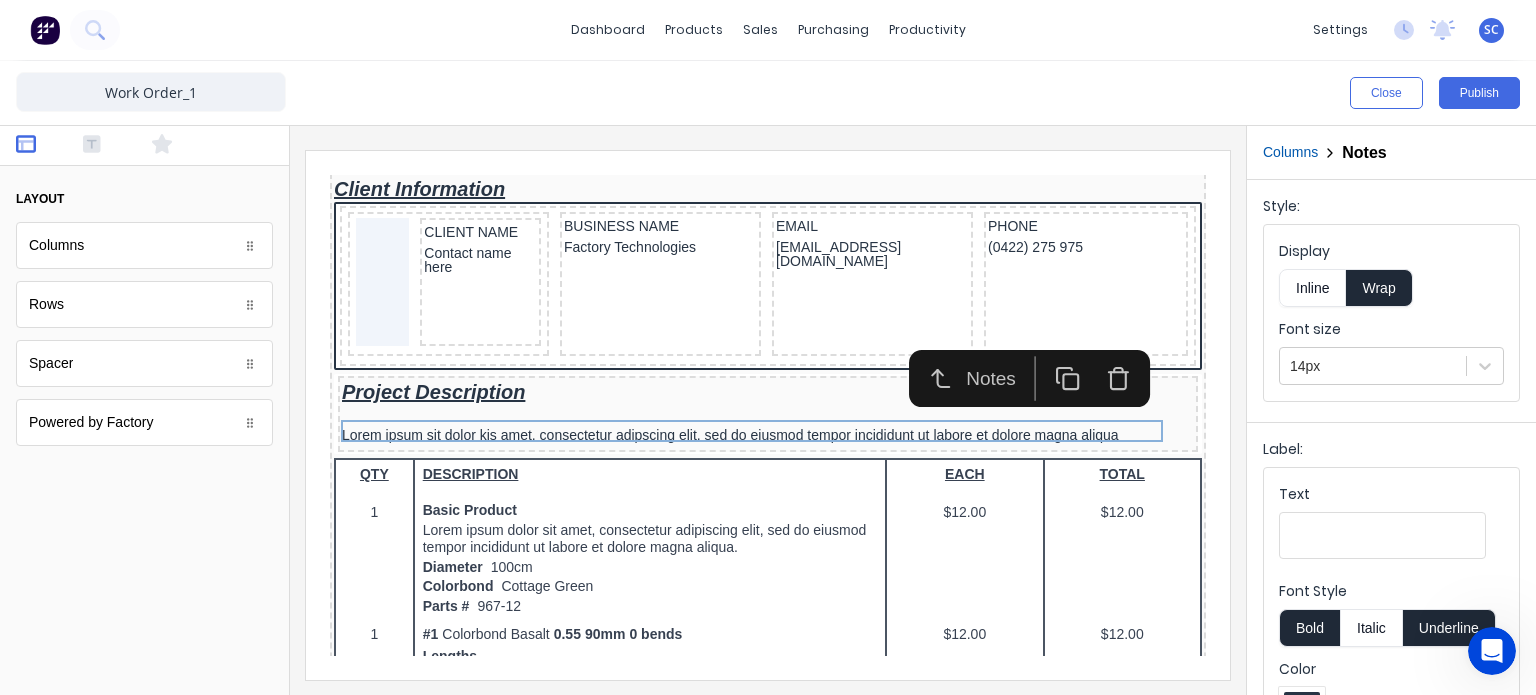 click at bounding box center [768, 415] 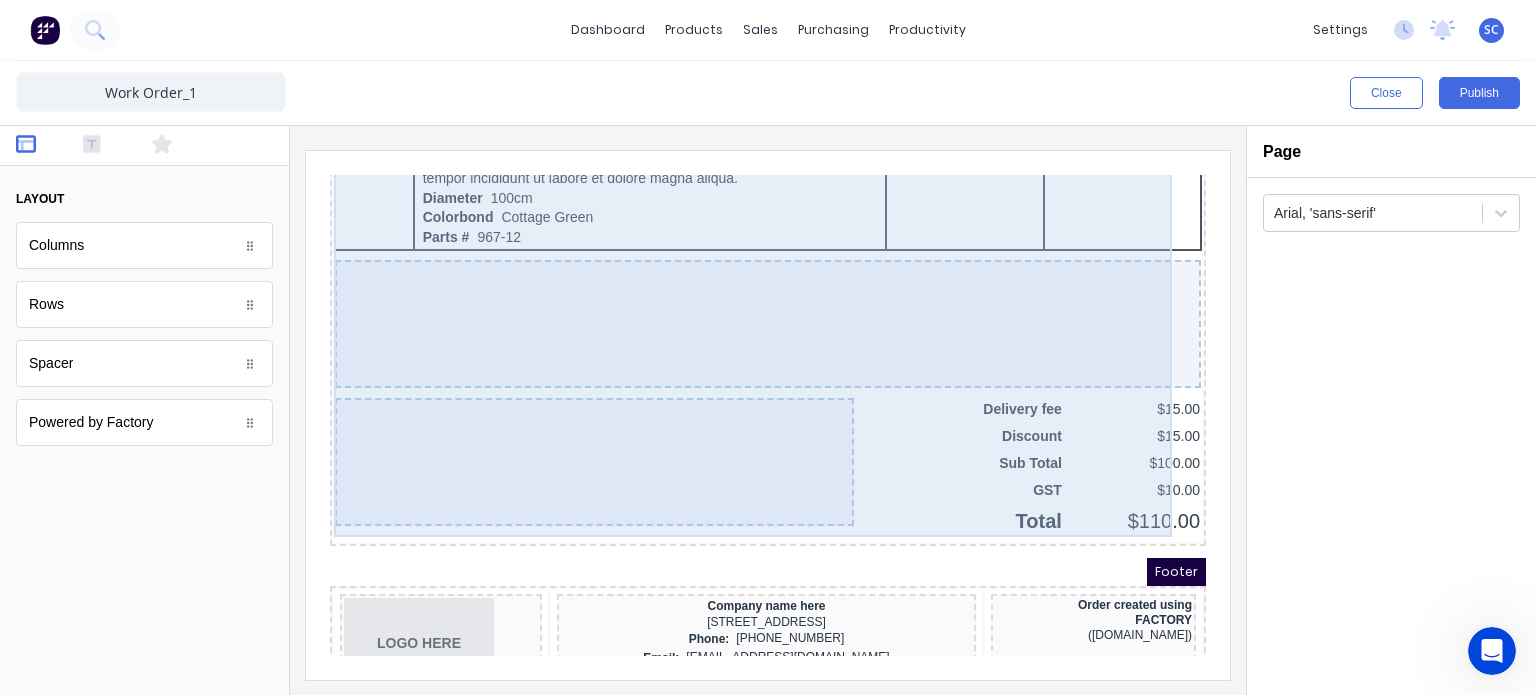 scroll, scrollTop: 1405, scrollLeft: 0, axis: vertical 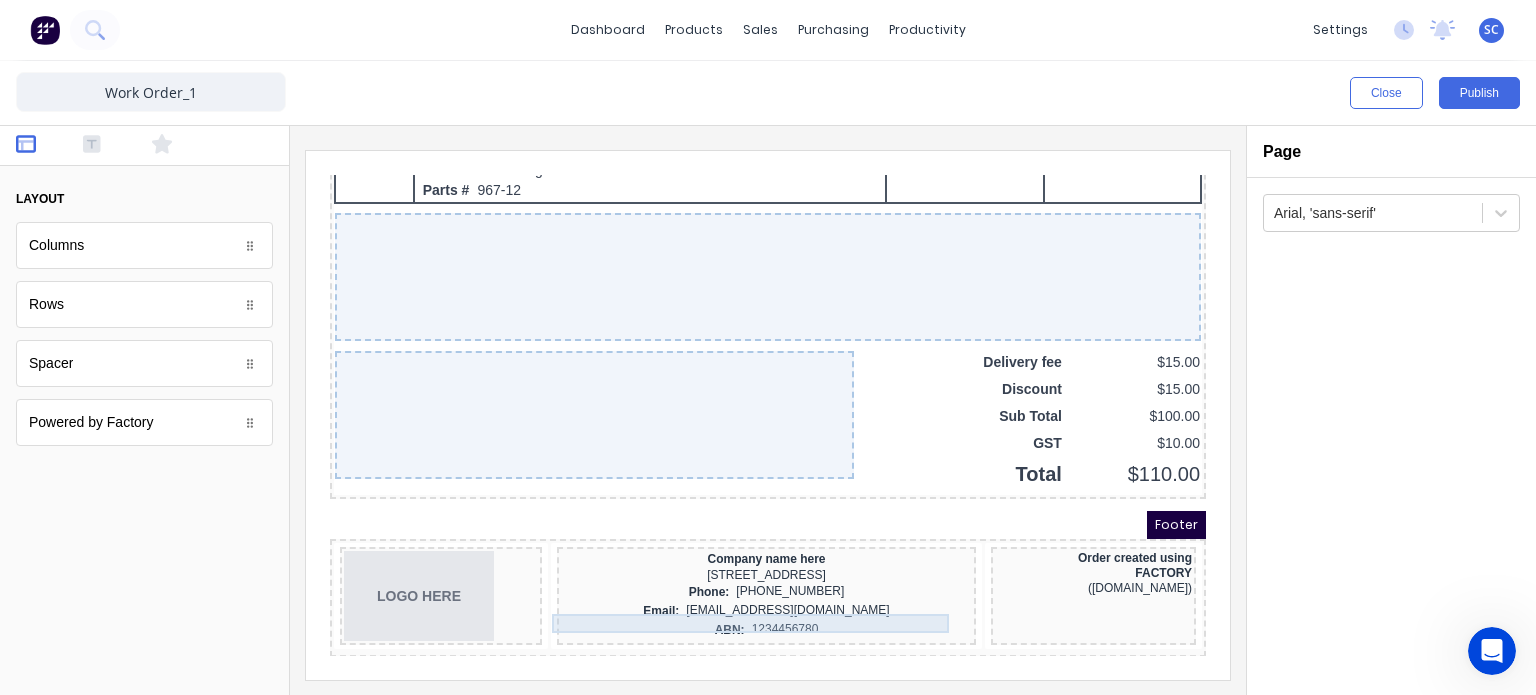 click on "Header LOGO HERE Project Title: Project #:  #0001 Date Received: 29/10/2024 Date Due By: 29/10/2024 PDF content Client Information CLIENT NAME Contact name here BUSINESS NAME Factory Technologies EMAIL xxxxxxx@xxxxx.com PHONE (0422) 275 975 Project Description Lorem ipsum sit dolor kis amet, consectetur adipscing elit, sed do eiusmod tempor incididunt ut labore et dolore magna aliqua QTY DESCRIPTION EACH TOTAL 1 Basic Product Lorem ipsum dolor sit amet, consectetur adipiscing elit, sed do eiusmod tempor incididunt ut labore et dolore magna aliqua. Diameter 100cm Colorbond Cottage Green Parts # 967-12 $12.00 $12.00 1 #1 Colorbond Basalt 0.55 90mm 0 bends Lengths 1 x 1000 1 x 1500 $12.00 $12.00 1 Custom Formula Lorem ipsum dolor sit amet, consectetur adipiscing elit, sed do eiusmod tempor incididunt ut labore et dolore magna aliqua. Colorbond Cottage Green Height 23 Width 200 Dimension 2.5 Total:  74.75 $12.00 $12.00 Lineal Metres Diameter 100cm Colorbond Cottage Green Parts # 967-12 Lengths 1 x 1000 1 x 1500 1" at bounding box center (744, -1060) 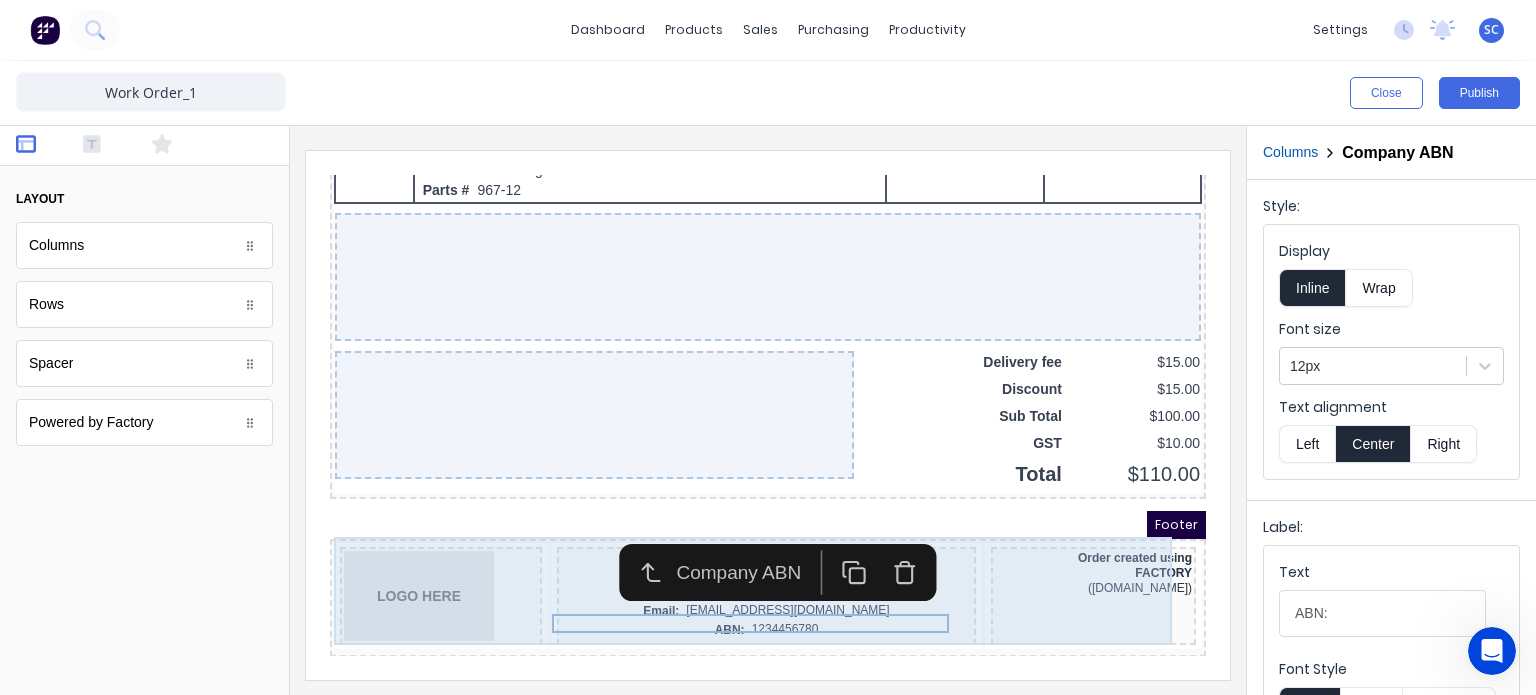click on "Header LOGO HERE Project Title: Project #:  #0001 Date Received: 29/10/2024 Date Due By: 29/10/2024 PDF content Client Information CLIENT NAME Contact name here BUSINESS NAME Factory Technologies EMAIL xxxxxxx@xxxxx.com PHONE (0422) 275 975 Project Description Lorem ipsum sit dolor kis amet, consectetur adipscing elit, sed do eiusmod tempor incididunt ut labore et dolore magna aliqua QTY DESCRIPTION EACH TOTAL 1 Basic Product Lorem ipsum dolor sit amet, consectetur adipiscing elit, sed do eiusmod tempor incididunt ut labore et dolore magna aliqua. Diameter 100cm Colorbond Cottage Green Parts # 967-12 $12.00 $12.00 1 #1 Colorbond Basalt 0.55 90mm 0 bends Lengths 1 x 1000 1 x 1500 $12.00 $12.00 1 Custom Formula Lorem ipsum dolor sit amet, consectetur adipiscing elit, sed do eiusmod tempor incididunt ut labore et dolore magna aliqua. Colorbond Cottage Green Height 23 Width 200 Dimension 2.5 Total:  74.75 $12.00 $12.00 Lineal Metres Diameter 100cm Colorbond Cottage Green Parts # 967-12 Lengths 1 x 1000 1 x 1500 1" at bounding box center (744, -1060) 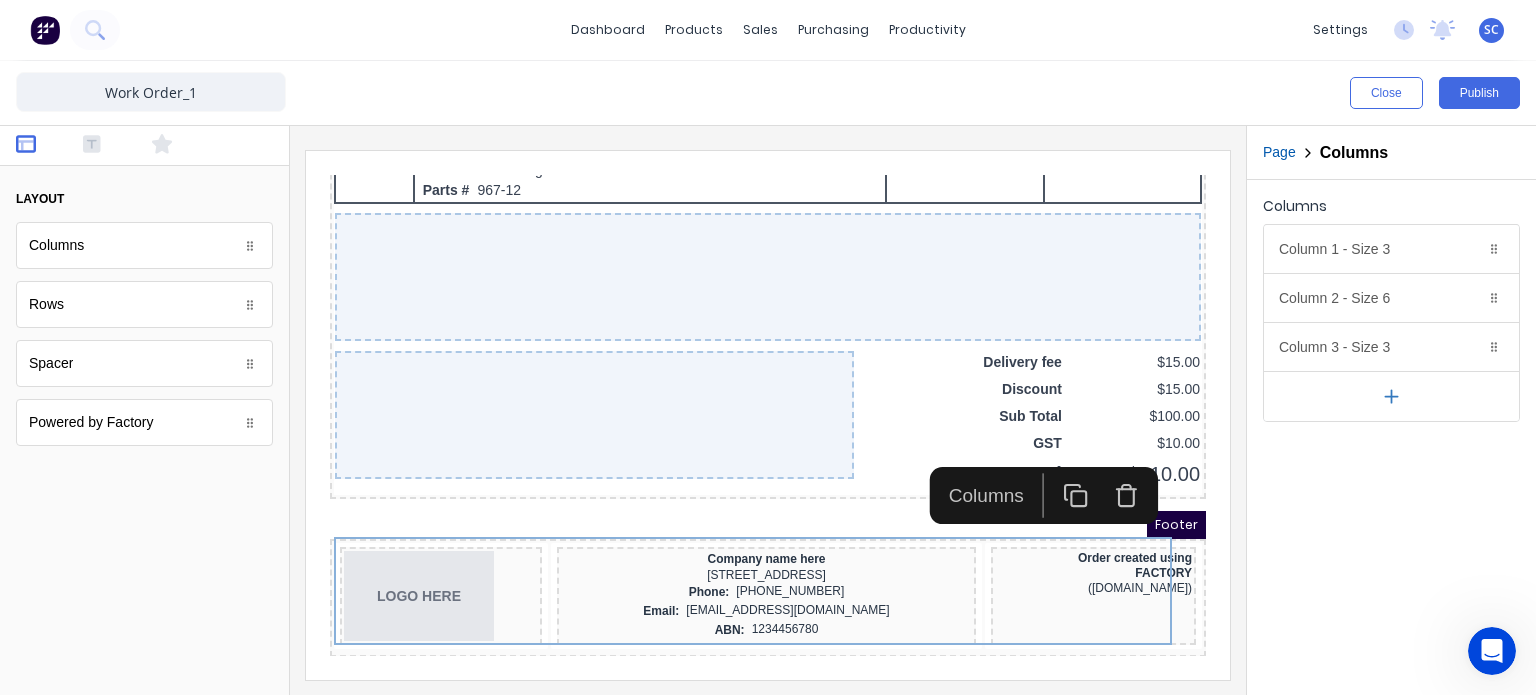 click 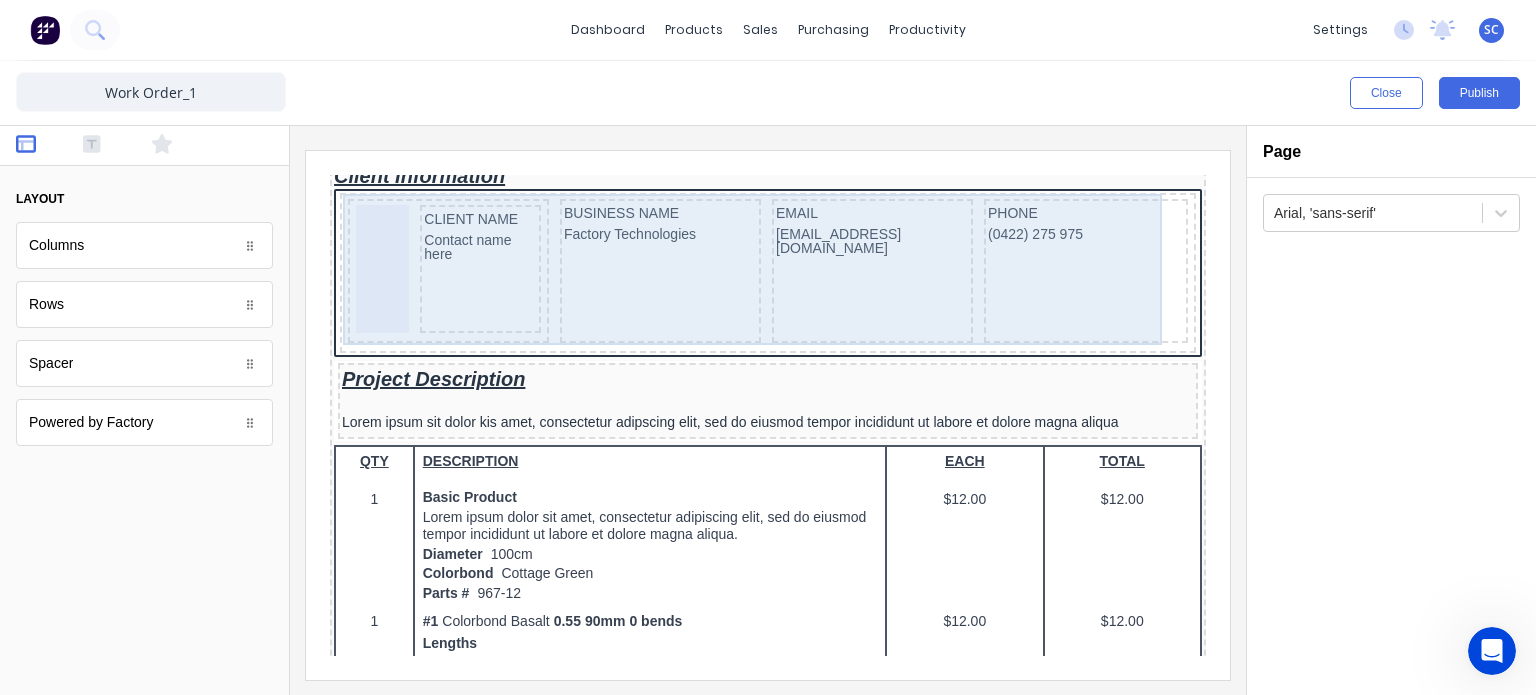 scroll, scrollTop: 218, scrollLeft: 0, axis: vertical 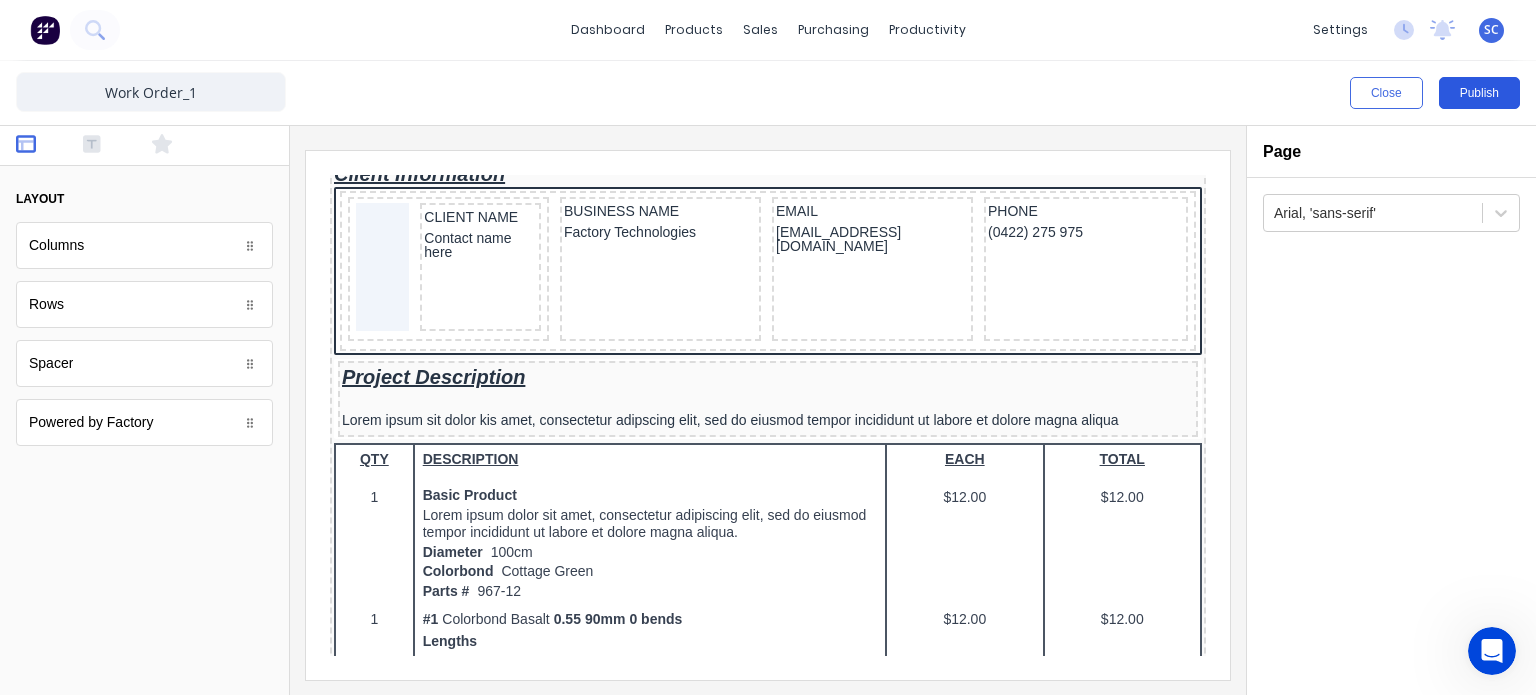 click on "Publish" at bounding box center (1479, 93) 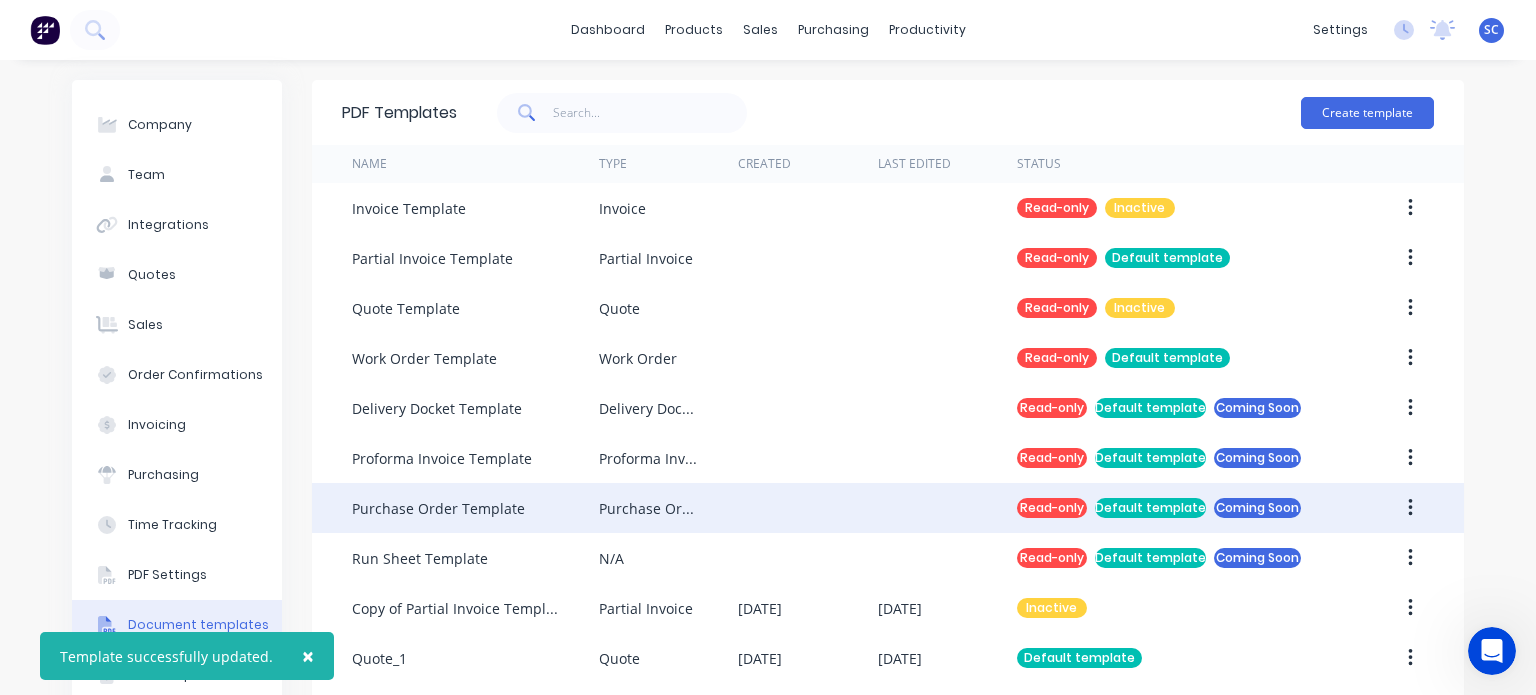 scroll, scrollTop: 265, scrollLeft: 0, axis: vertical 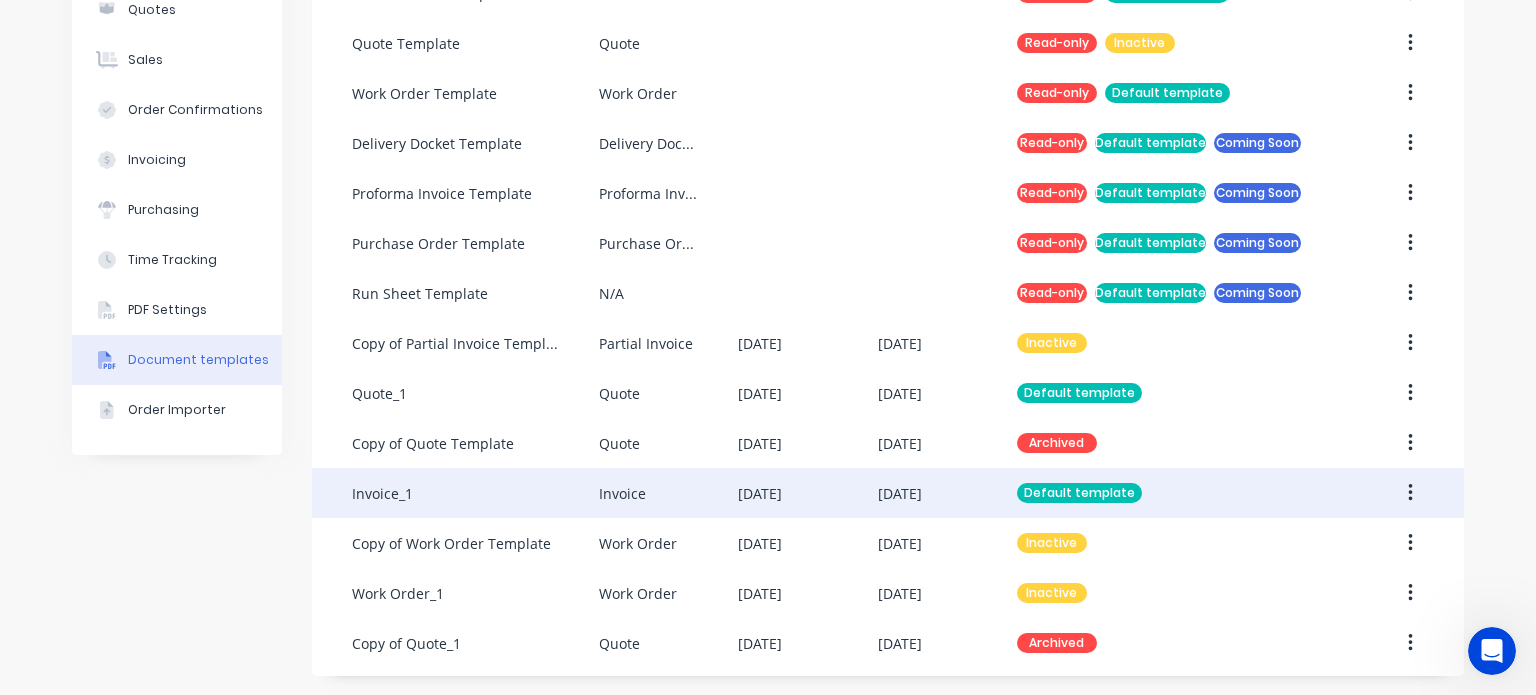 click on "Invoice_1" at bounding box center [475, 493] 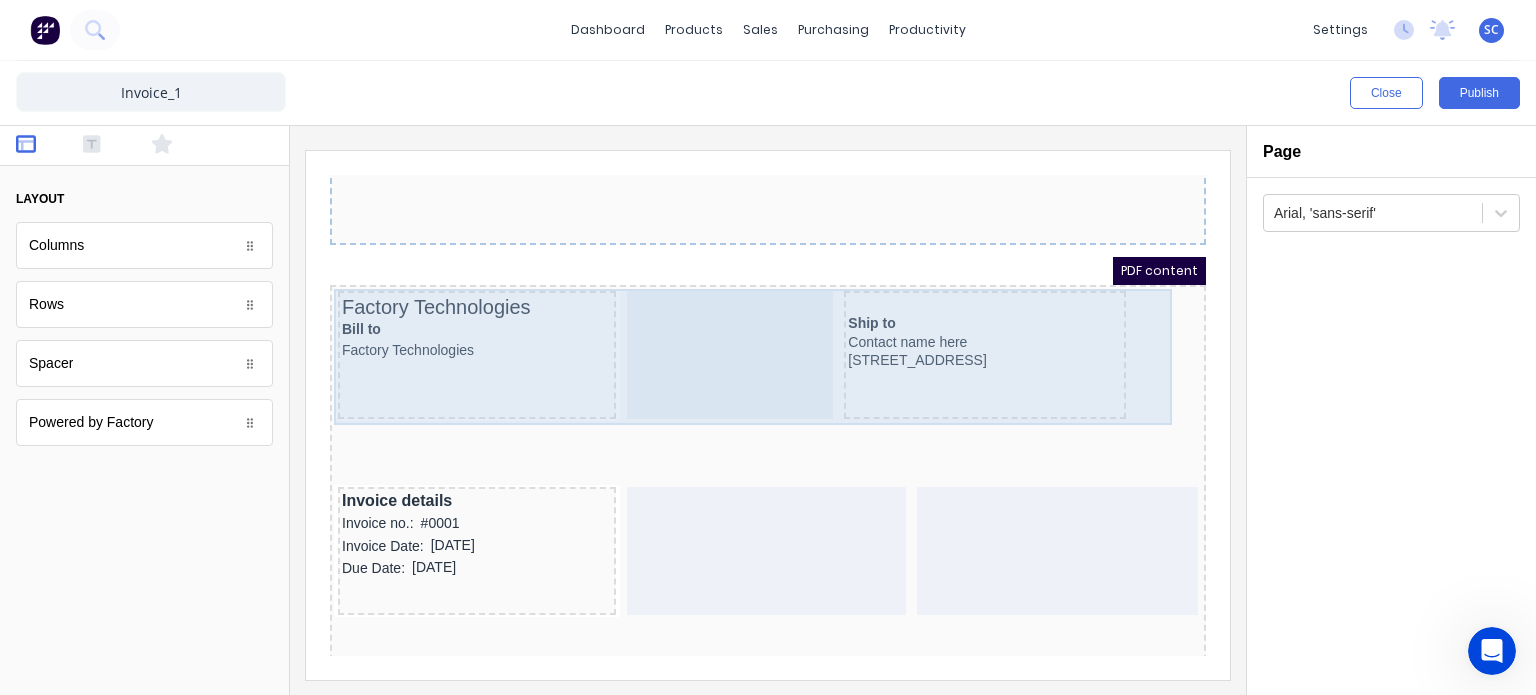 scroll, scrollTop: 87, scrollLeft: 0, axis: vertical 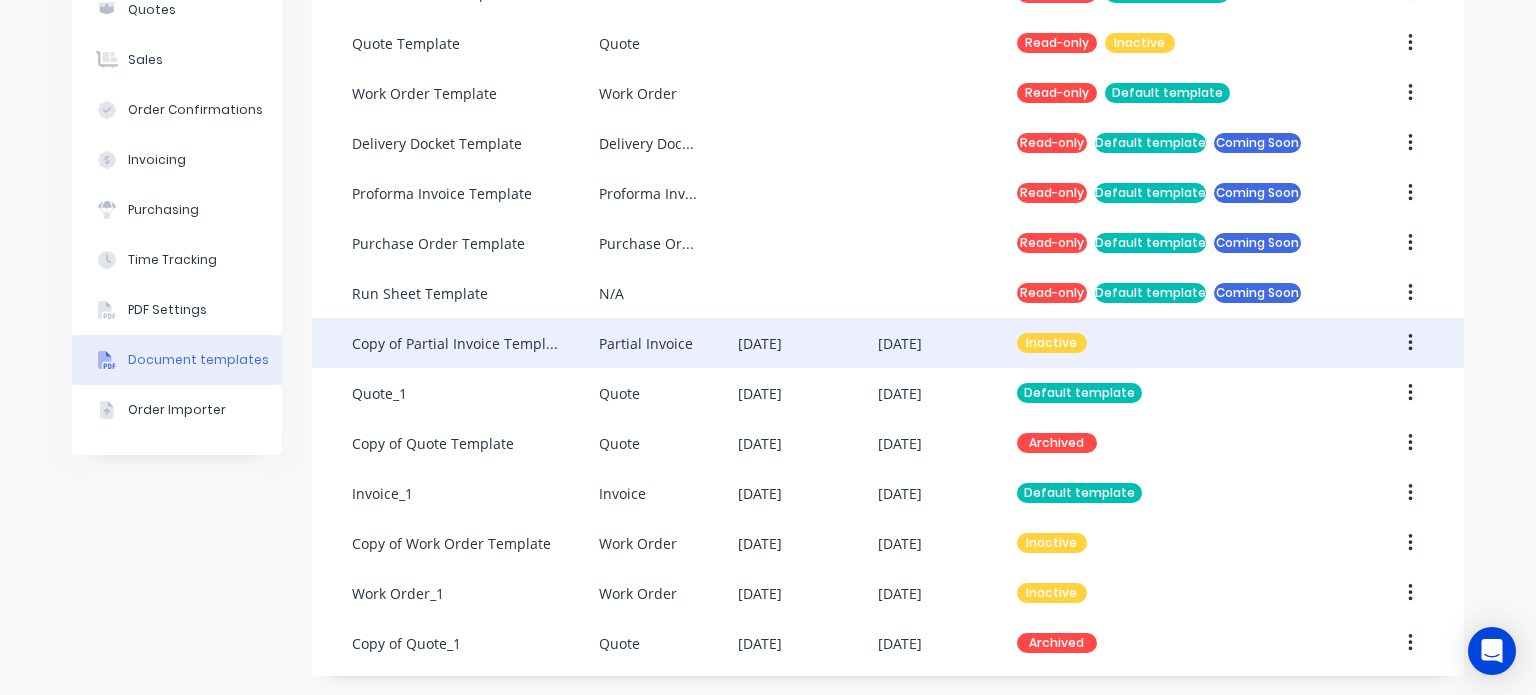 click on "Copy of Partial Invoice Template" at bounding box center (455, 343) 